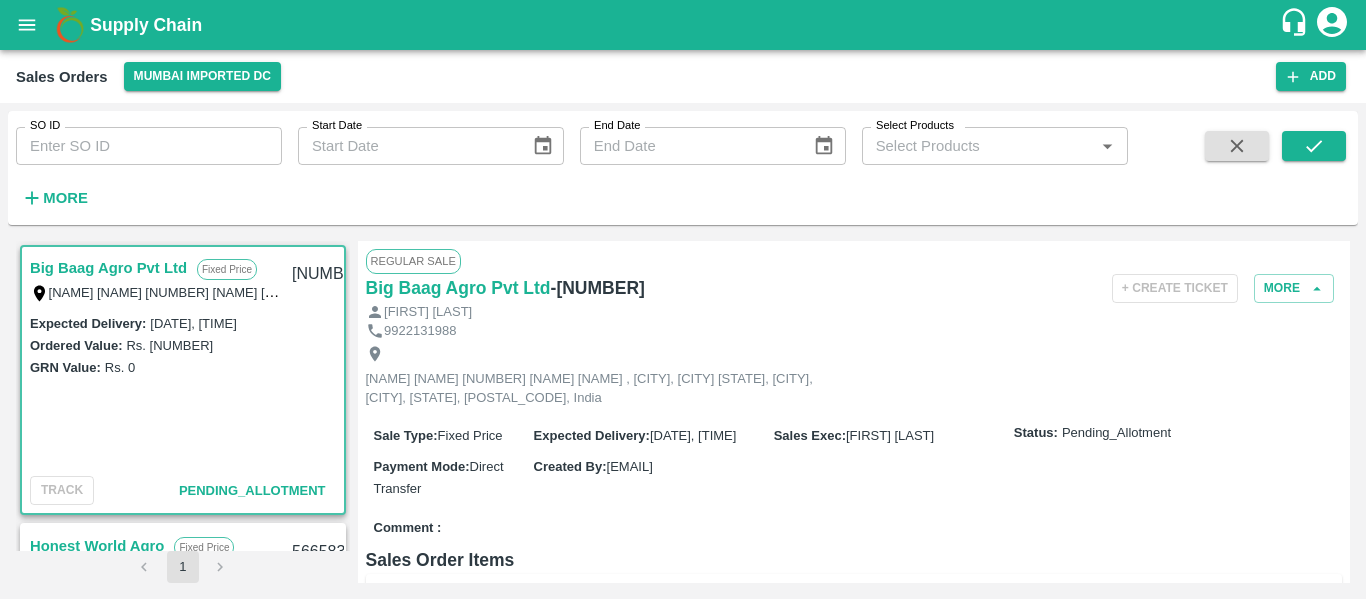 scroll, scrollTop: 0, scrollLeft: 0, axis: both 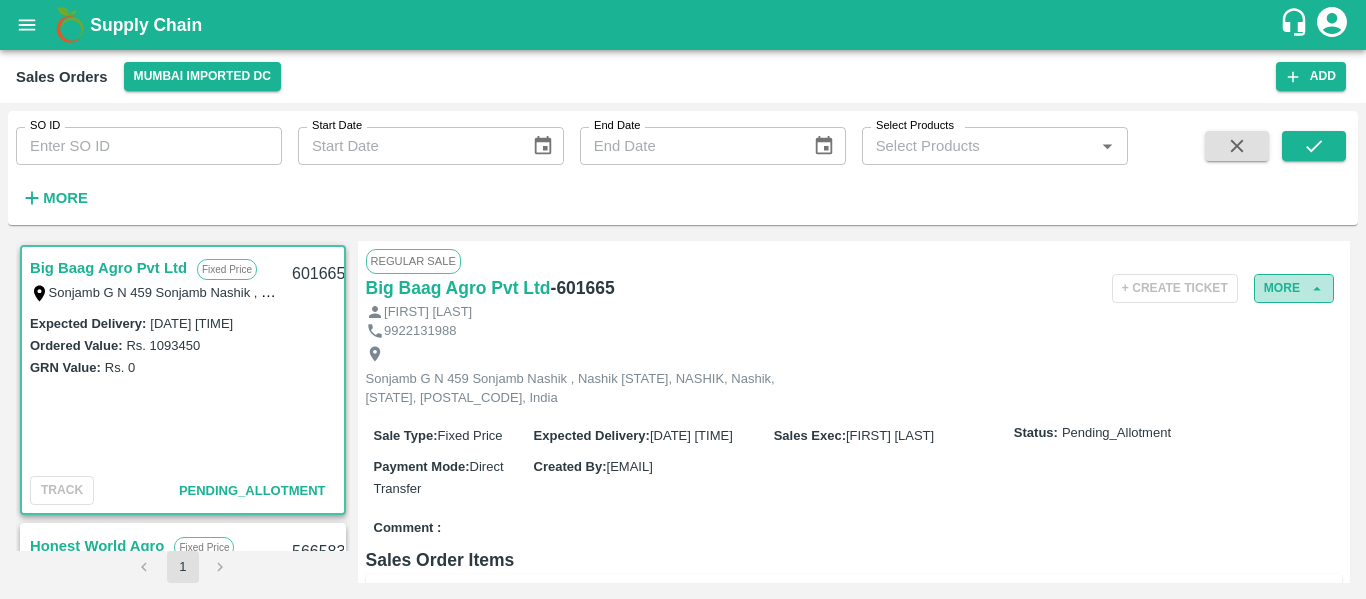 click on "More" at bounding box center [1294, 288] 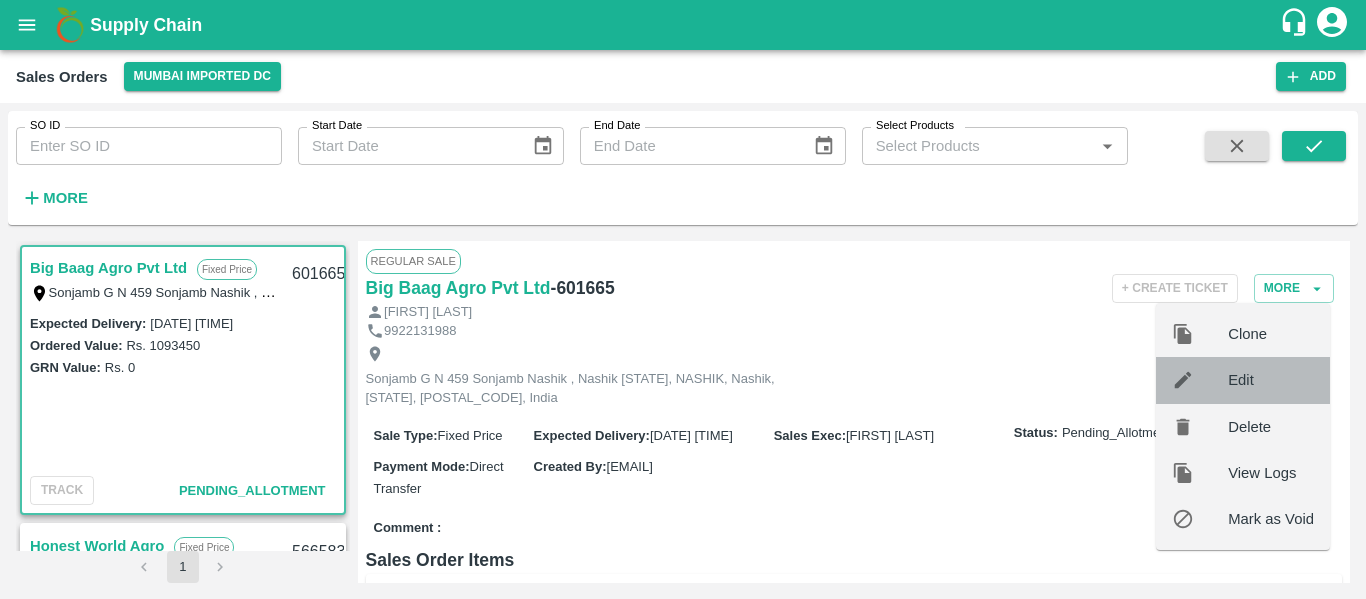 click on "Edit" at bounding box center (1271, 380) 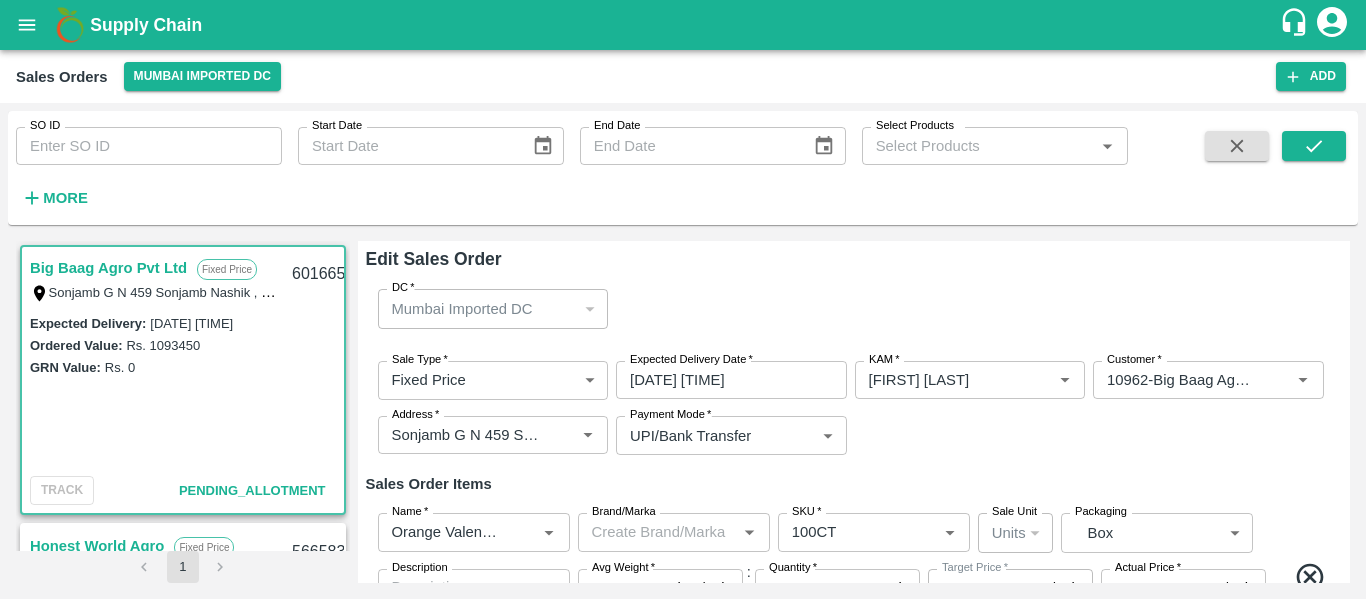 type on "NA" 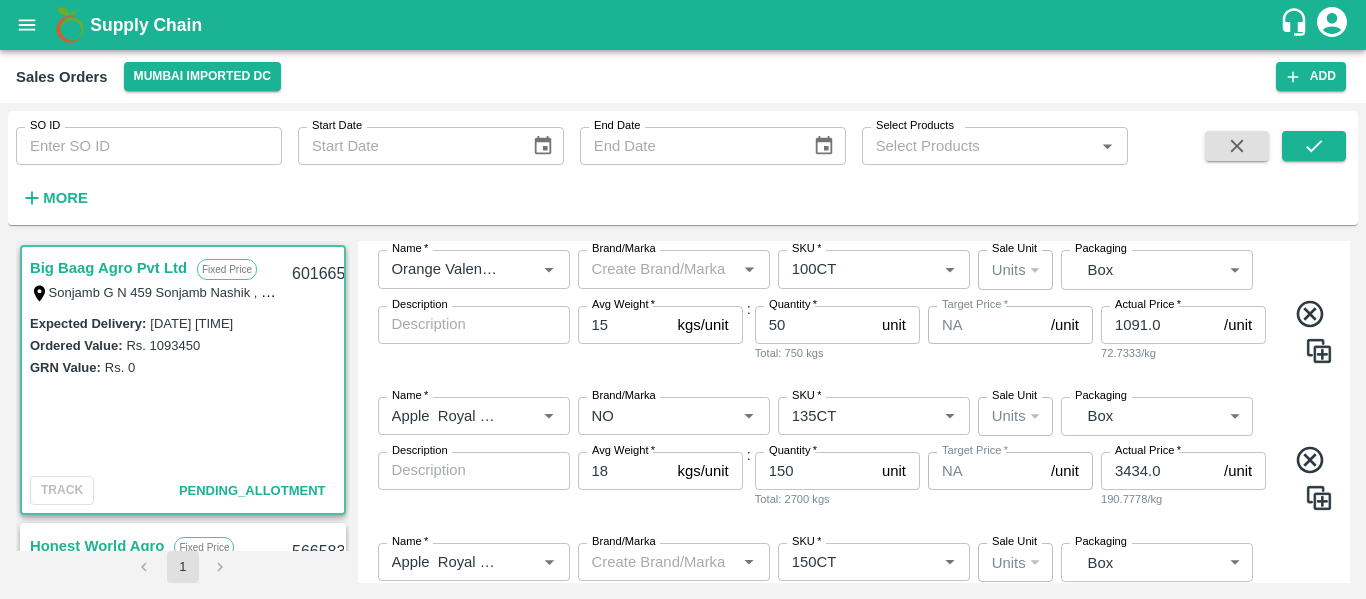 scroll, scrollTop: 239, scrollLeft: 0, axis: vertical 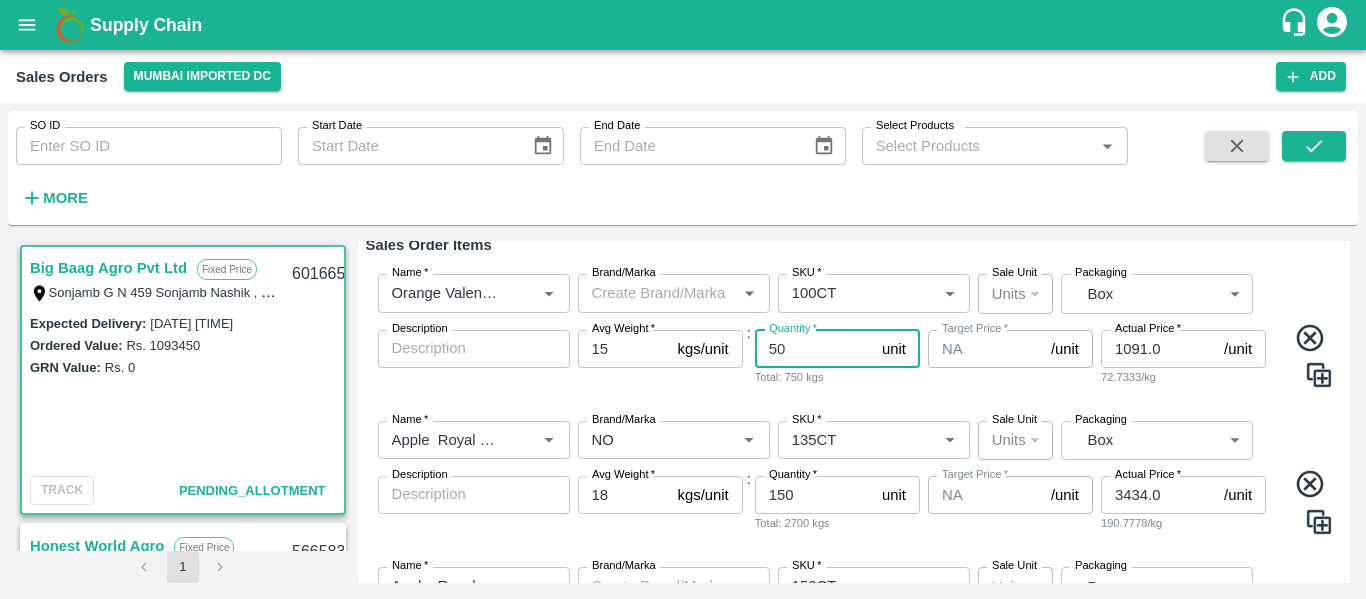 click on "50" at bounding box center (814, 349) 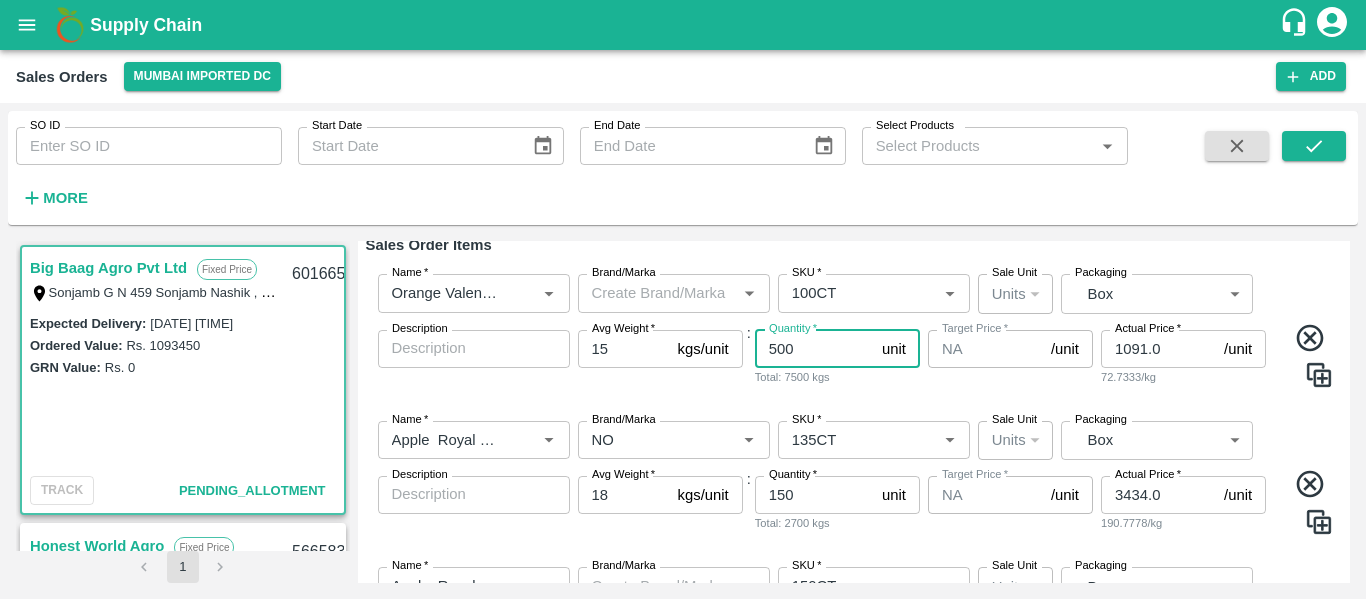 scroll, scrollTop: 587, scrollLeft: 0, axis: vertical 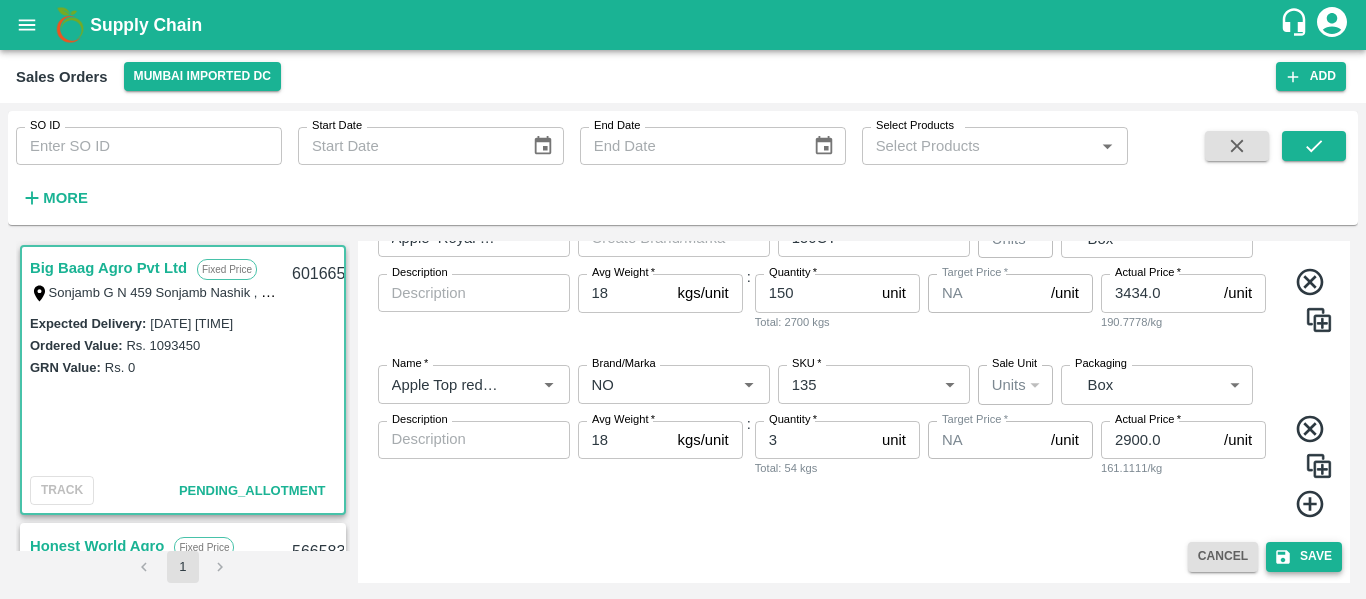type on "500" 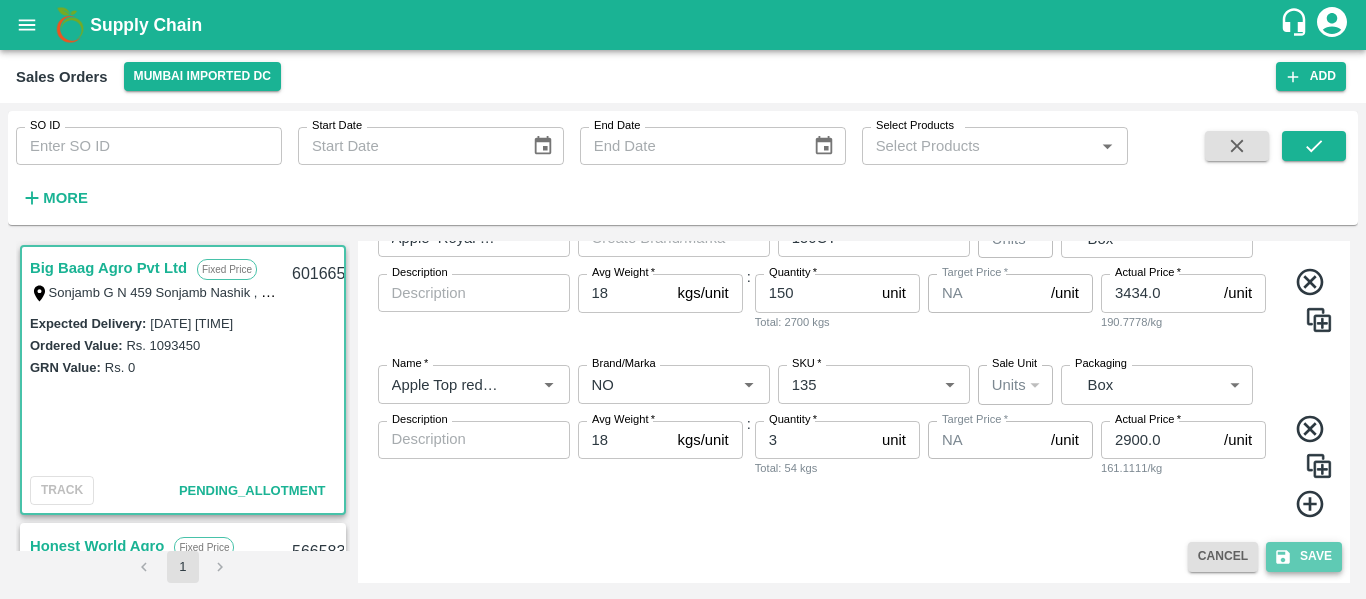 click on "Save" at bounding box center [1304, 556] 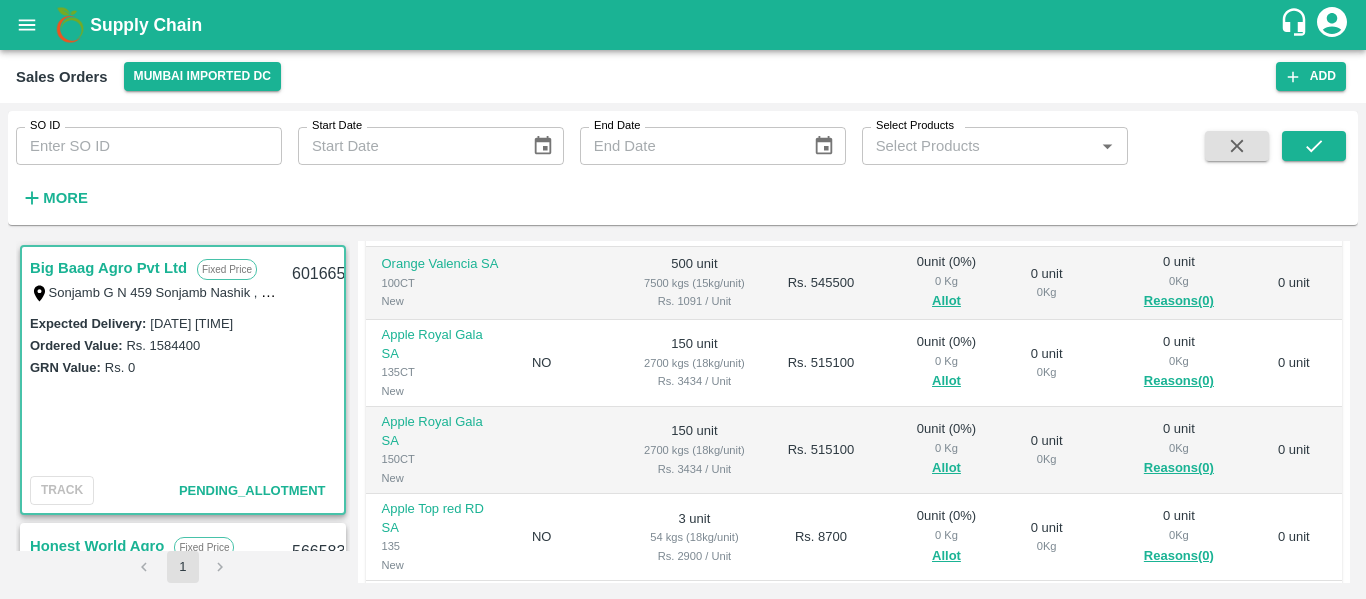 scroll, scrollTop: 385, scrollLeft: 0, axis: vertical 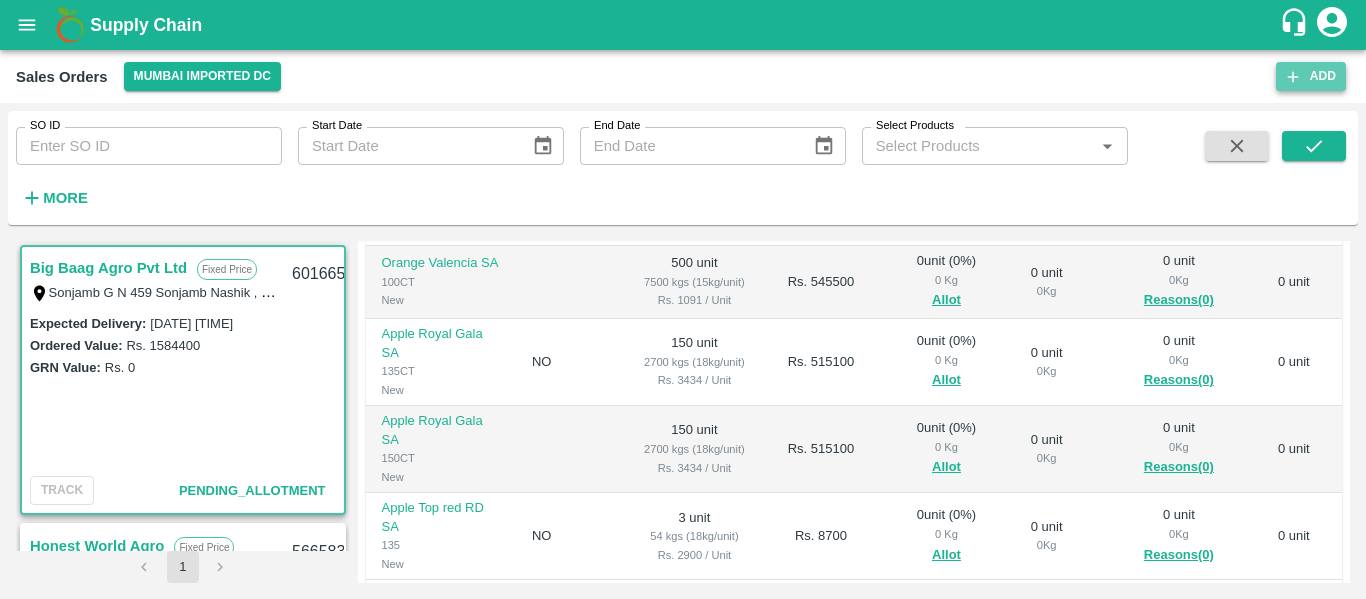 click on "Add" at bounding box center (1311, 76) 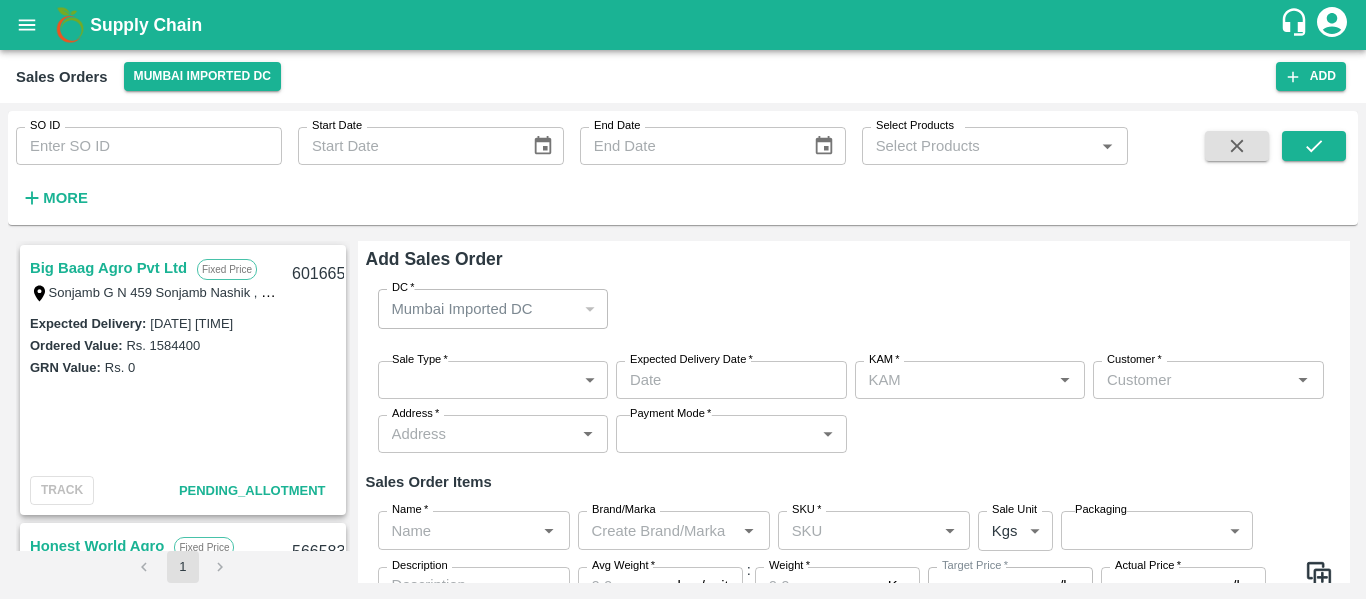 type on "[FIRST] [LAST]" 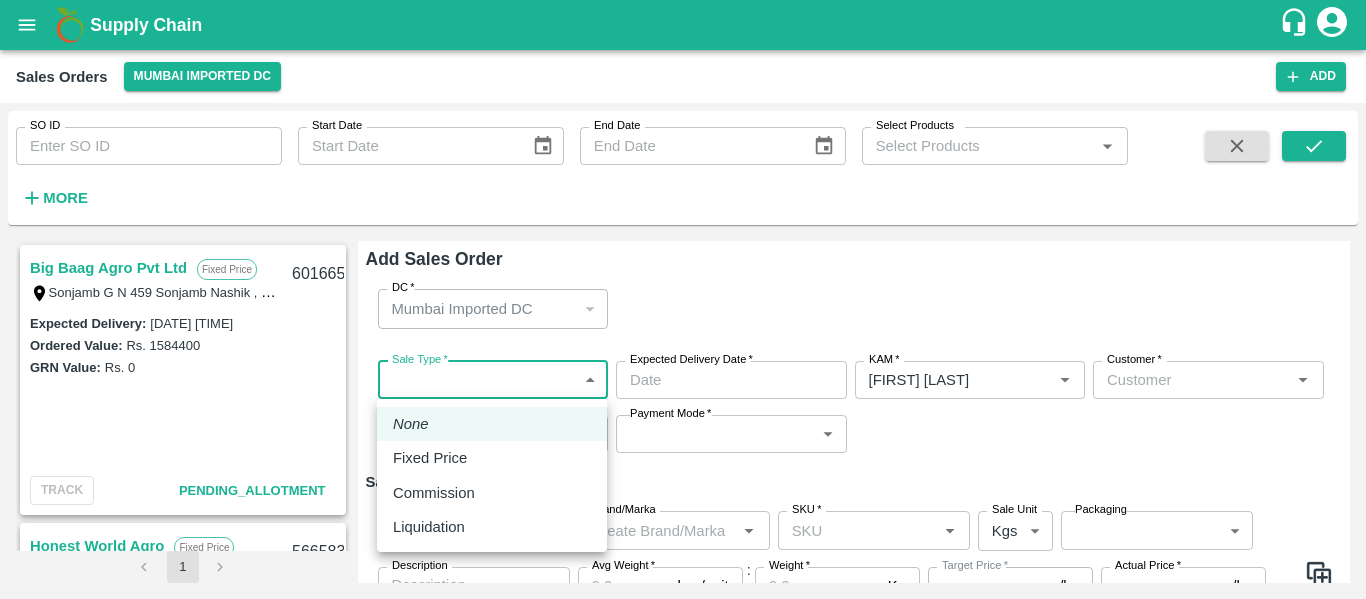 click on "Supply Chain Sales Orders Mumbai Imported DC Add SO ID SO ID Start Date Start Date End Date End Date Select Products Select Products   * More Big Baag Agro Pvt Ltd Fixed Price Sonjamb G N 459 Sonjamb Nashik , Nashik Maharashtra, NASHIK, Nashik, Maharashtra, 422002, India 601665 Expected Delivery : 08 Aug 2025, 03:15 AM Ordered Value: Rs.   1584400 GRN Value: Rs.   0 TRACK Pending_Allotment Honest World Agro Fixed Price SNO :648/3/2,, Pawan Nagar NR Bibwewadi, Pune, Pune, MAHARASHTRA, 411043 566583 Expected Delivery : 11 Sep 2024, 12:00 AM Ordered Value: Rs.   160000 GRN Value: Rs.   0 TRACK Void Firoz Amjad Khan Fixed Price House no-1262, Flat no :306, Shalimar APT, Khairne, Municipal Corporation(Thane Zone-2 ) Maharashtra-4, Navi Mumbai, Mumbai Suburban, MAHARASHTRA, 400705 558832 Expected Delivery : 16 Aug 2024, 12:00 AM Ordered Value: Rs.   215200 GRN Value: Rs.   0 TRACK Void A K Khan Fixed Price j474, J474, Navi Mumbai, Mumbai Suburban, MAHARASHTRA, 400703 555651 Expected Delivery : Ordered Value: Rs." at bounding box center (683, 299) 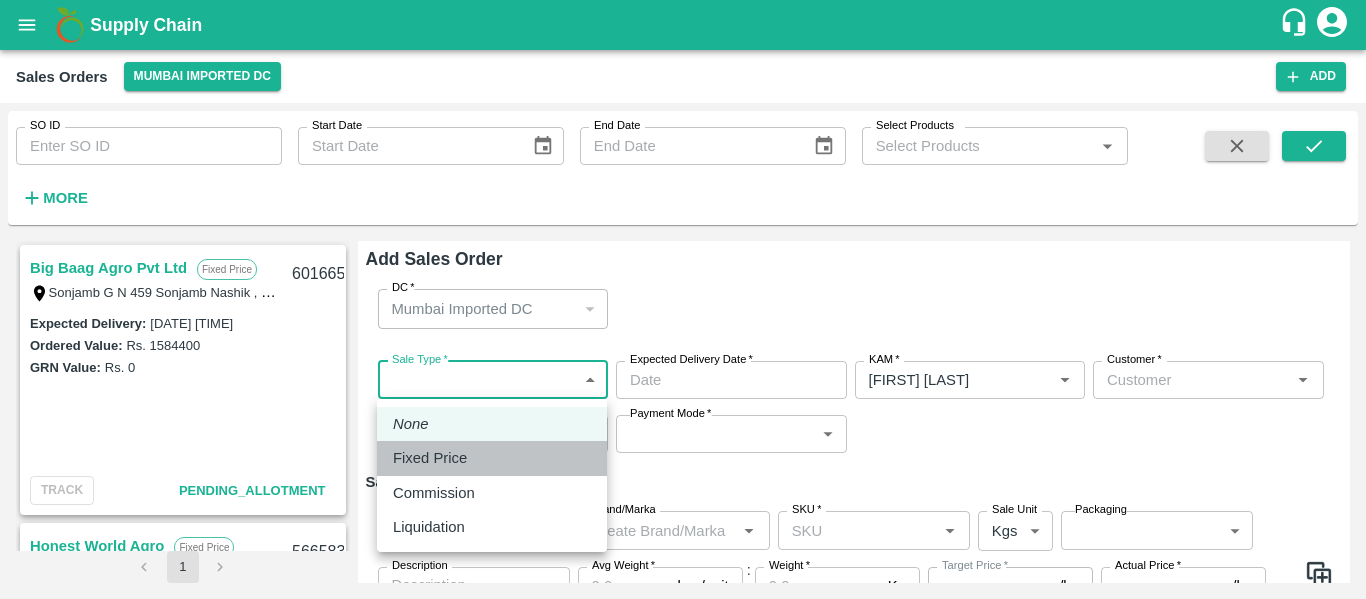 click on "Fixed Price" at bounding box center [430, 458] 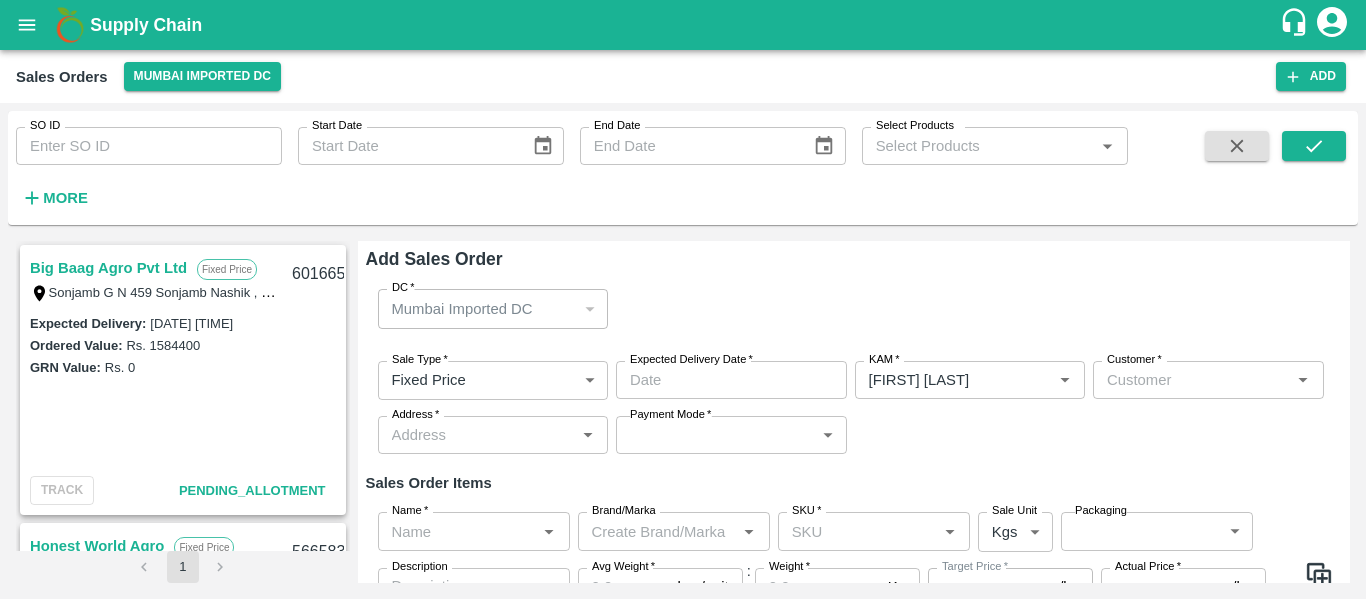 click on "*" at bounding box center [749, 359] 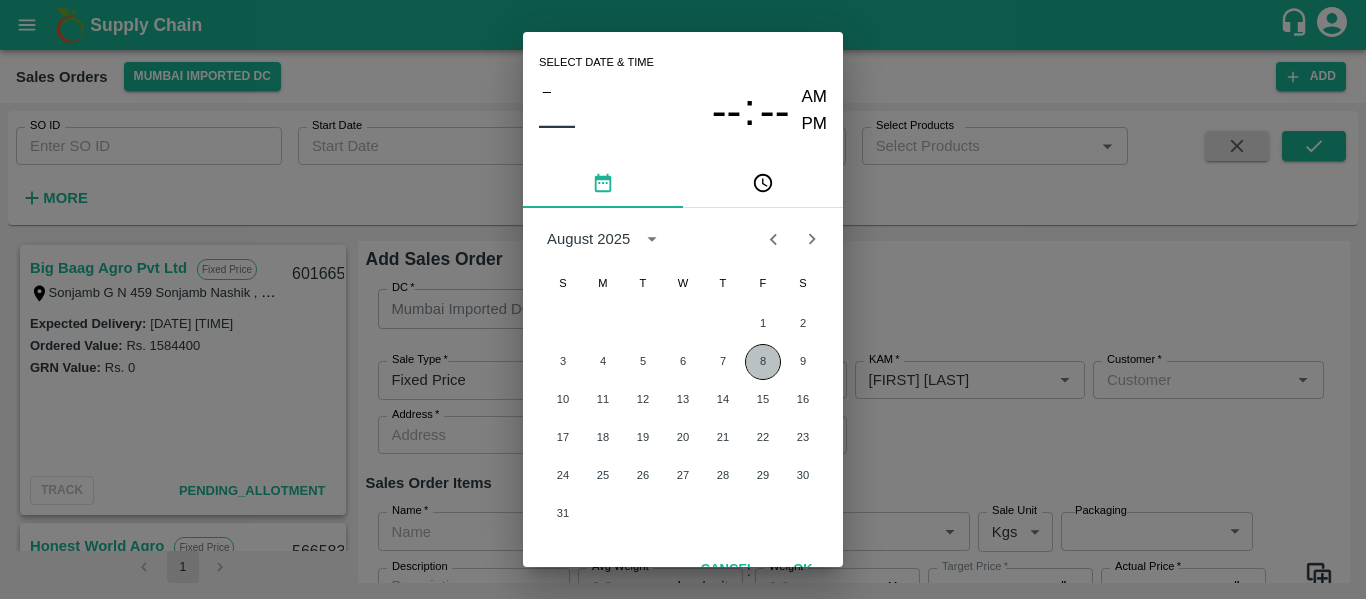 click on "8" at bounding box center [763, 362] 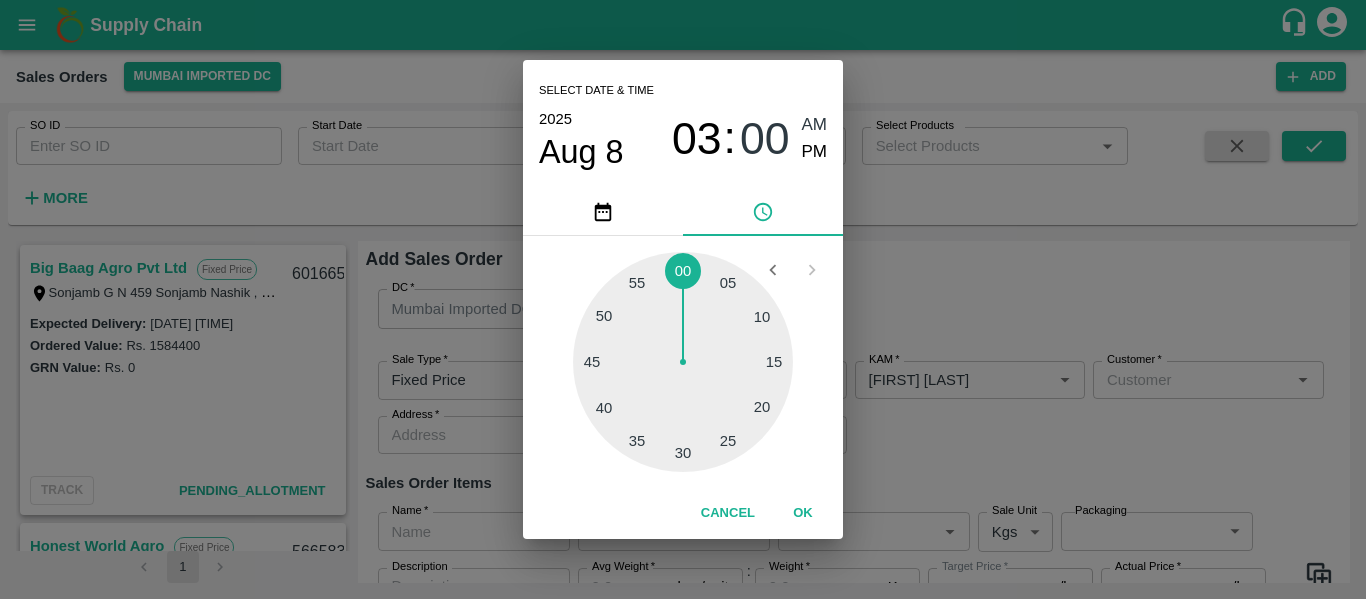 click at bounding box center [683, 362] 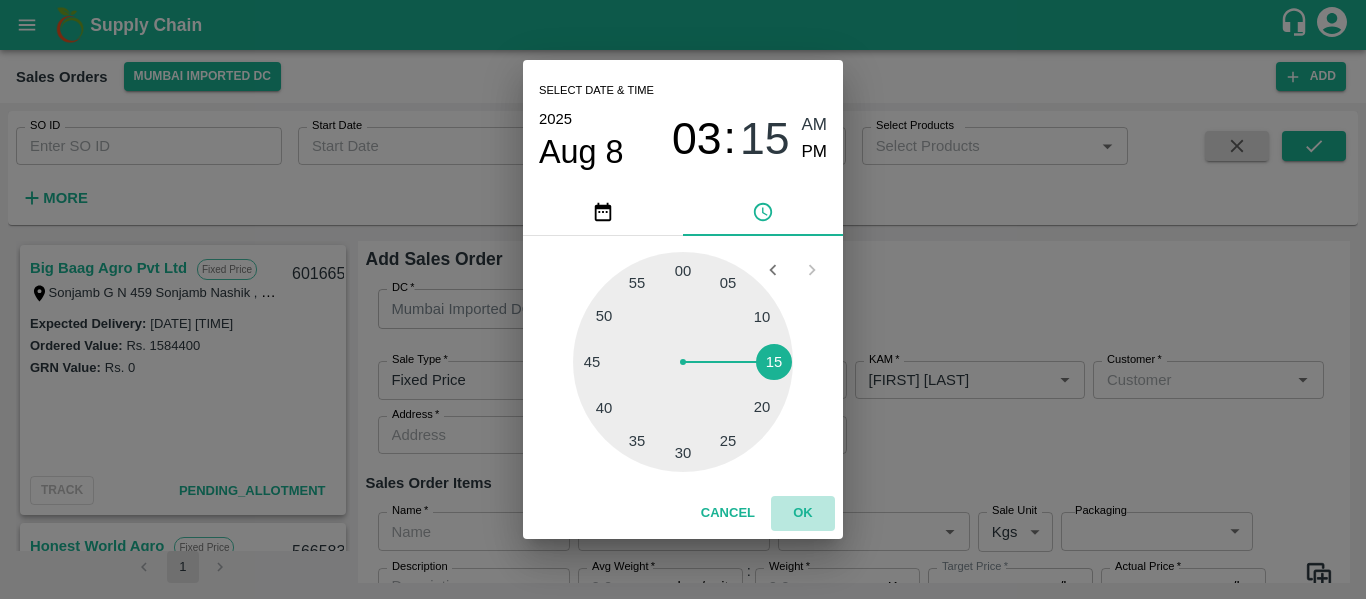 click on "OK" at bounding box center [803, 513] 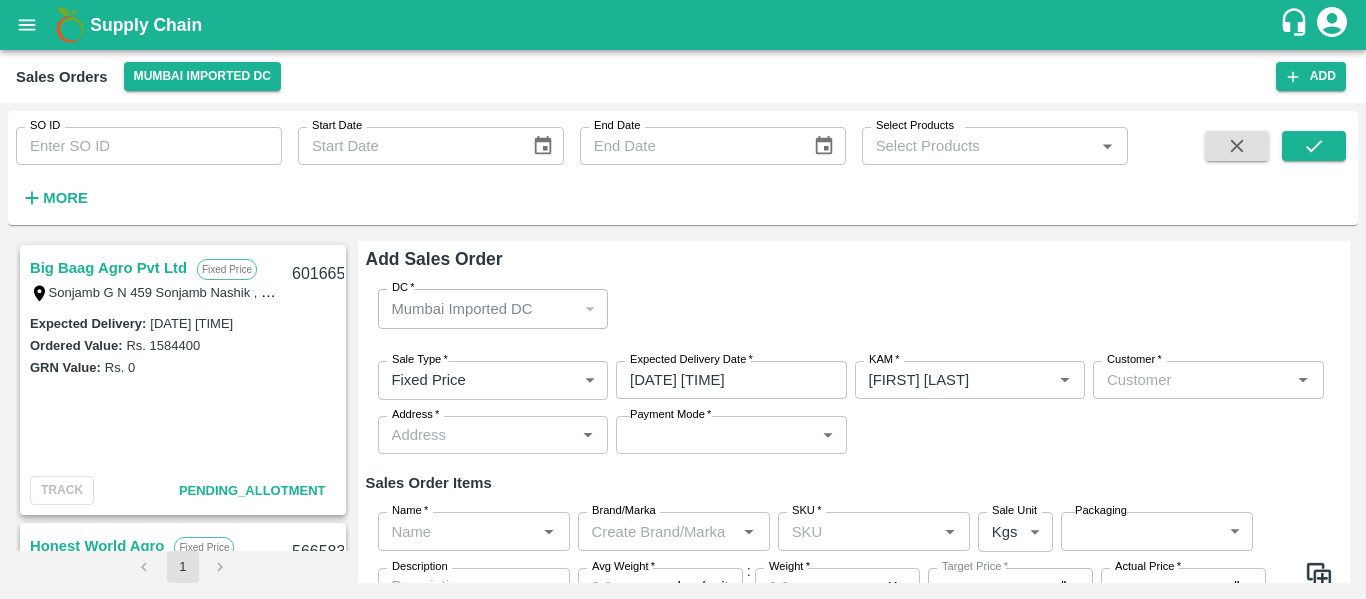 click on "Customer   *" at bounding box center [1192, 380] 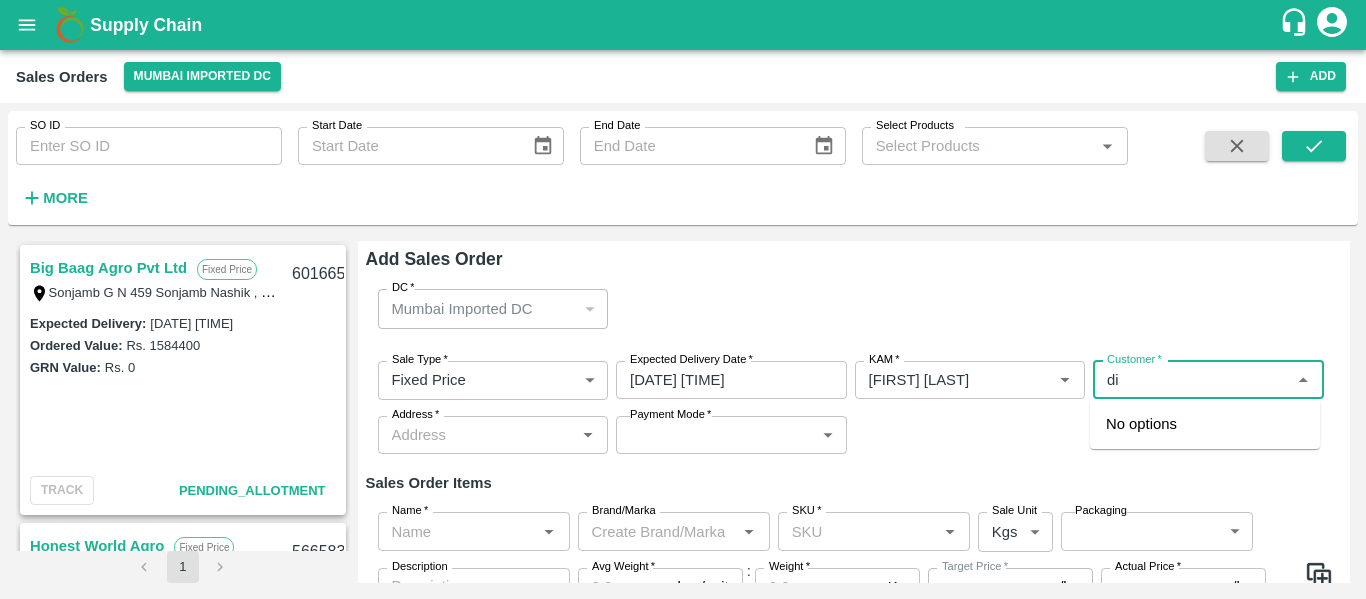 type on "d" 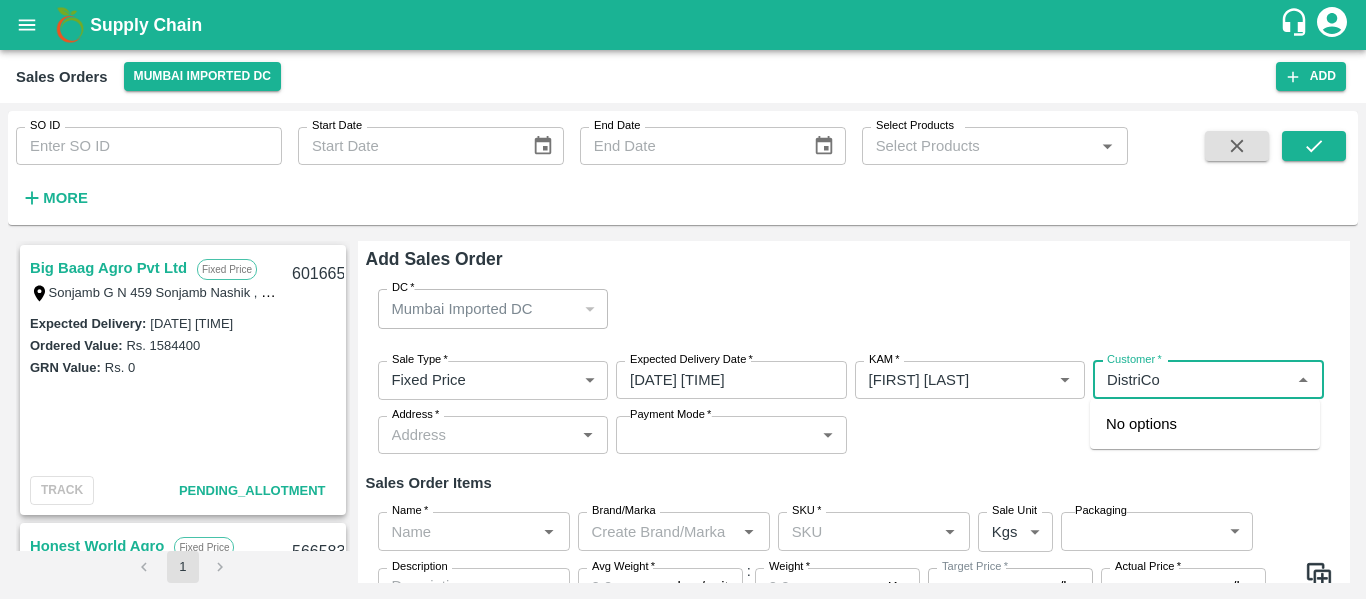 type on "DistriCo" 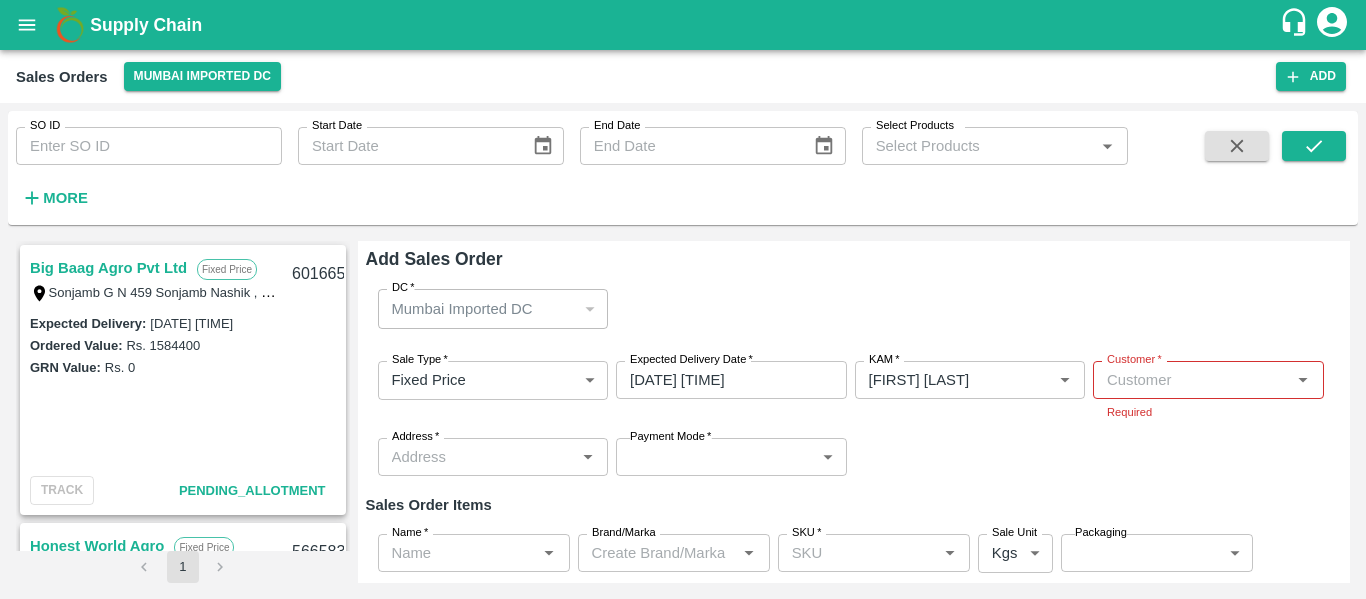 click on "DC   * Mumbai Imported DC 56 DC" at bounding box center (854, 308) 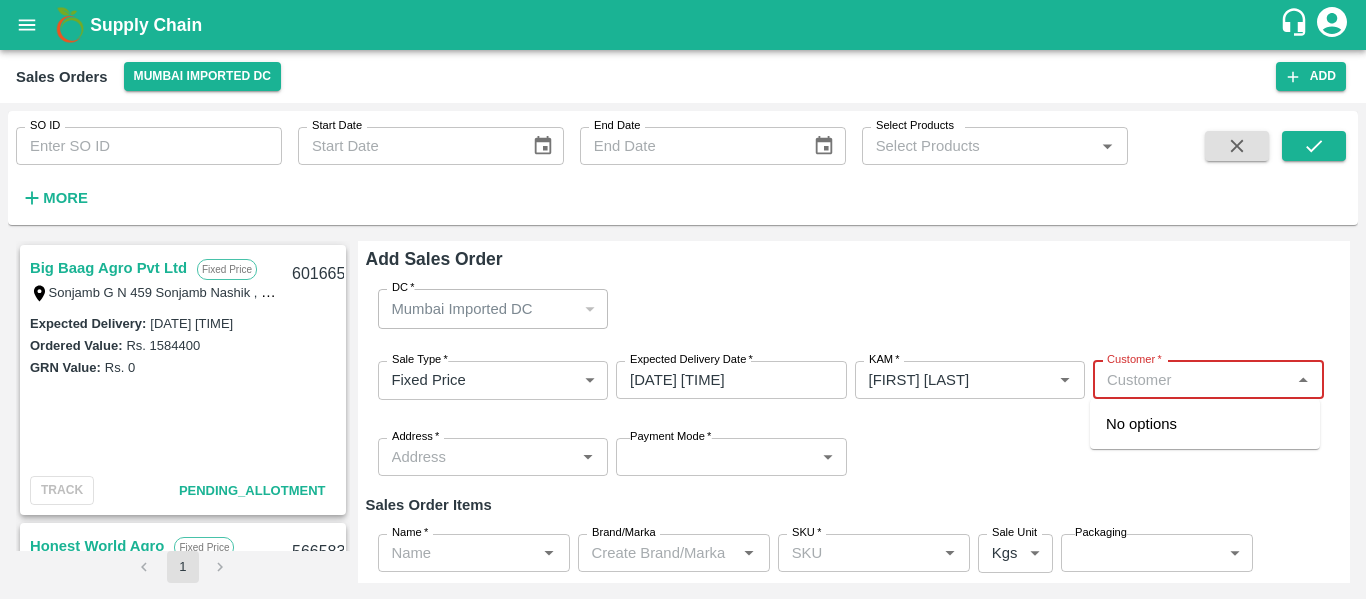 click on "Customer   *" at bounding box center (1192, 380) 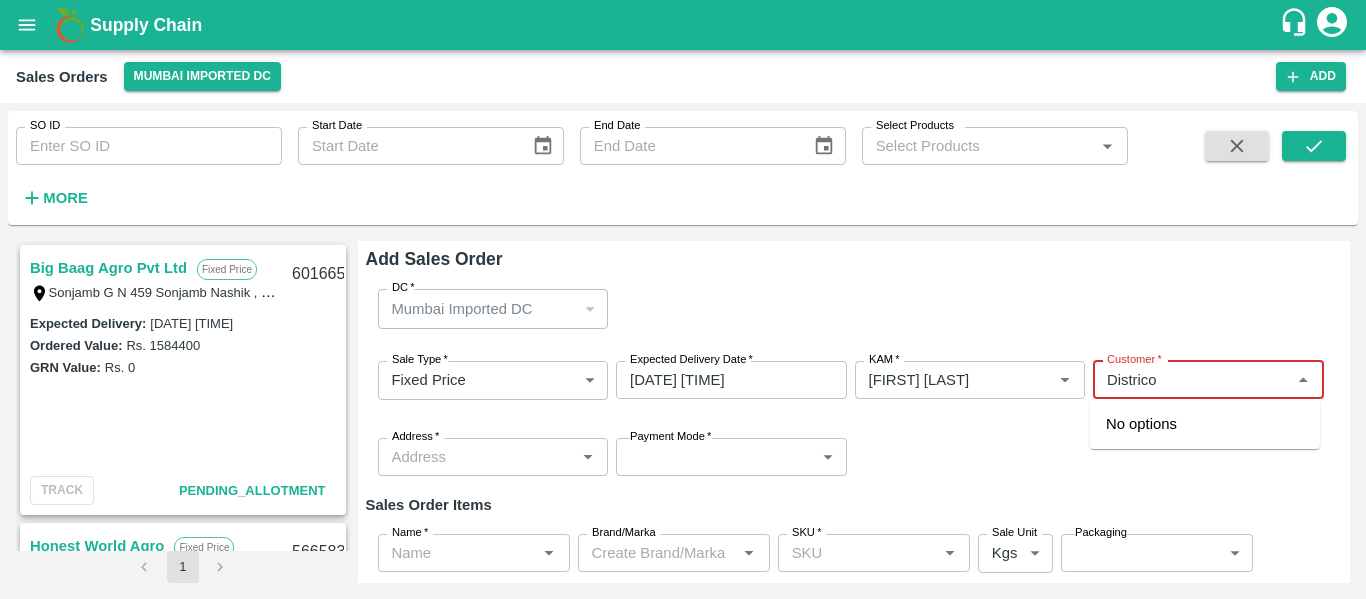 type on "Districo" 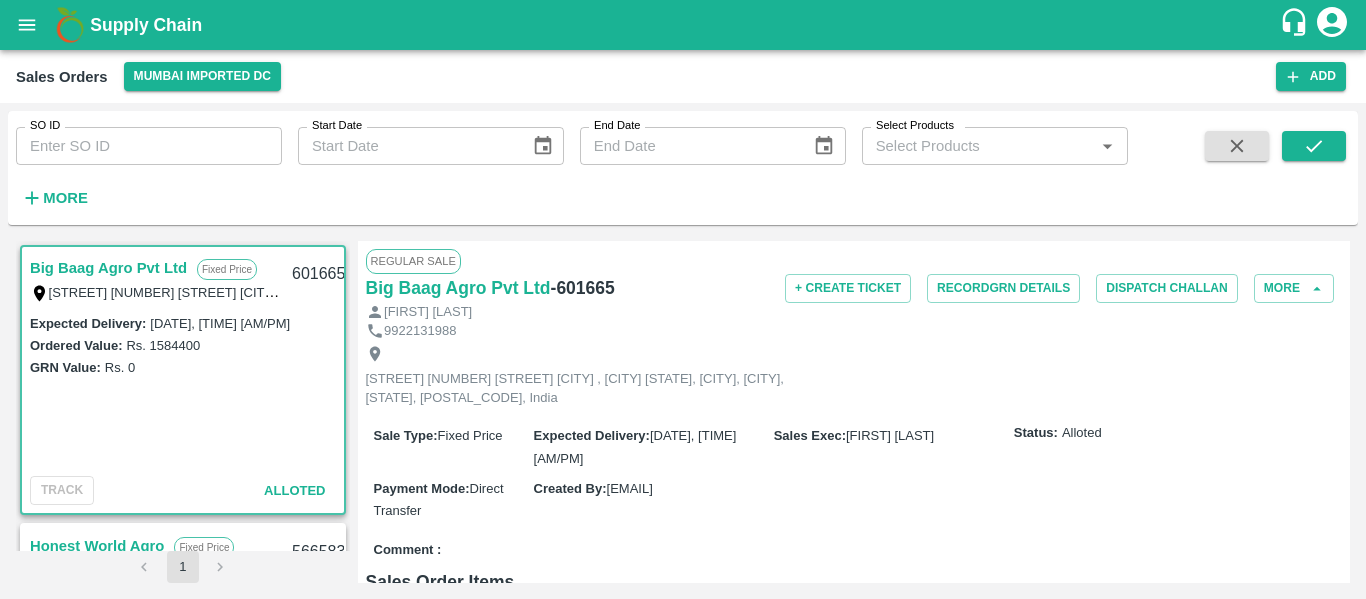 scroll, scrollTop: 0, scrollLeft: 0, axis: both 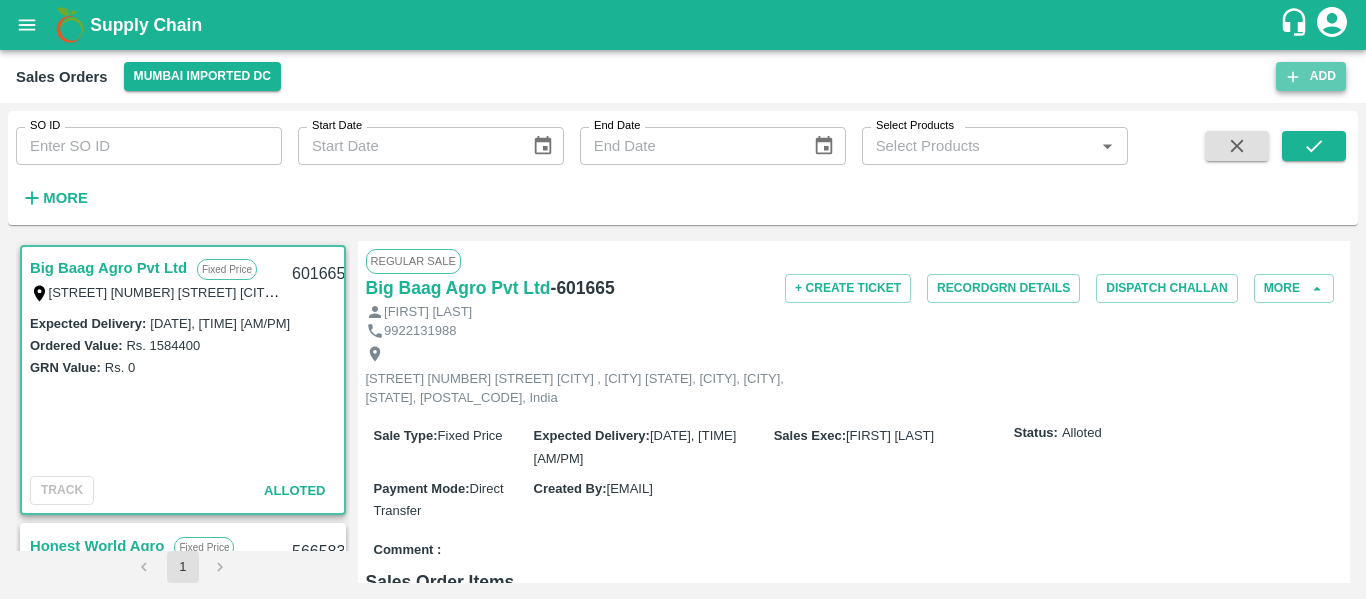 click on "Add" at bounding box center [1311, 76] 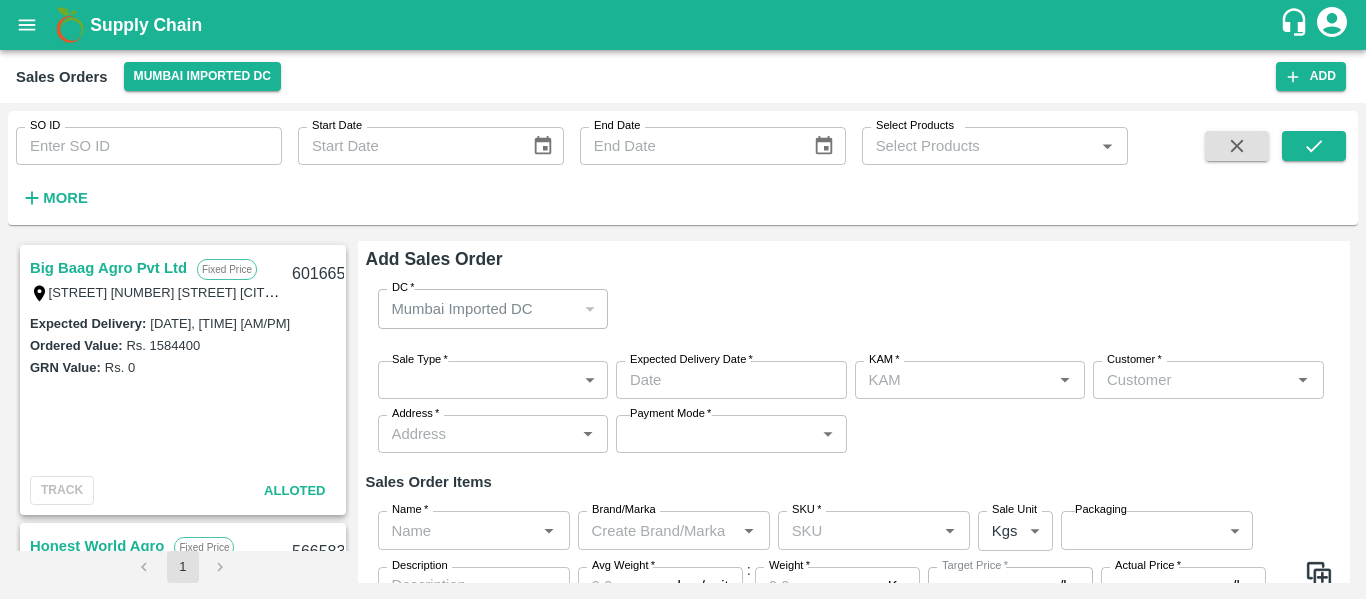 type on "[FIRST] [LAST]" 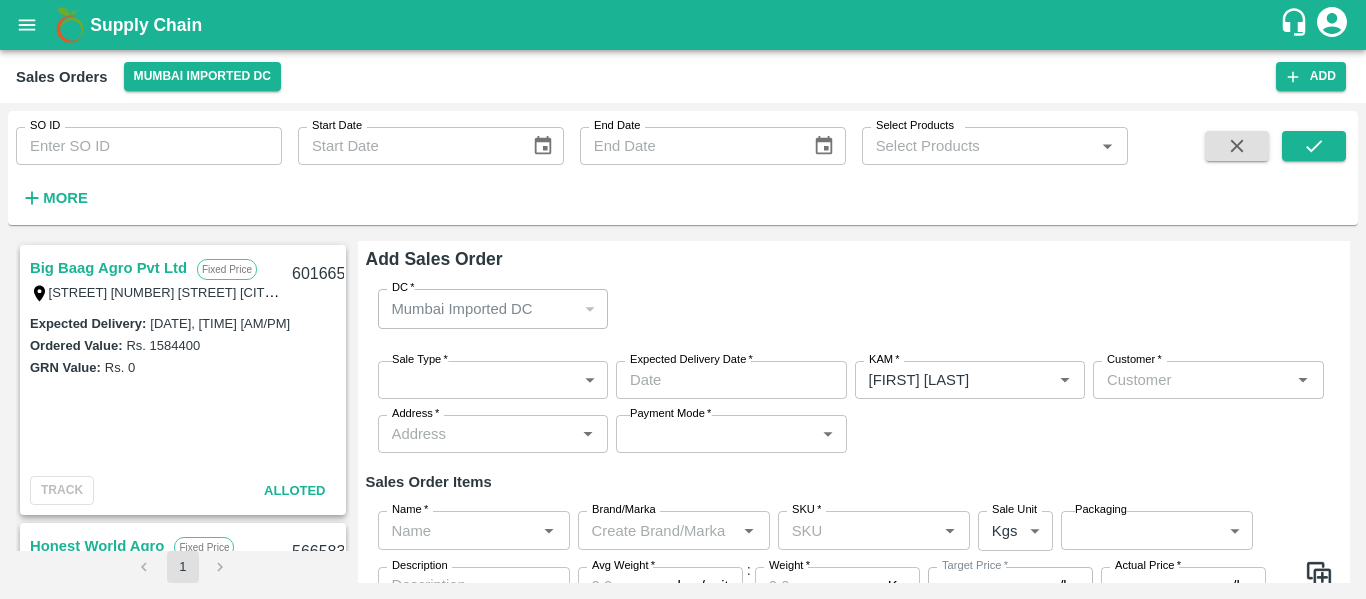 scroll, scrollTop: 47, scrollLeft: 0, axis: vertical 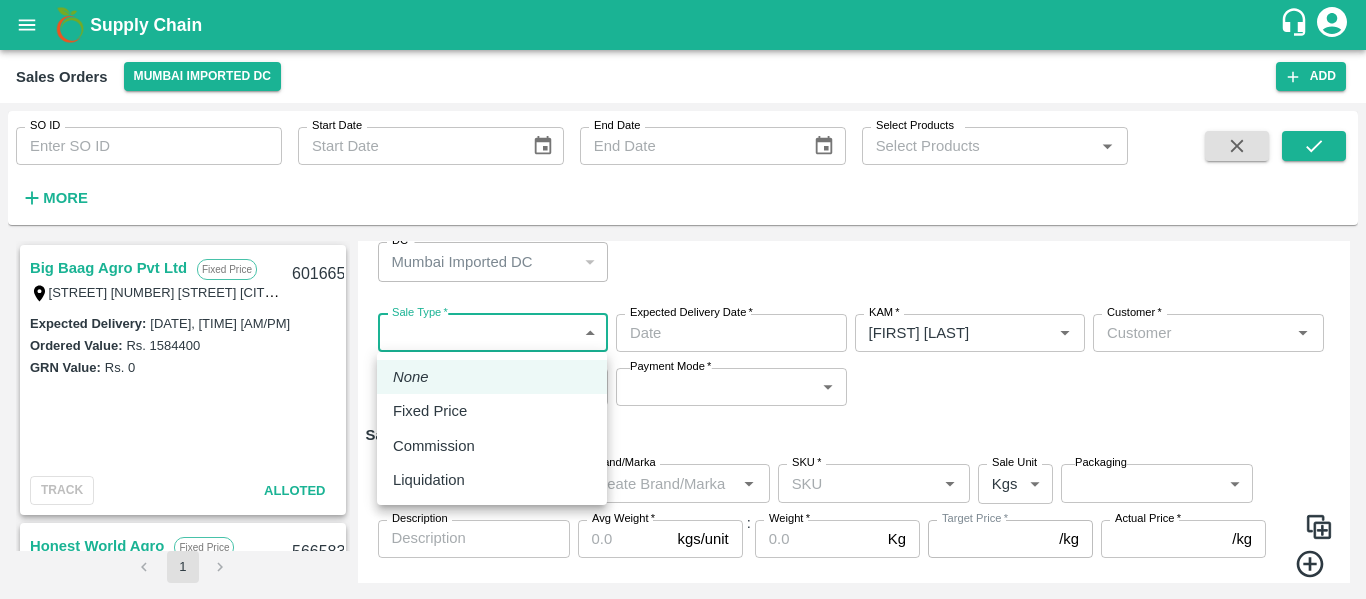 click on "Supply Chain Sales Orders Mumbai Imported DC Add SO ID SO ID Start Date Start Date End Date Select Products Select Products   * More Big Baag Agro Pvt Ltd Fixed Price Sonjamb G N 459 Sonjamb Nashik , Nashik Maharashtra, NASHIK, Nashik, Maharashtra, [POSTAL_CODE], India 601665 Expected Delivery : [DATE], [TIME] Ordered Value: Rs.   1584400 GRN Value: Rs.   0 TRACK Alloted Honest World Agro Fixed Price SNO :648/3/2,, Pawan Nagar NR Bibwewadi, Pune, Pune, MAHARASHTRA, 411043 566583 Expected Delivery : [DATE], [TIME] Ordered Value: Rs.   160000 GRN Value: Rs.   0 TRACK Void Firoz Amjad Khan Fixed Price House no-[NUMBER], Flat no :[NUMBER], Shalimar APT, Khairne, Municipal Corporation(Thane Zone-2 ) Maharashtra-4, Navi Mumbai, Mumbai Suburban, MAHARASHTRA, [POSTAL_CODE] 558832 Expected Delivery : [DATE], [TIME] Ordered Value: Rs.   215200 GRN Value: Rs.   0 TRACK Void A K Khan Fixed Price j474, J474, Navi Mumbai, Mumbai Suburban, MAHARASHTRA, [POSTAL_CODE] 555651 Expected Delivery : [DATE], [TIME] Rs." at bounding box center (683, 299) 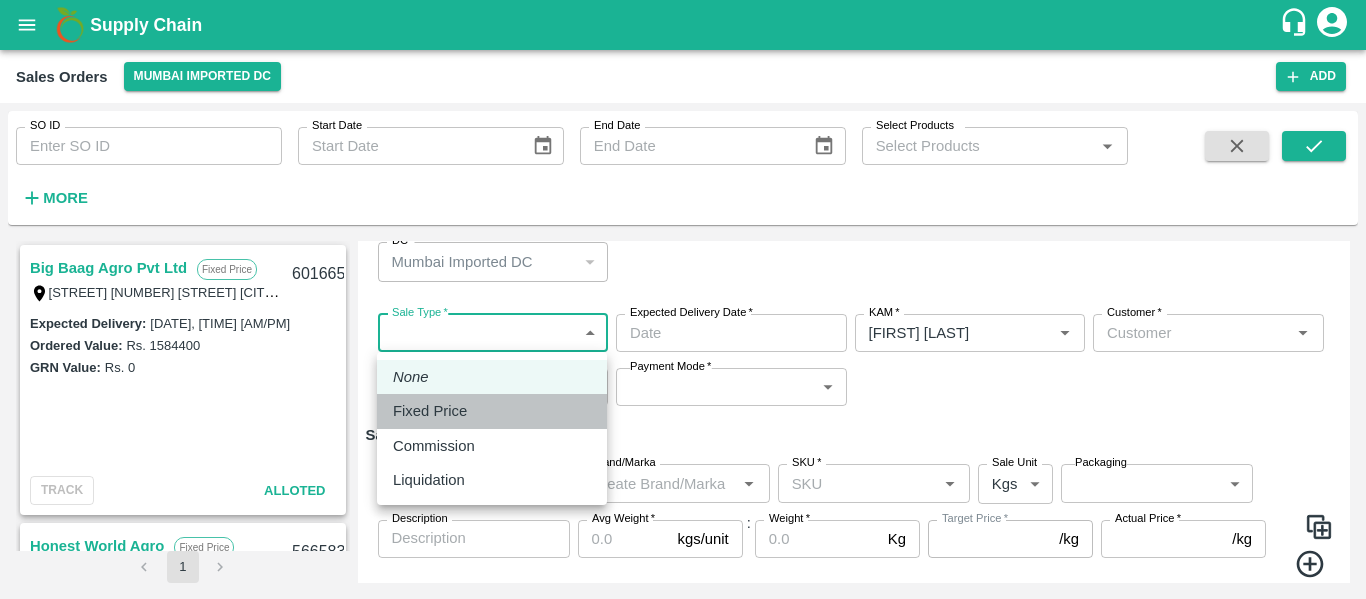 click on "Fixed Price" at bounding box center (430, 411) 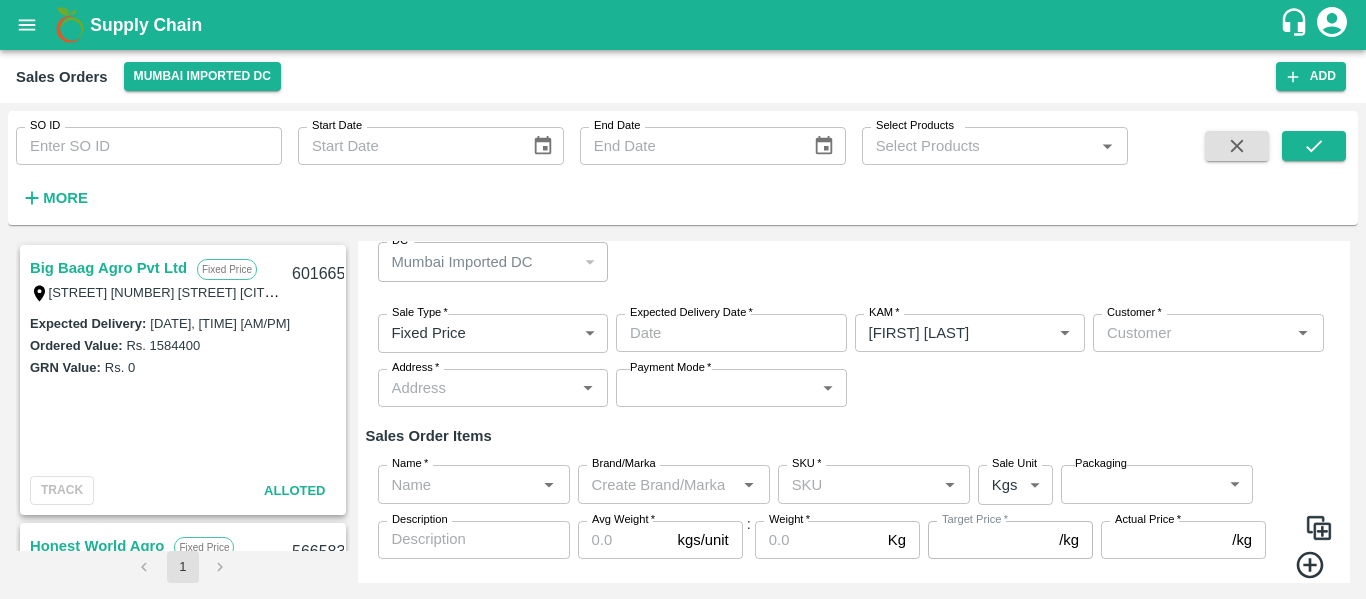 click on "Expected Delivery Date   *" at bounding box center (691, 313) 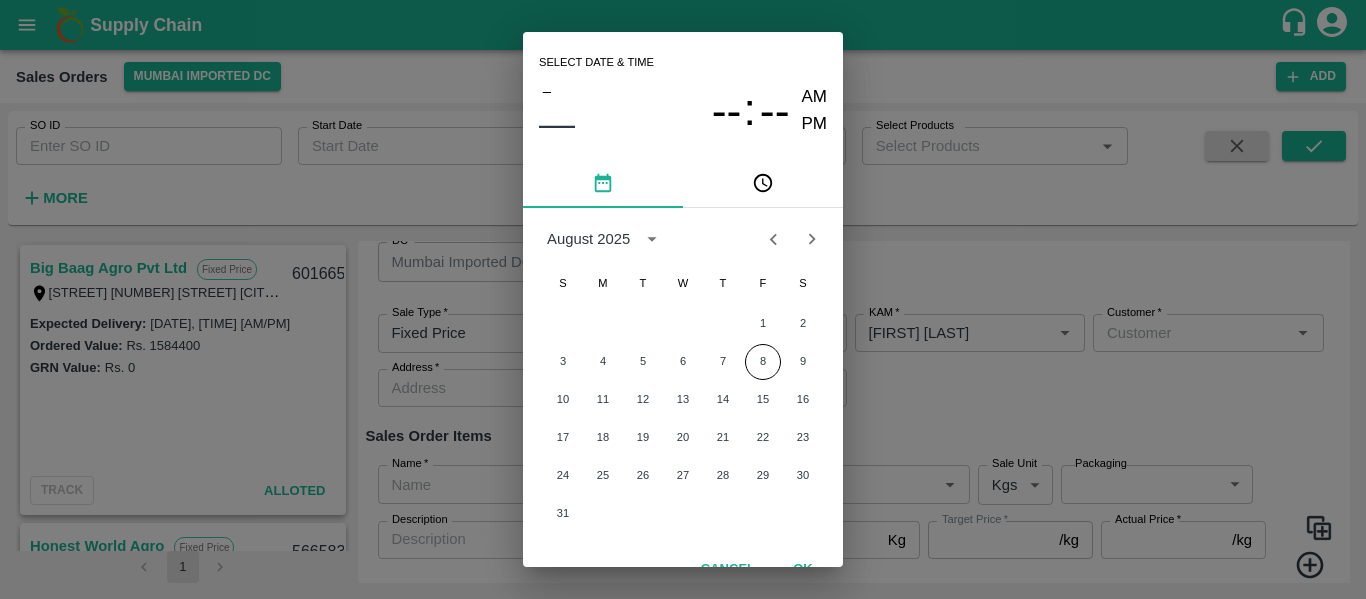 click on "1 2" at bounding box center [683, 324] 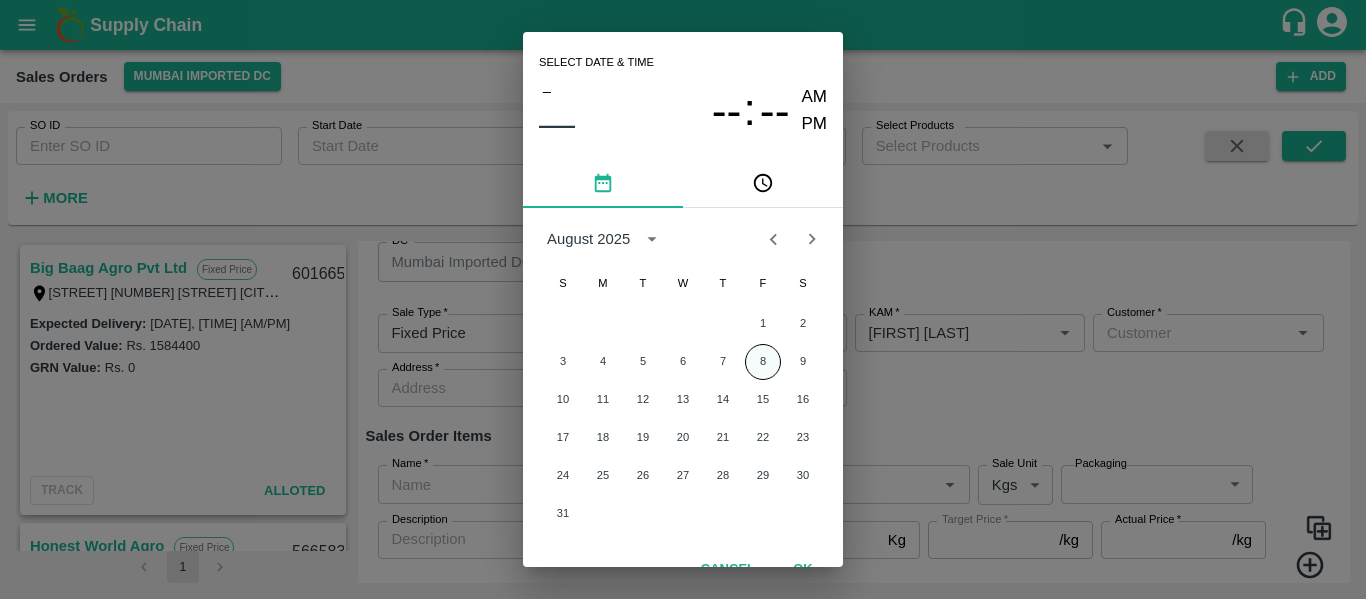click on "8" at bounding box center (763, 362) 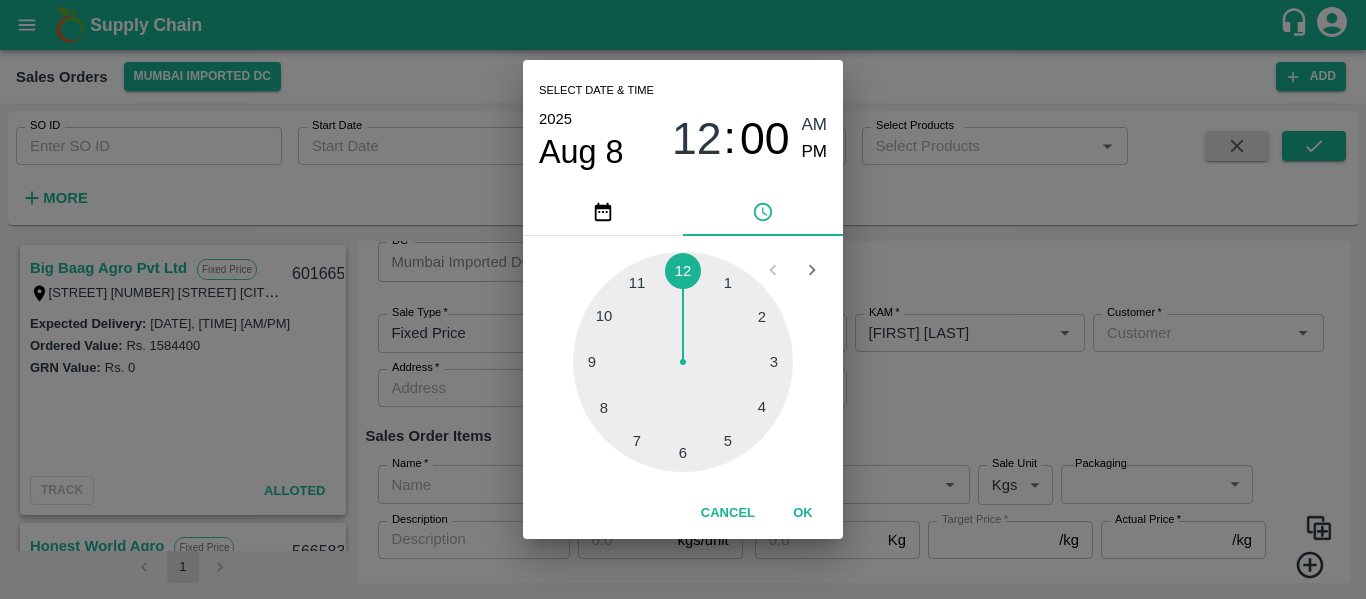 click at bounding box center [683, 362] 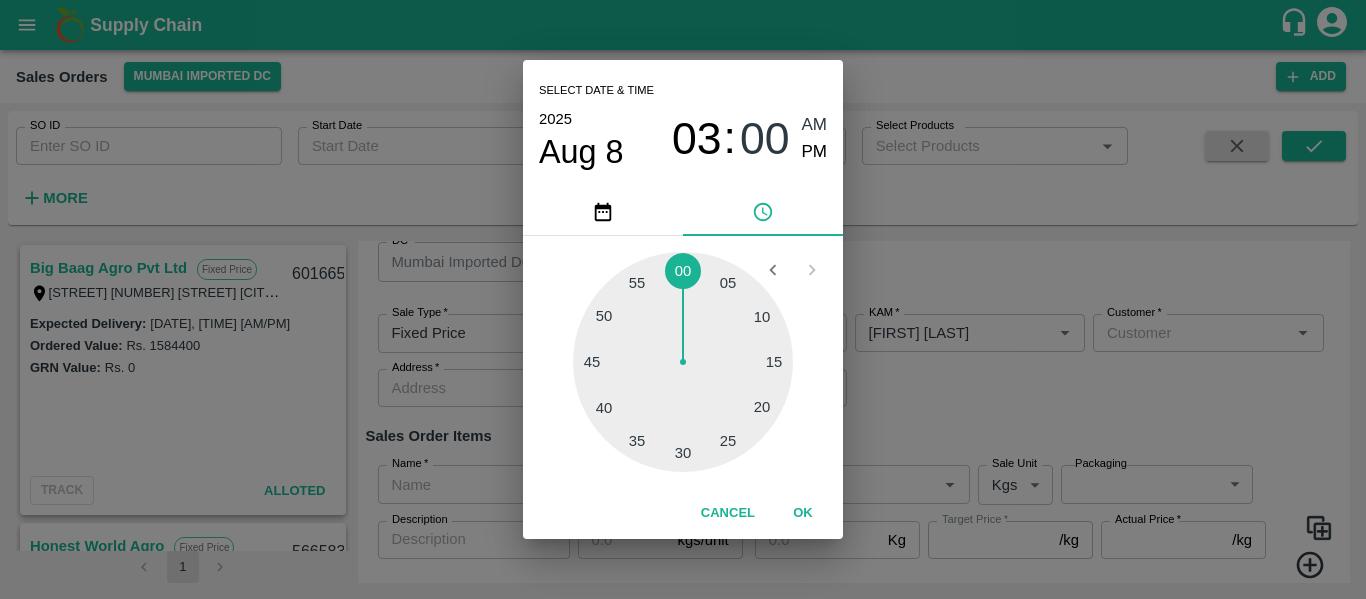 click at bounding box center (683, 362) 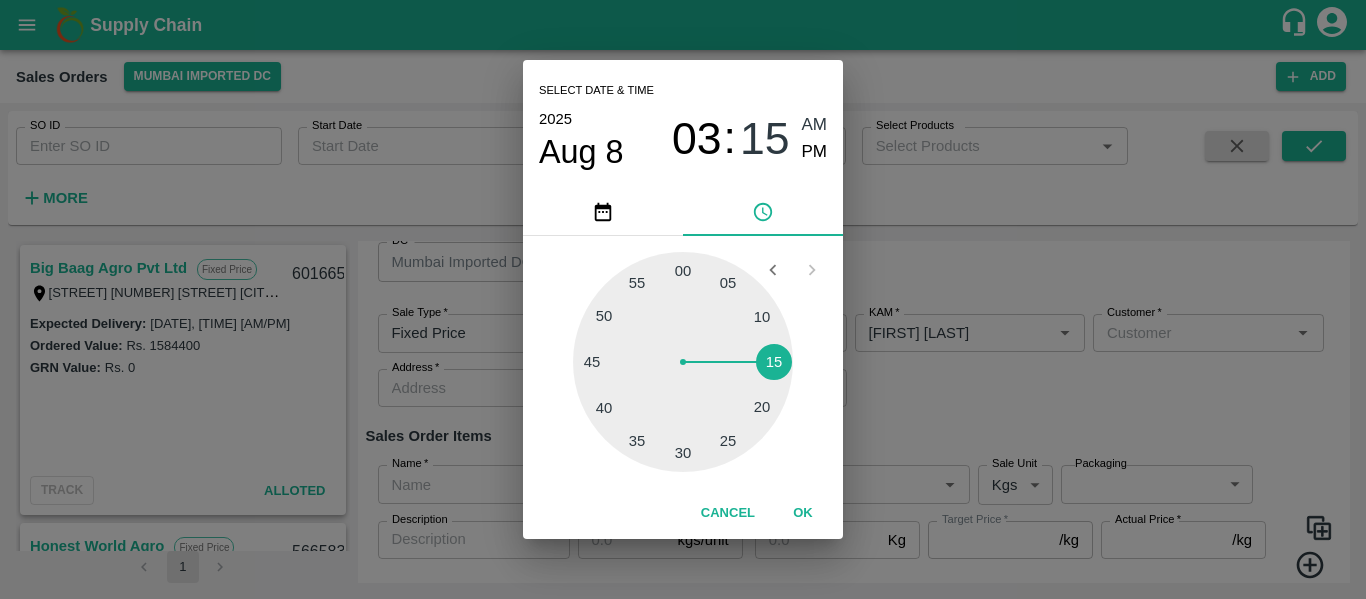 click at bounding box center (683, 362) 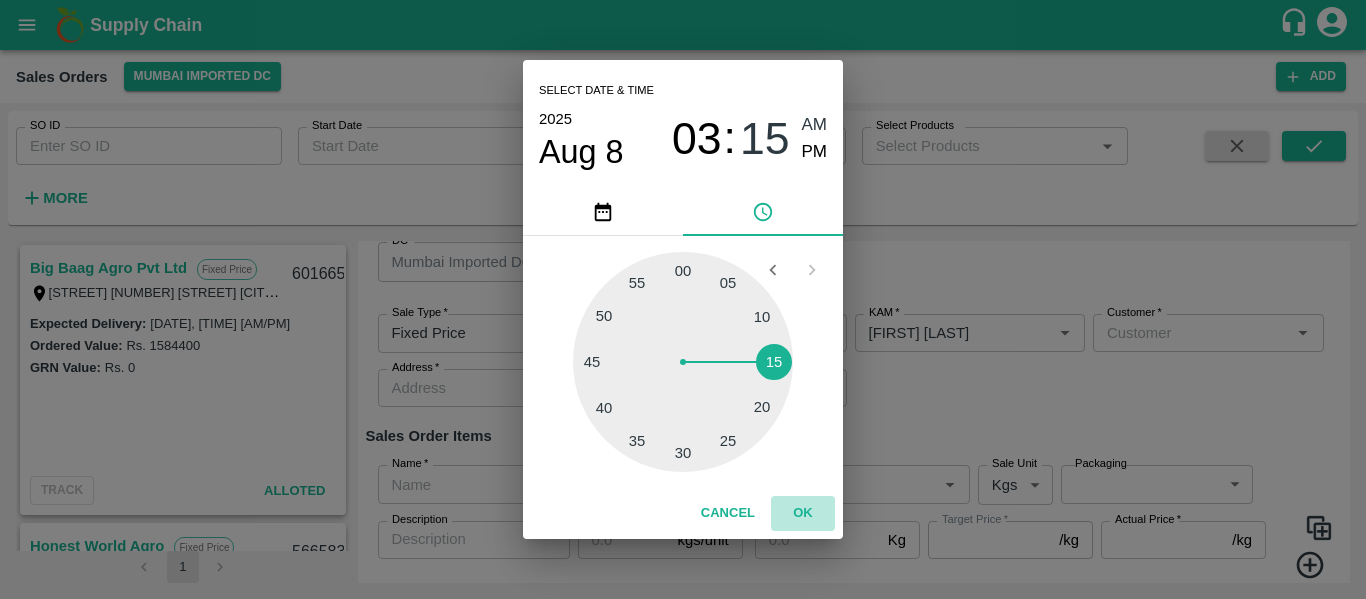 click on "OK" at bounding box center (803, 513) 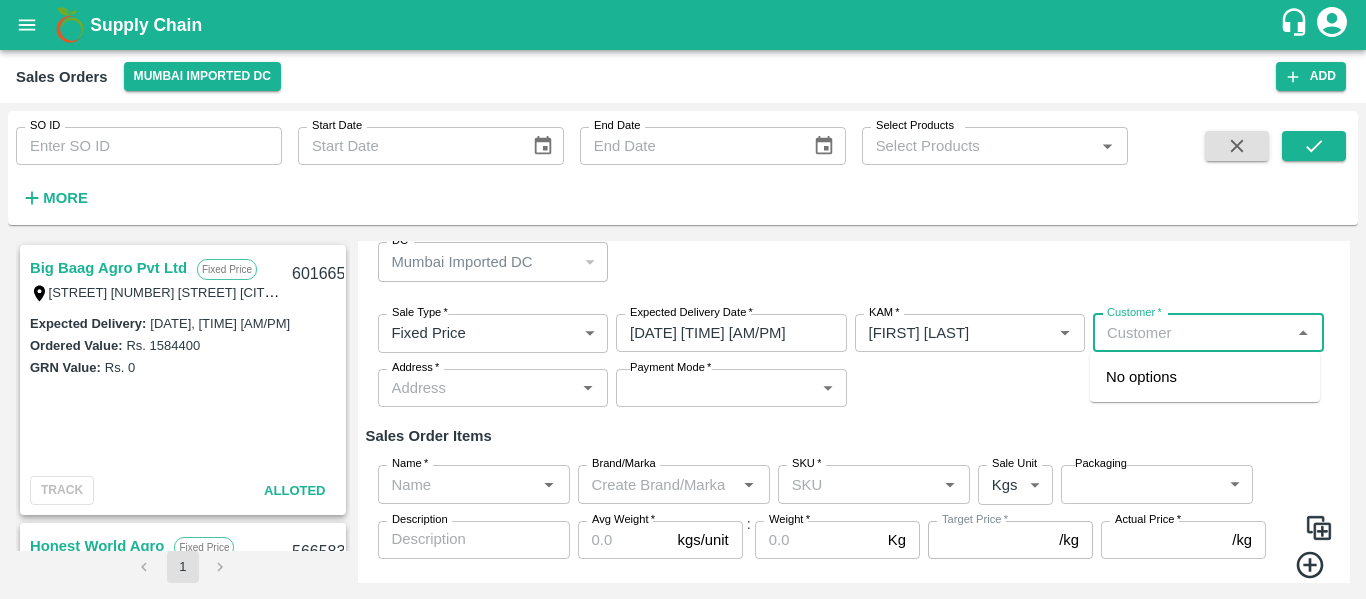 click on "Customer   *" at bounding box center [1192, 333] 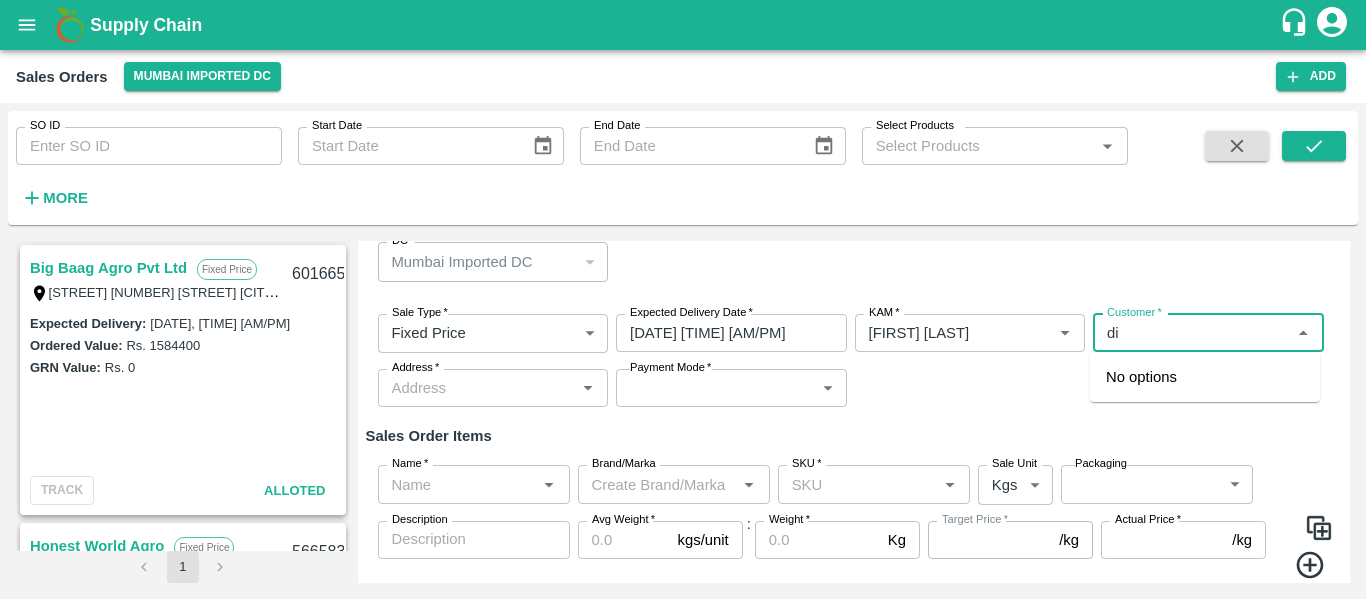 type on "d" 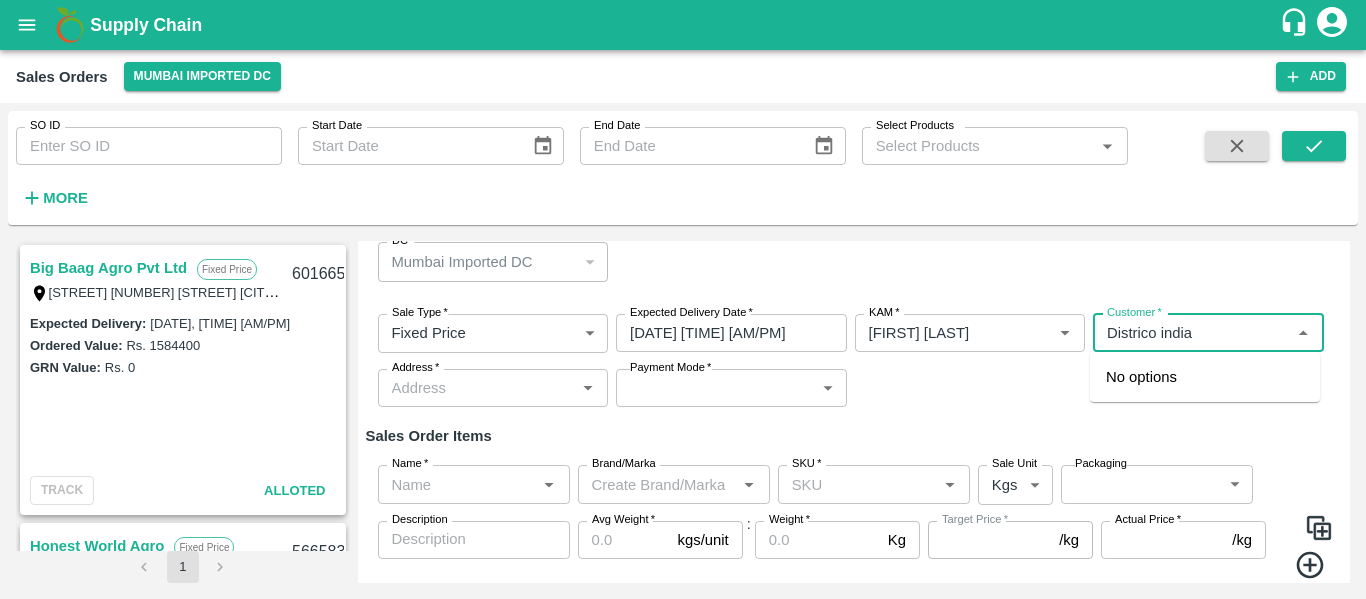 type on "Districo india" 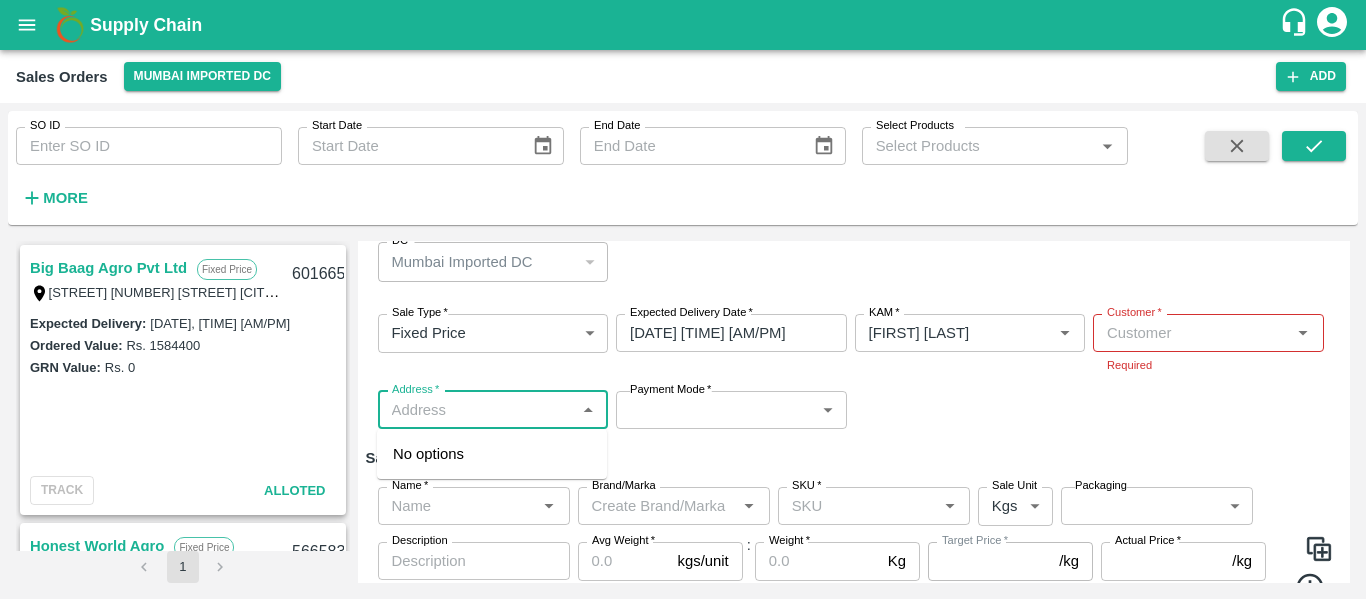click on "Sale Type   * Fixed Price 1 Sale Type Expected Delivery Date   * 08/08/2025 03:15 AM Expected Delivery Date KAM   * KAM   * Customer   * Customer   * Required Address   * Address   * Payment Mode   * ​ Payment Mode" at bounding box center [854, 371] 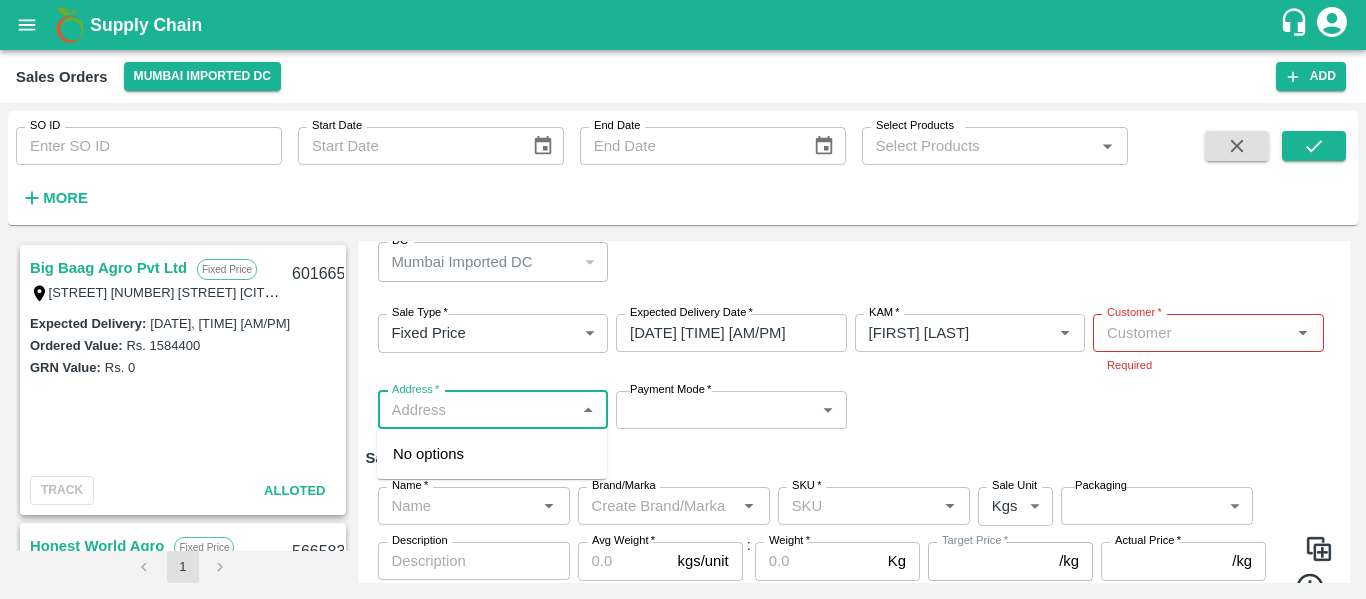 click on "Customer   *" at bounding box center [1208, 333] 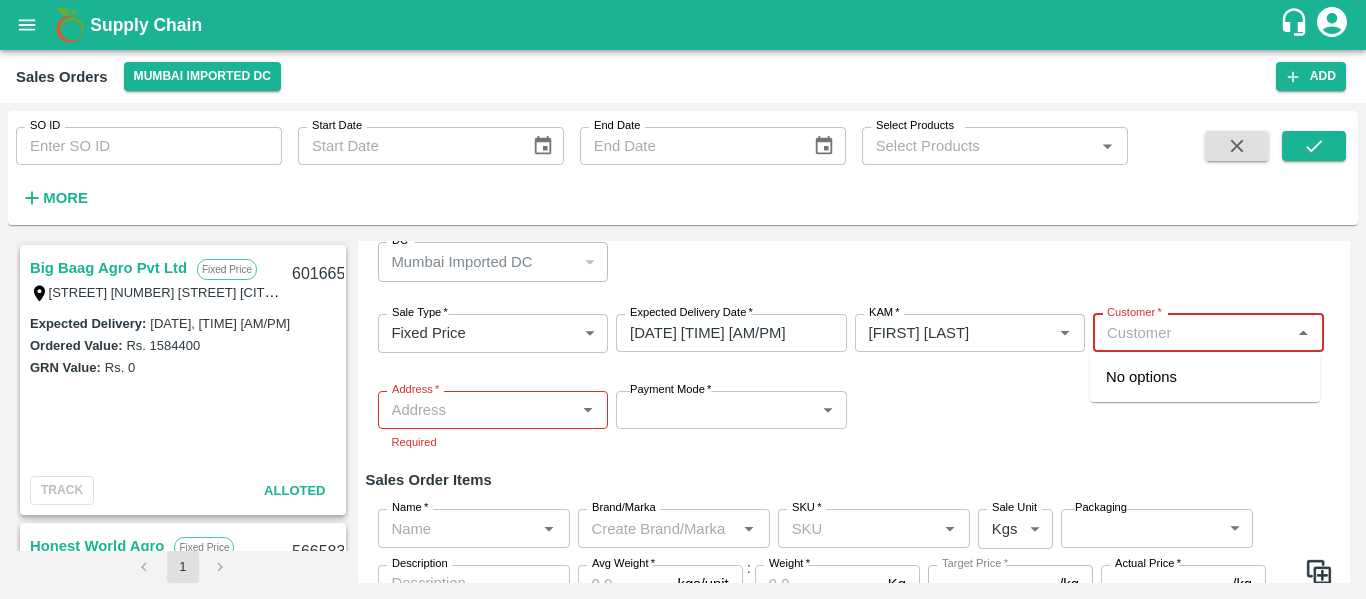 scroll, scrollTop: 0, scrollLeft: 0, axis: both 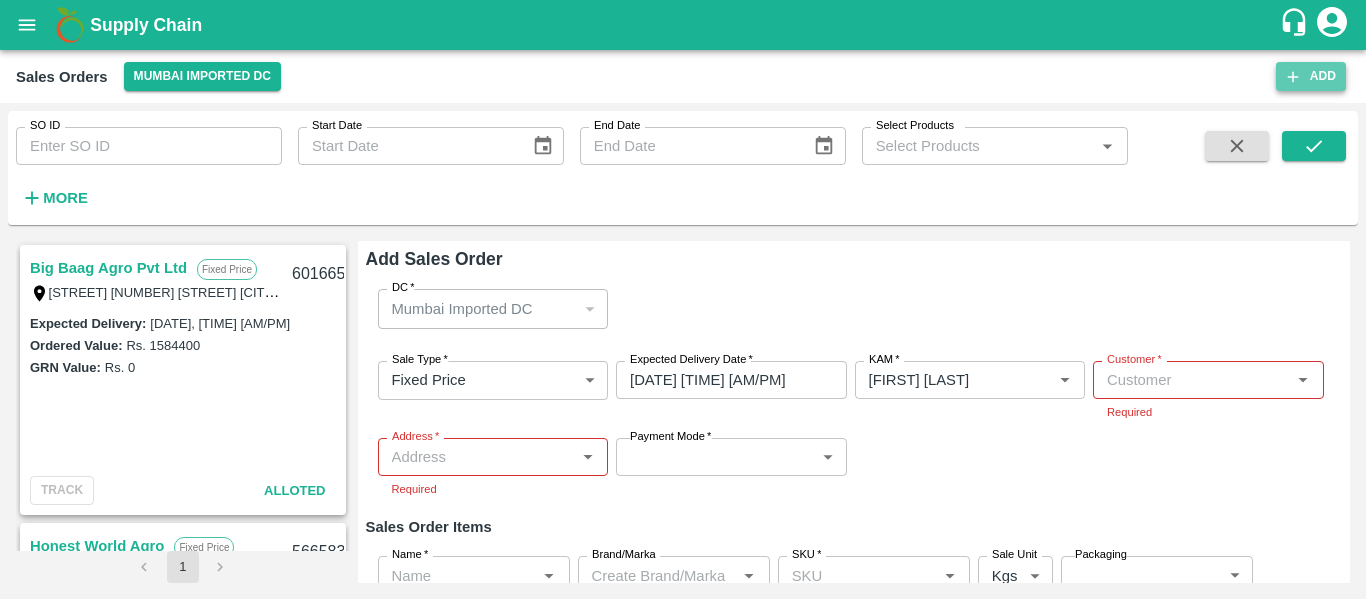 click on "Add" at bounding box center [1311, 76] 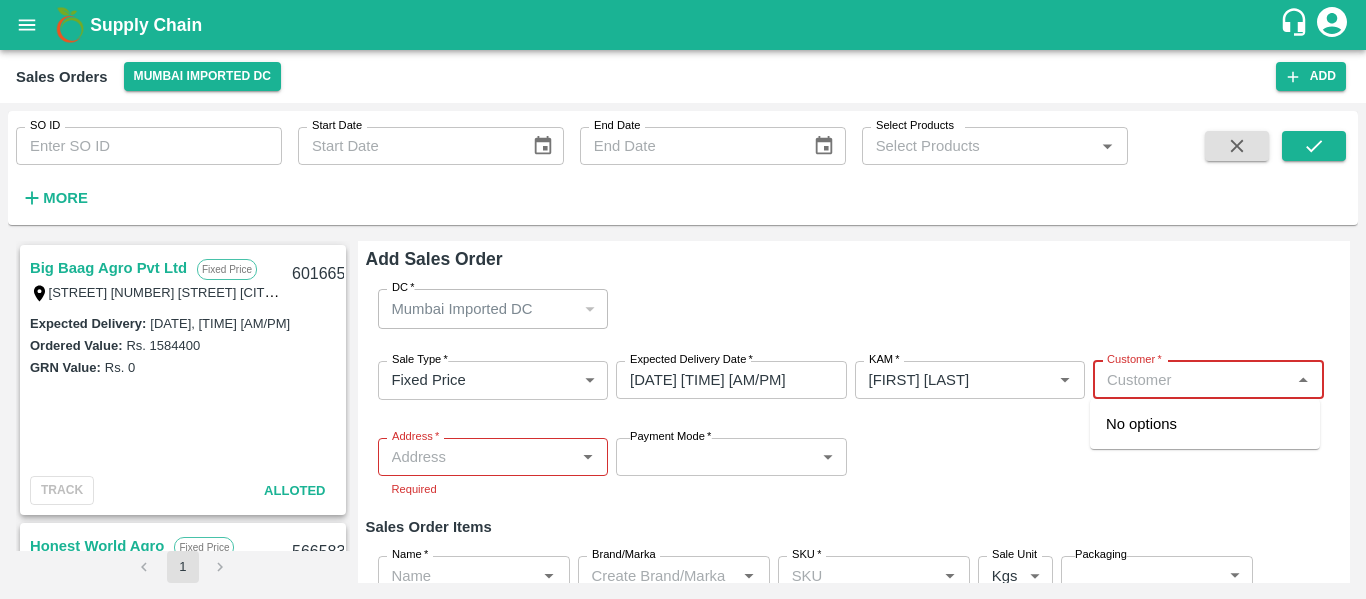 click on "Customer   *" at bounding box center (1192, 380) 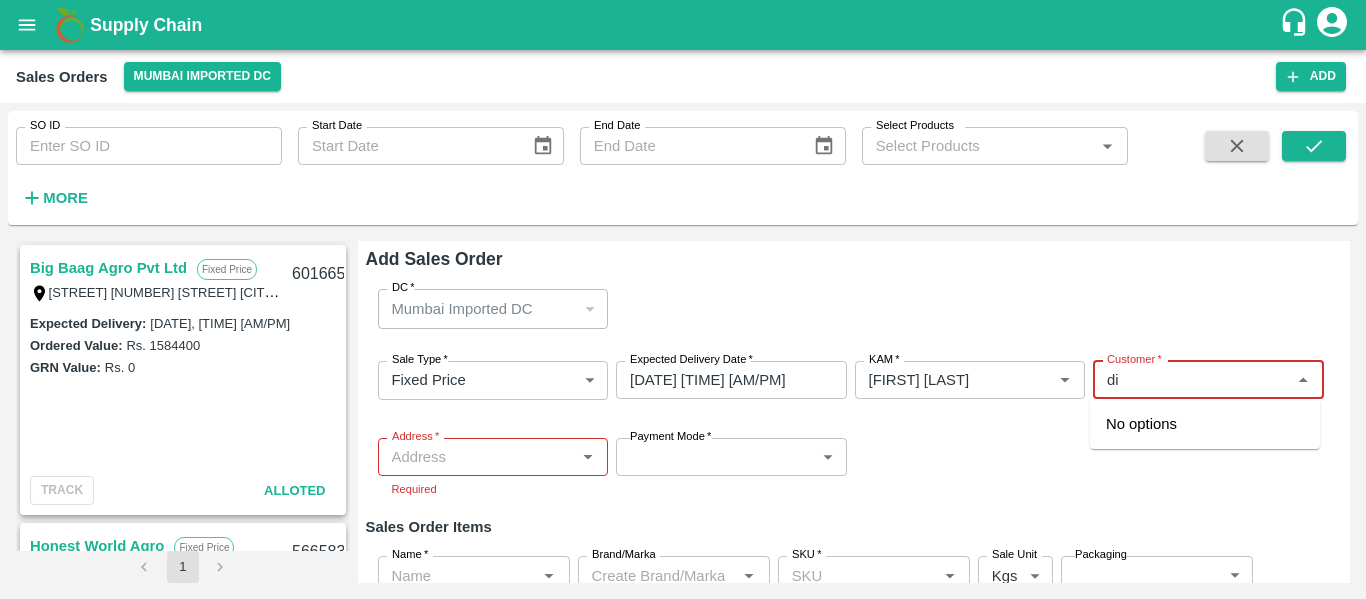type on "d" 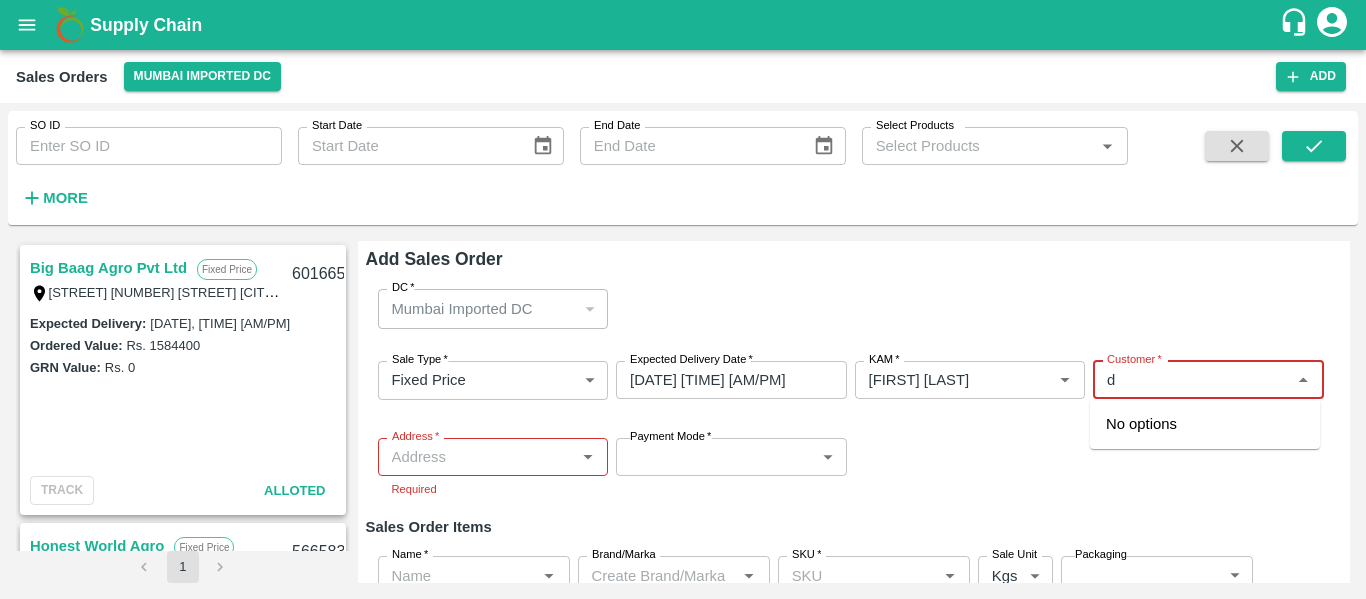 type 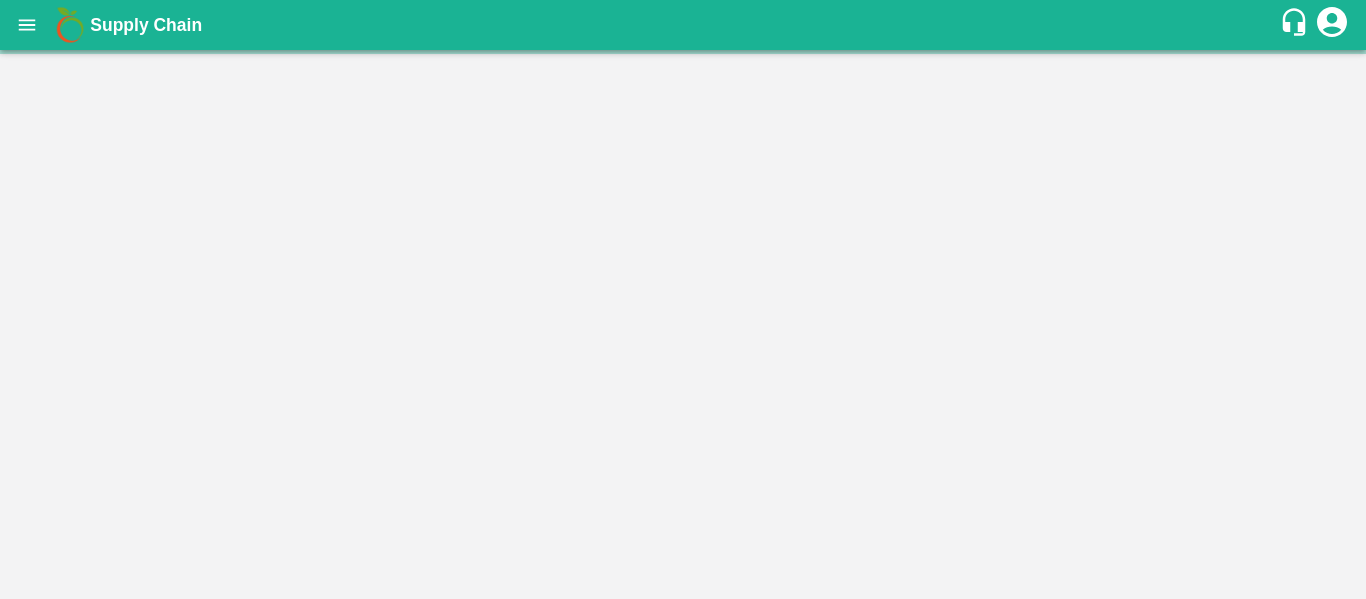 scroll, scrollTop: 0, scrollLeft: 0, axis: both 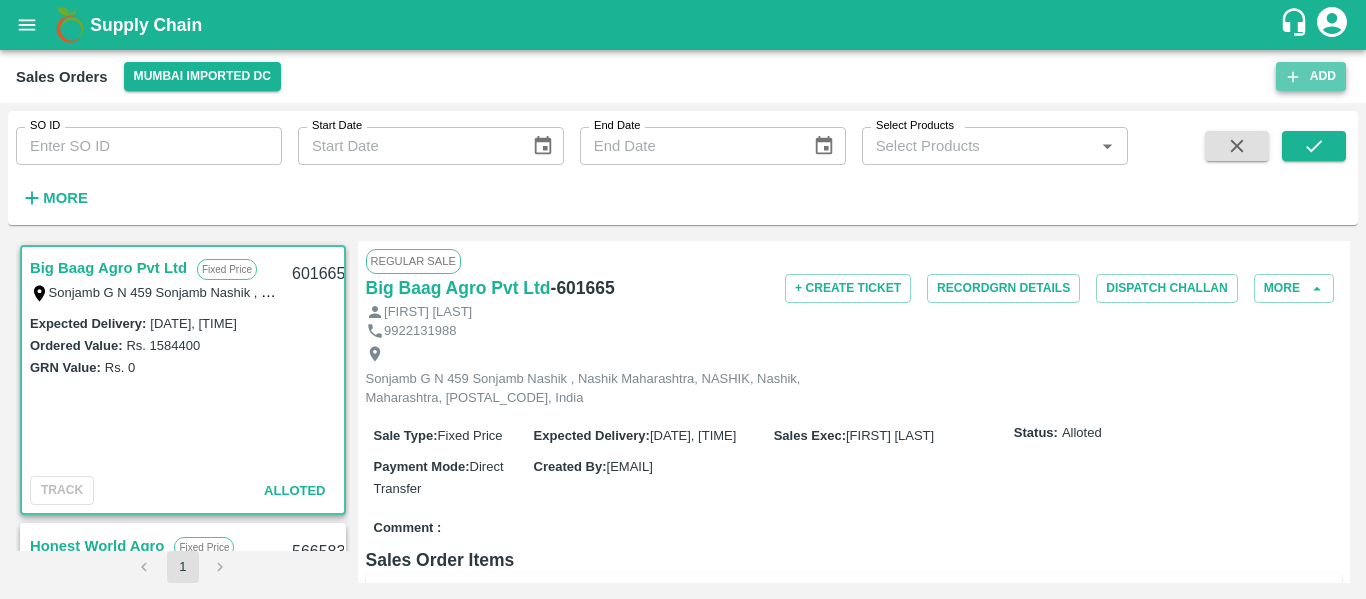 click on "Add" at bounding box center (1311, 76) 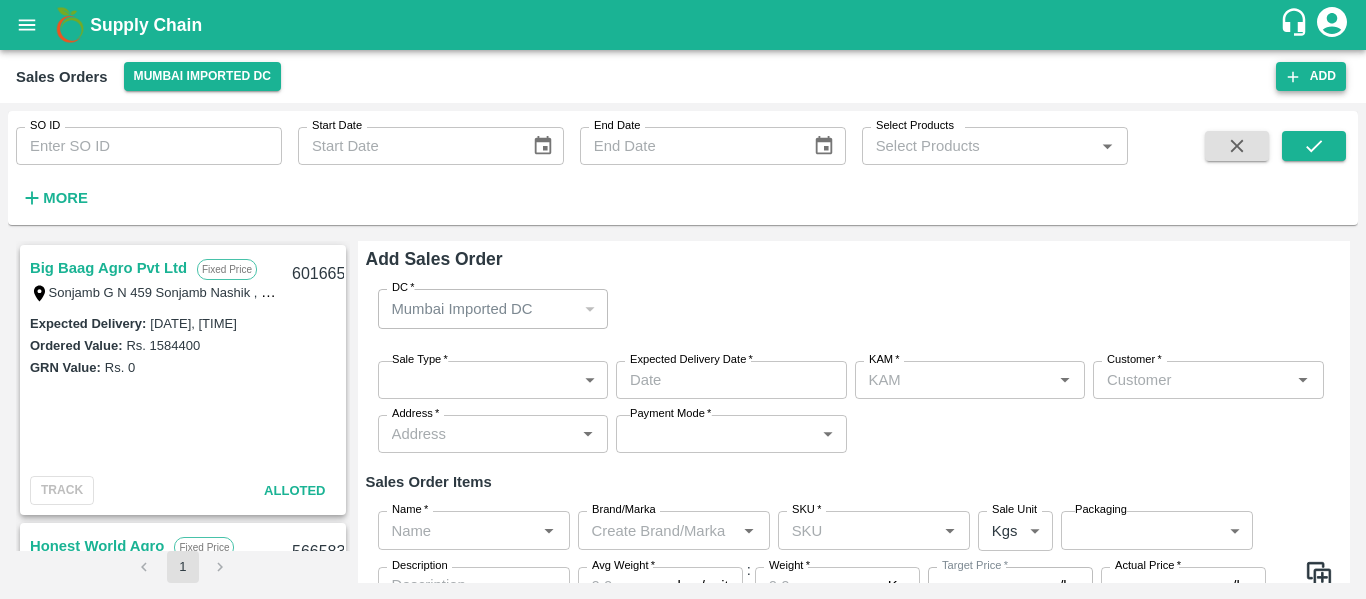 type on "[FIRST] [LAST]" 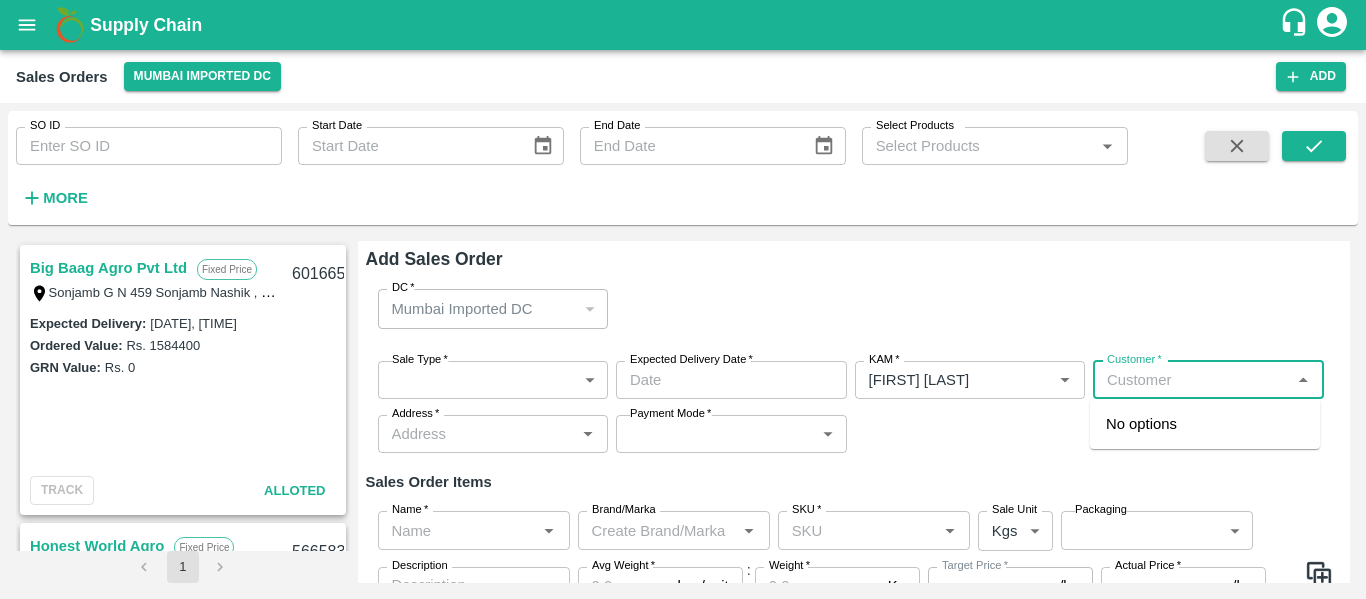 click on "Customer   *" at bounding box center (1192, 380) 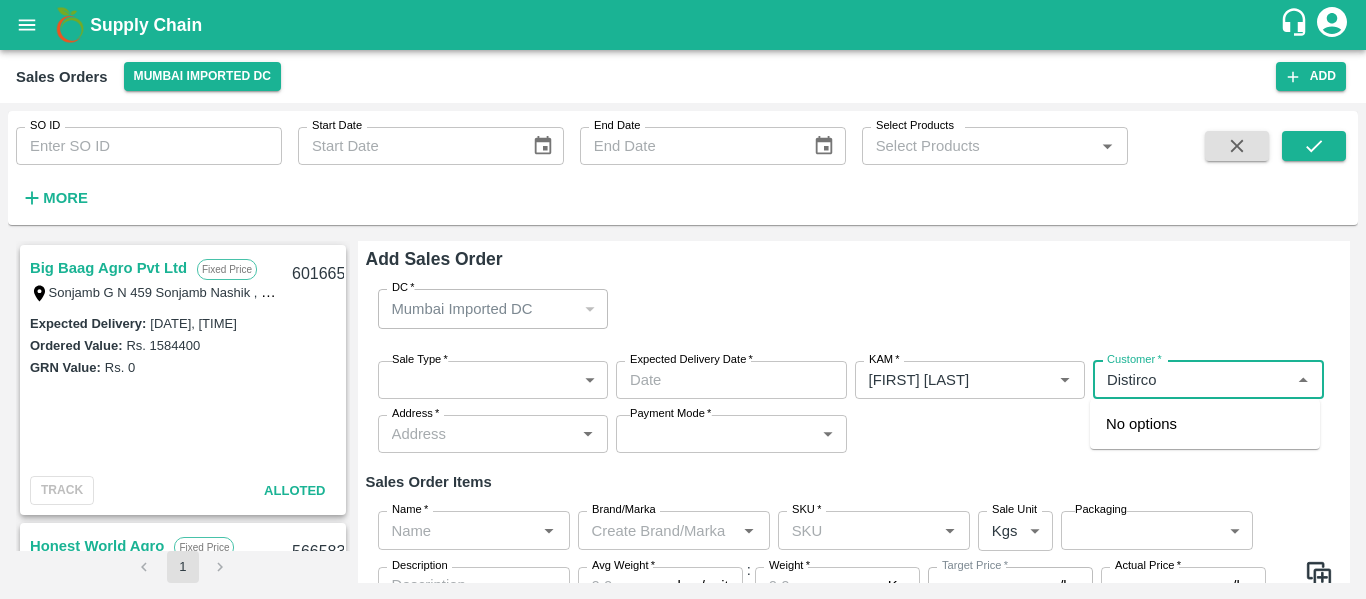 type on "Distirco" 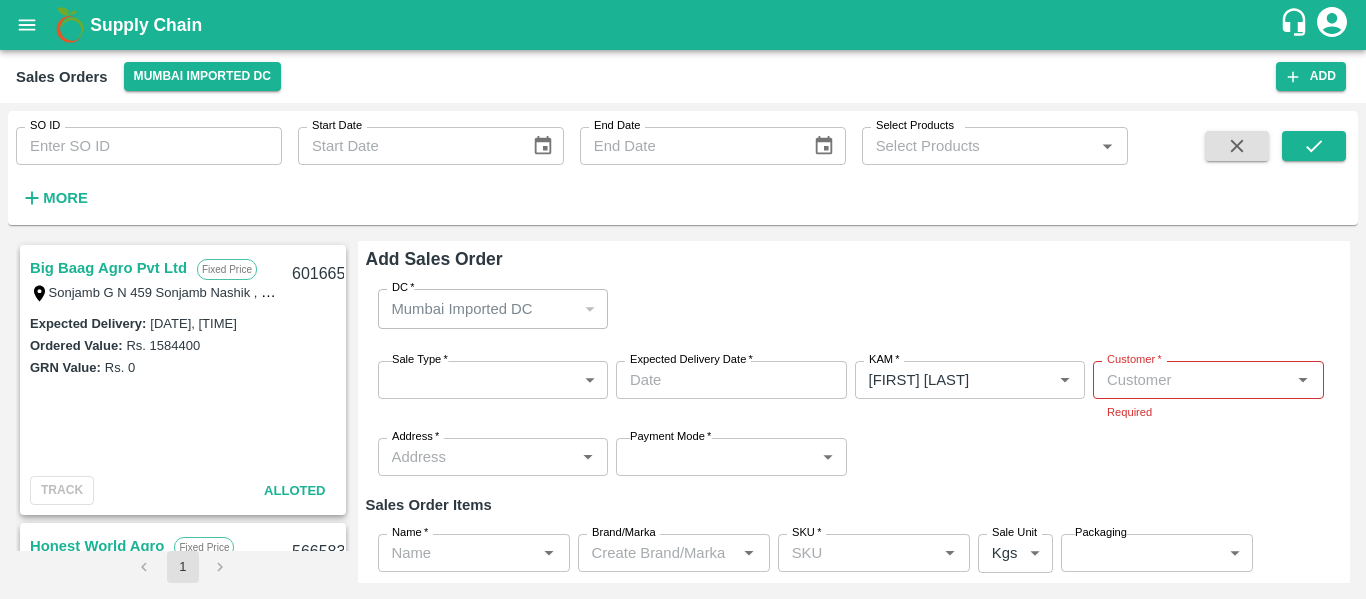 click on "DC   * Mumbai Imported DC 56 DC" at bounding box center [854, 308] 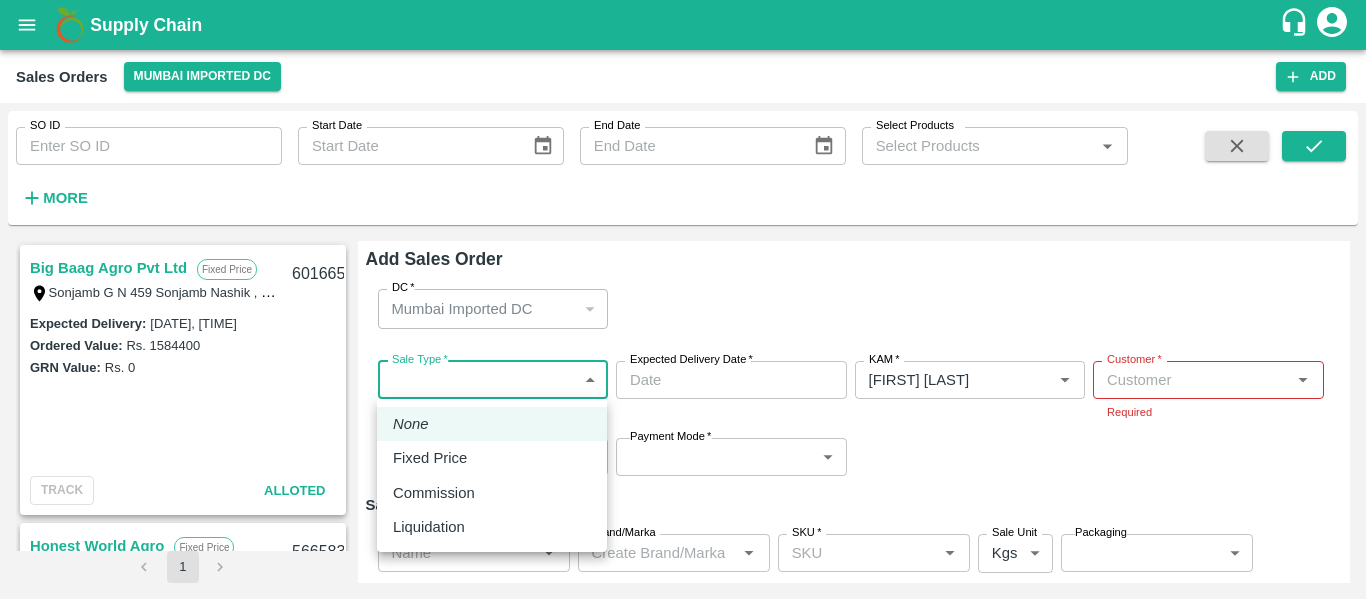 click on "Supply Chain Sales Orders Mumbai Imported DC Add SO ID SO ID Start Date Start Date End Date Select Products Select Products   * More Big Baag Agro Pvt Ltd Fixed Price Sonjamb G N 459 Sonjamb Nashik , Nashik Maharashtra, NASHIK, Nashik, Maharashtra, [POSTAL_CODE], India 601665 Expected Delivery : [DATE], [TIME] Ordered Value: Rs.   1584400 GRN Value: Rs.   0 TRACK Alloted Honest World Agro Fixed Price SNO :648/3/2,, Pawan Nagar NR Bibwewadi, Pune, Pune, MAHARASHTRA, 411043 566583 Expected Delivery : [DATE], [TIME] Ordered Value: Rs.   160000 GRN Value: Rs.   0 TRACK Void Firoz Amjad Khan Fixed Price House no-[NUMBER], Flat no :[NUMBER], Shalimar APT, Khairne, Municipal Corporation(Thane Zone-2 ) Maharashtra-4, Navi Mumbai, Mumbai Suburban, MAHARASHTRA, [POSTAL_CODE] 558832 Expected Delivery : [DATE], [TIME] Ordered Value: Rs.   215200 GRN Value: Rs.   0 TRACK Void A K Khan Fixed Price j474, J474, Navi Mumbai, Mumbai Suburban, MAHARASHTRA, [POSTAL_CODE] 555651 Expected Delivery : [DATE], [TIME] Rs." at bounding box center [683, 299] 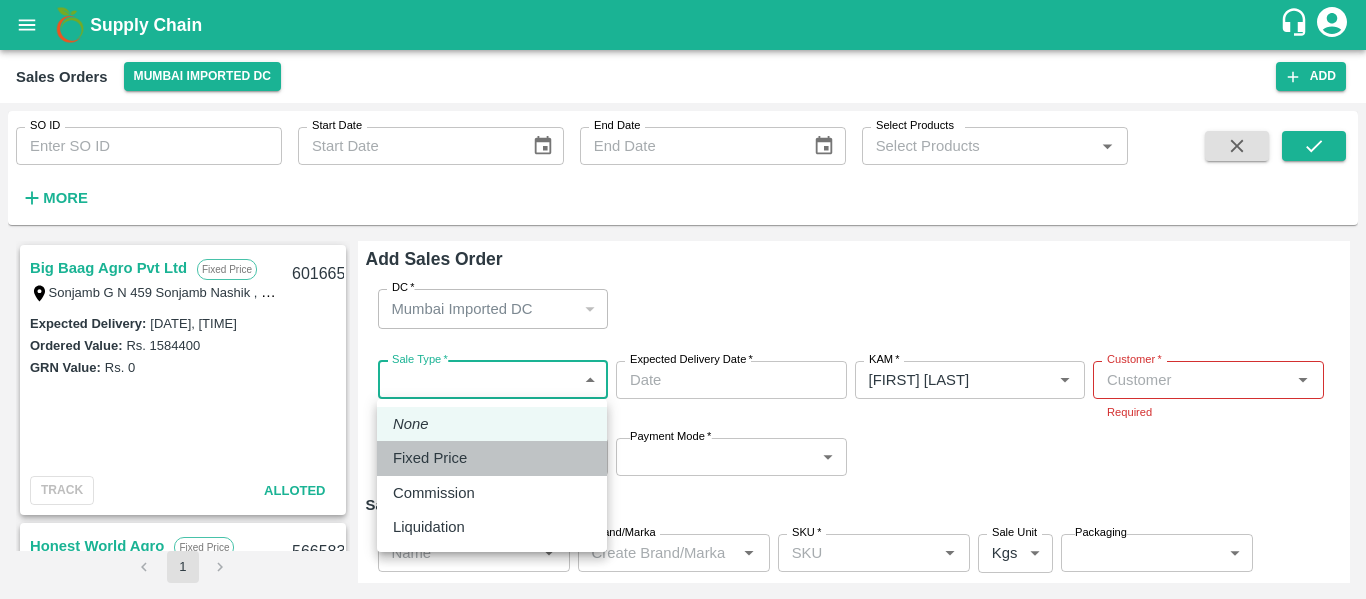 click on "Fixed Price" at bounding box center [430, 458] 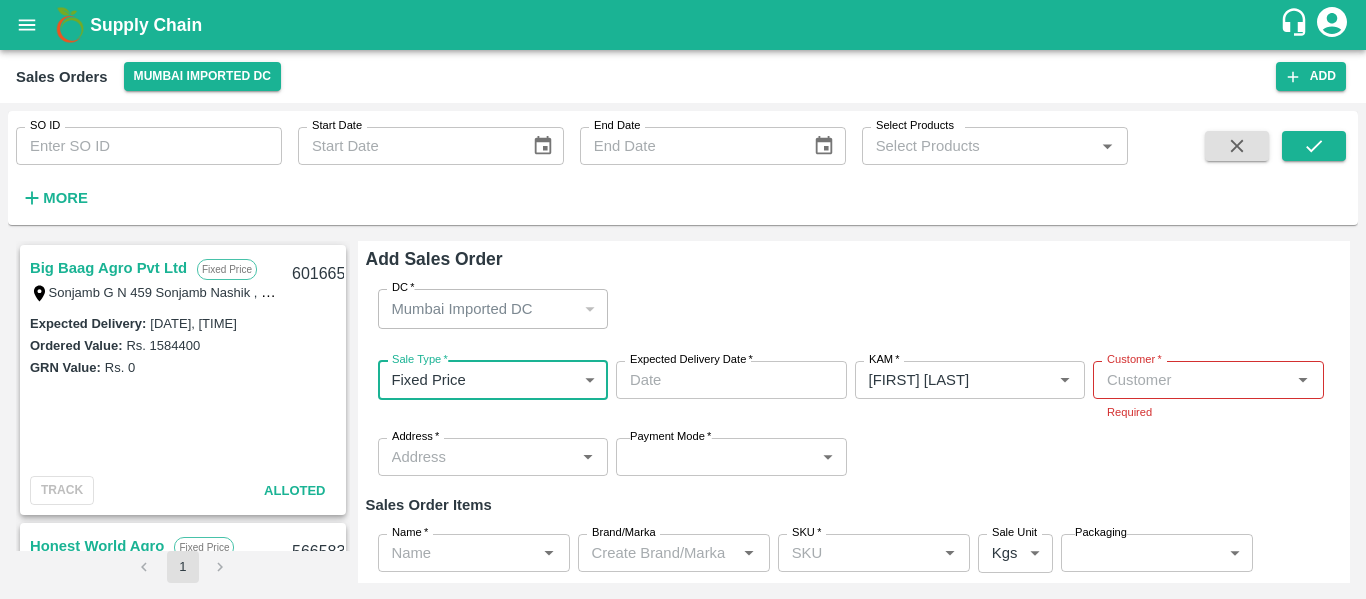 click 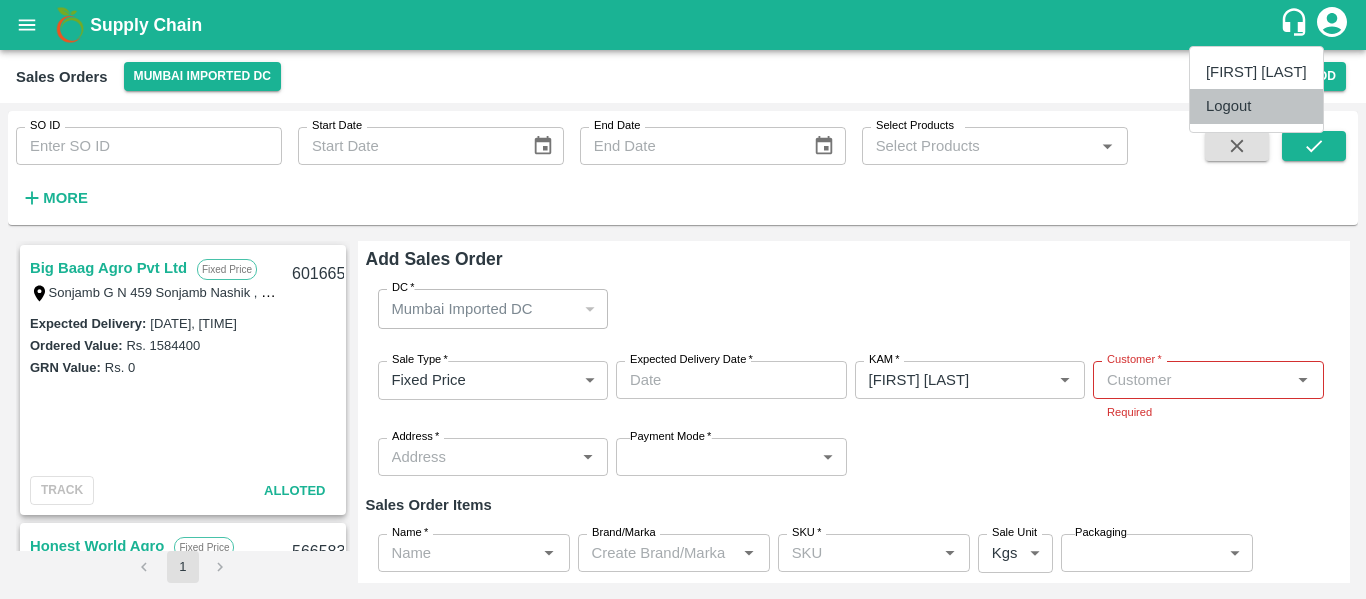 click on "Logout" at bounding box center (1256, 106) 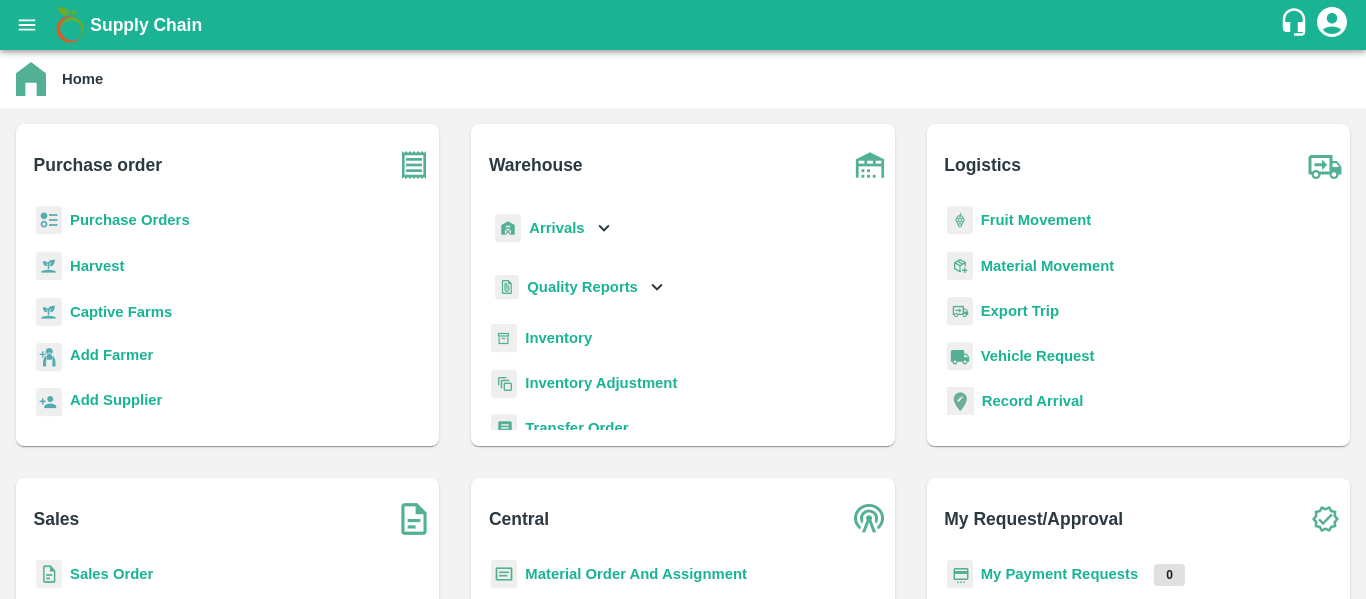 scroll, scrollTop: 11, scrollLeft: 0, axis: vertical 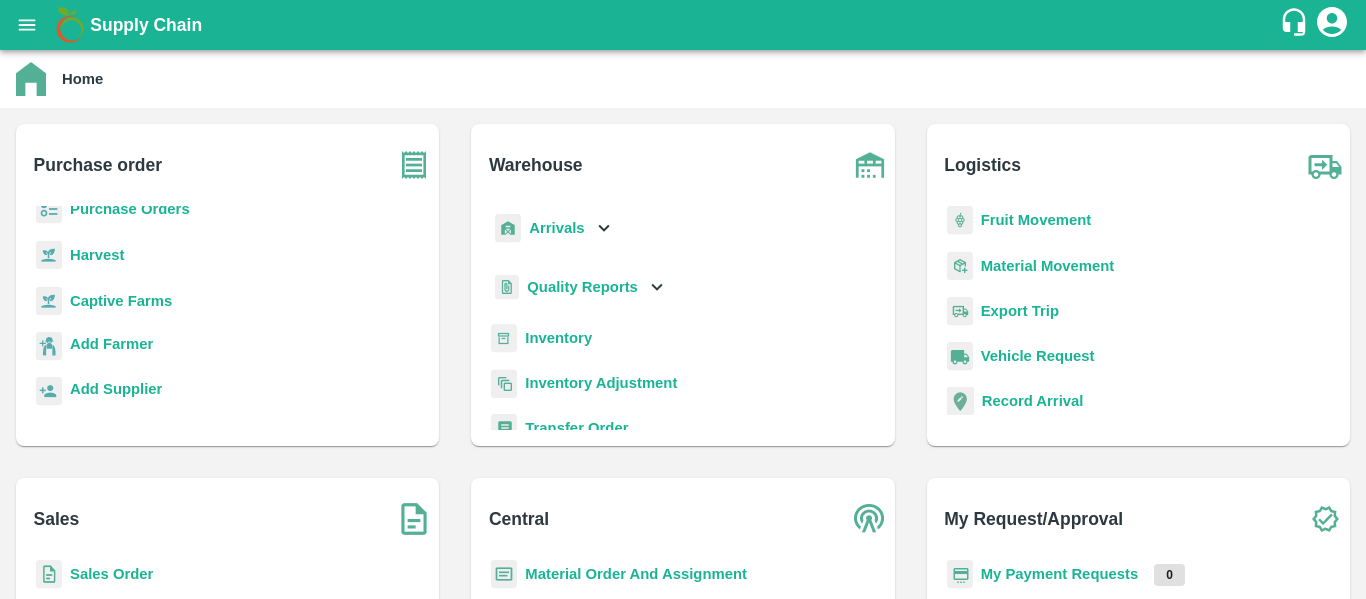 click on "Sales Order" at bounding box center (111, 574) 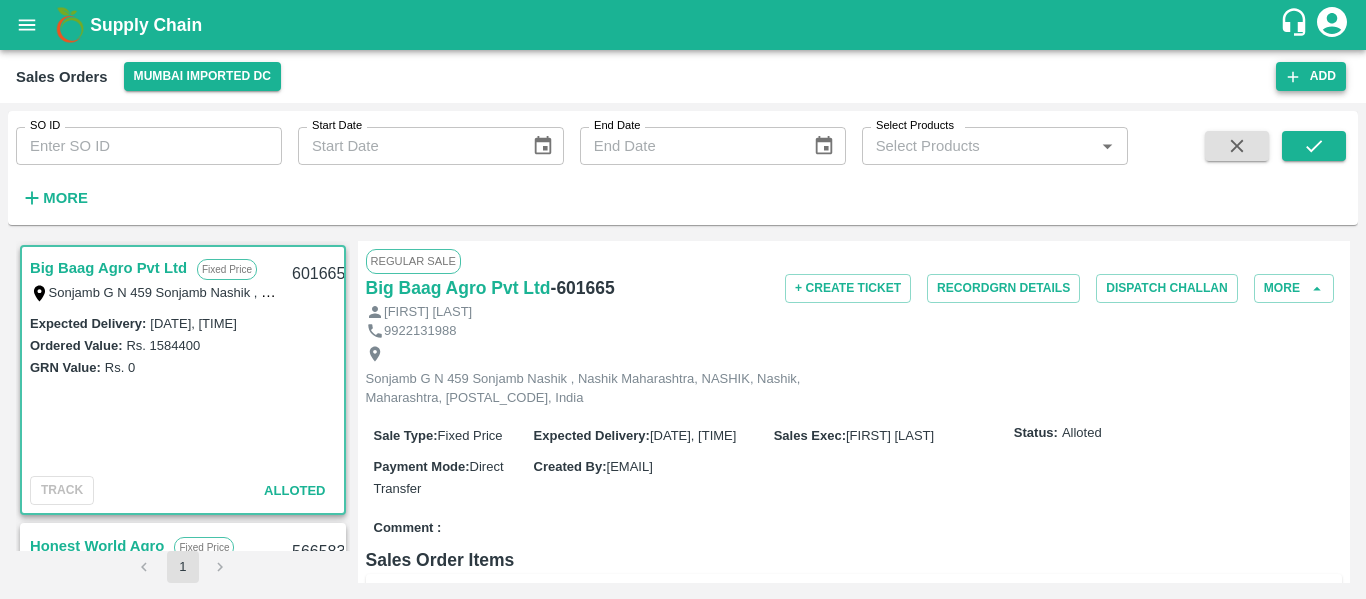 click 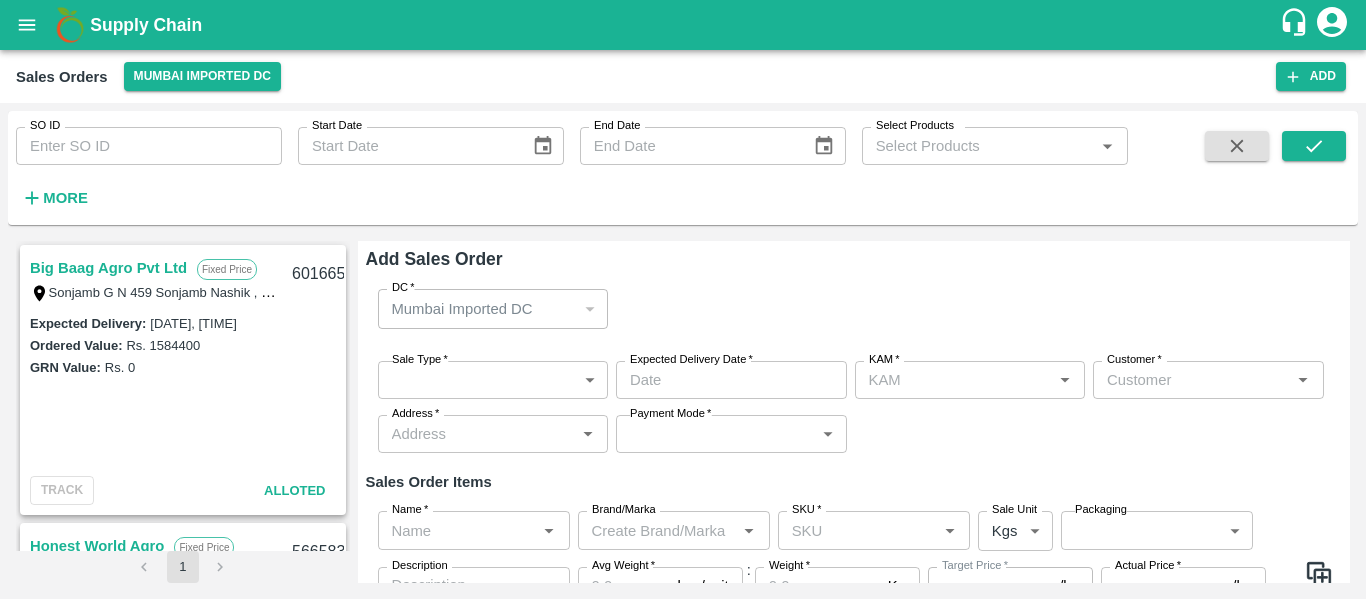 type on "[FIRST] [LAST]" 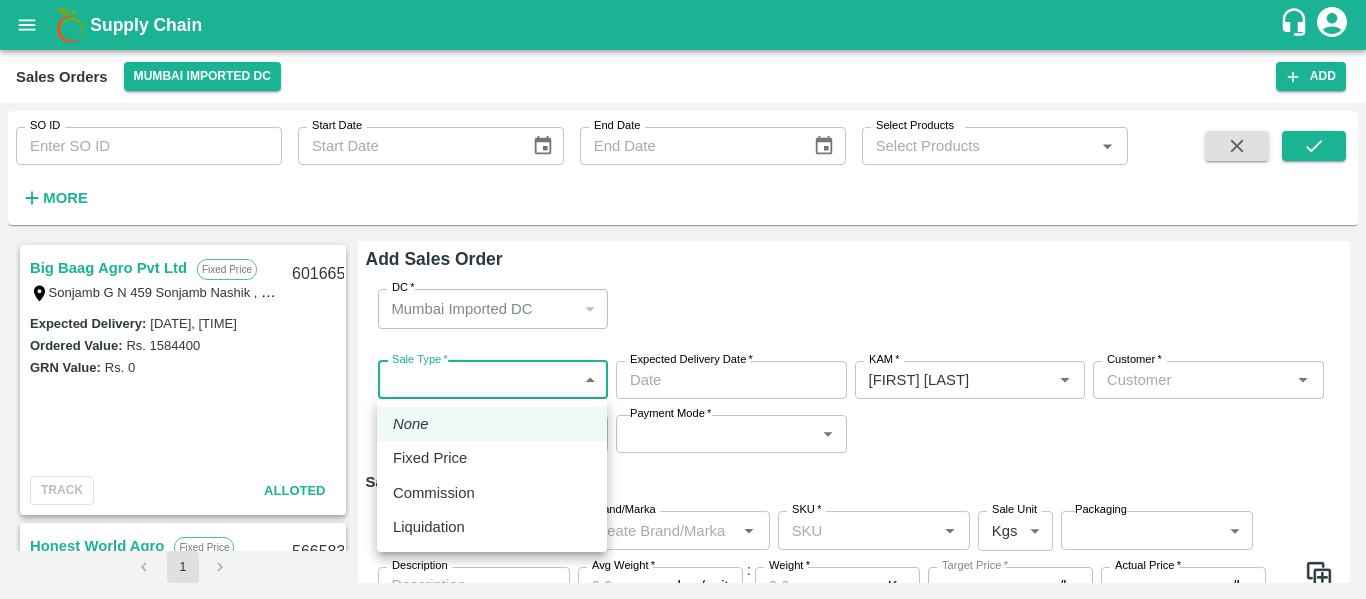 click on "Supply Chain Sales Orders Mumbai Imported DC Add SO ID SO ID Start Date Start Date End Date Select Products Select Products   * More Big Baag Agro Pvt Ltd Fixed Price Sonjamb G N 459 Sonjamb Nashik , Nashik Maharashtra, NASHIK, Nashik, Maharashtra, [POSTAL_CODE], India 601665 Expected Delivery : [DATE], [TIME] Ordered Value: Rs.   1584400 GRN Value: Rs.   0 TRACK Alloted Honest World Agro Fixed Price SNO :648/3/2,, Pawan Nagar NR Bibwewadi, Pune, Pune, MAHARASHTRA, 411043 566583 Expected Delivery : [DATE], [TIME] Ordered Value: Rs.   160000 GRN Value: Rs.   0 TRACK Void Firoz Amjad Khan Fixed Price House no-[NUMBER], Flat no :[NUMBER], Shalimar APT, Khairne, Municipal Corporation(Thane Zone-2 ) Maharashtra-4, Navi Mumbai, Mumbai Suburban, MAHARASHTRA, [POSTAL_CODE] 558832 Expected Delivery : [DATE], [TIME] Ordered Value: Rs.   215200 GRN Value: Rs.   0 TRACK Void A K Khan Fixed Price j474, J474, Navi Mumbai, Mumbai Suburban, MAHARASHTRA, [POSTAL_CODE] 555651 Expected Delivery : [DATE], [TIME] Rs." at bounding box center (683, 299) 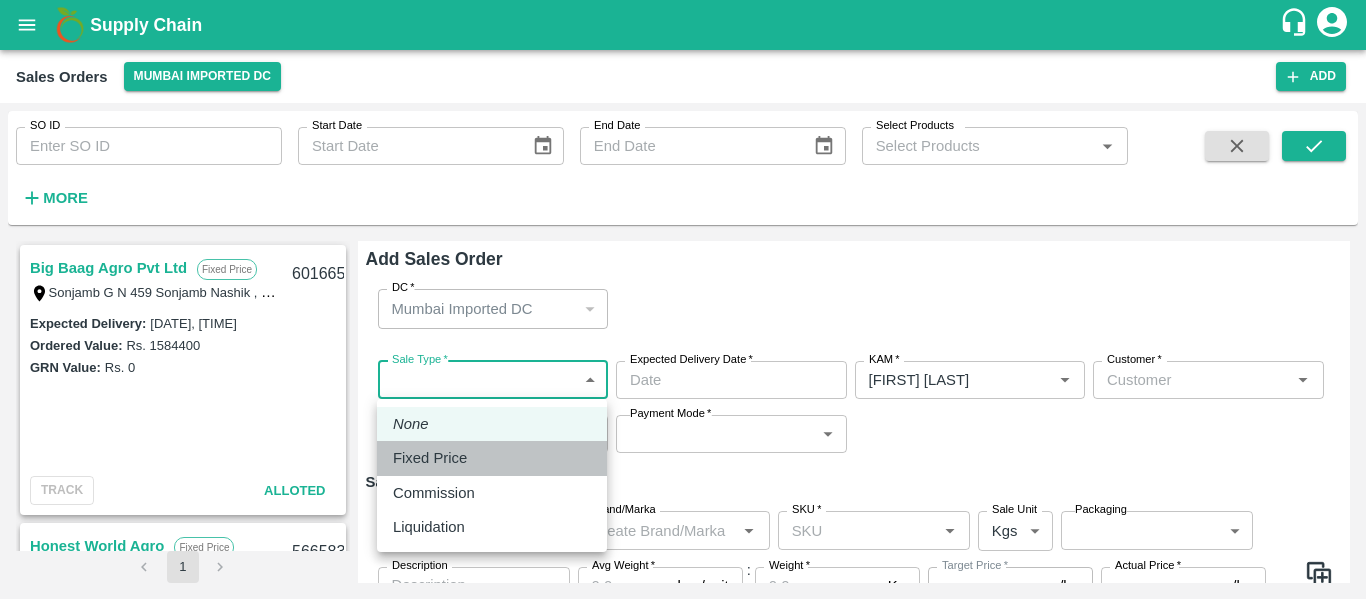 click on "Fixed Price" at bounding box center [430, 458] 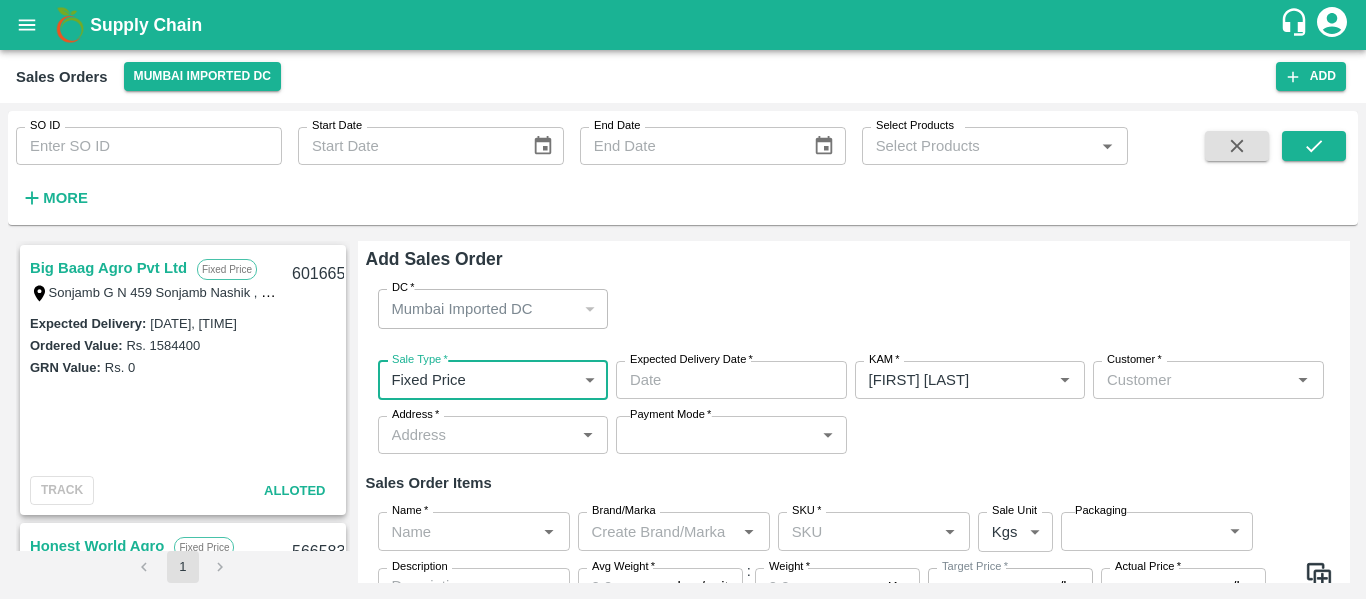 type on "DD/MM/YYYY hh:mm aa" 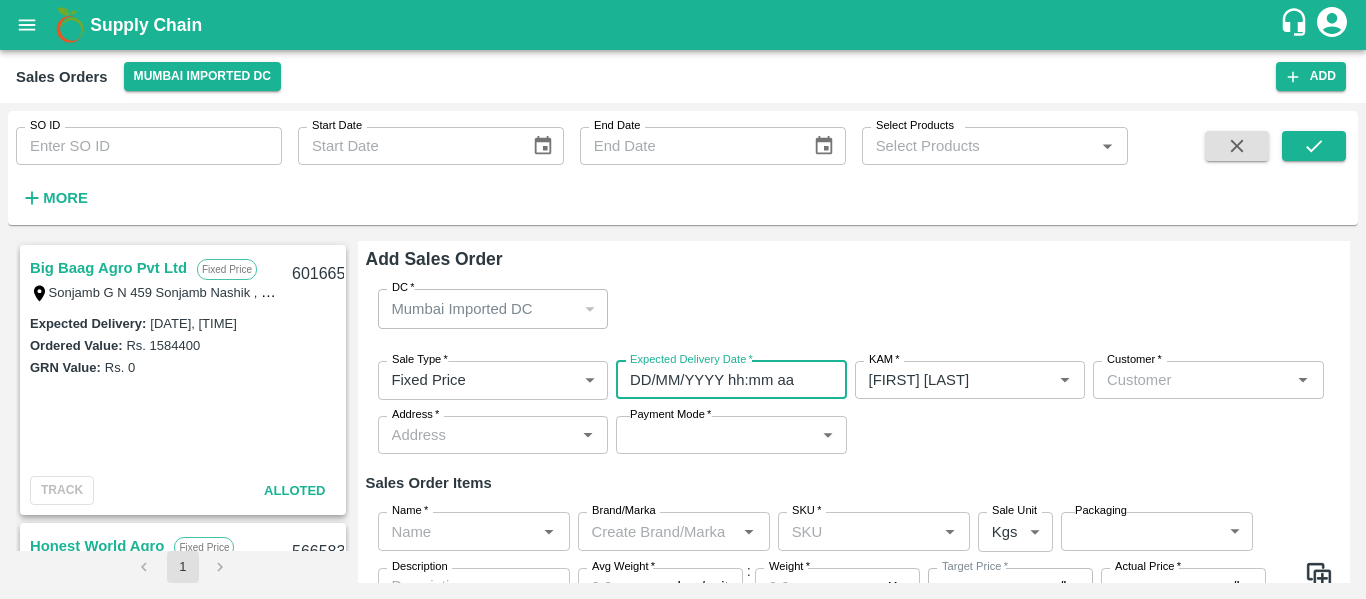 click on "DD/MM/YYYY hh:mm aa" at bounding box center [724, 380] 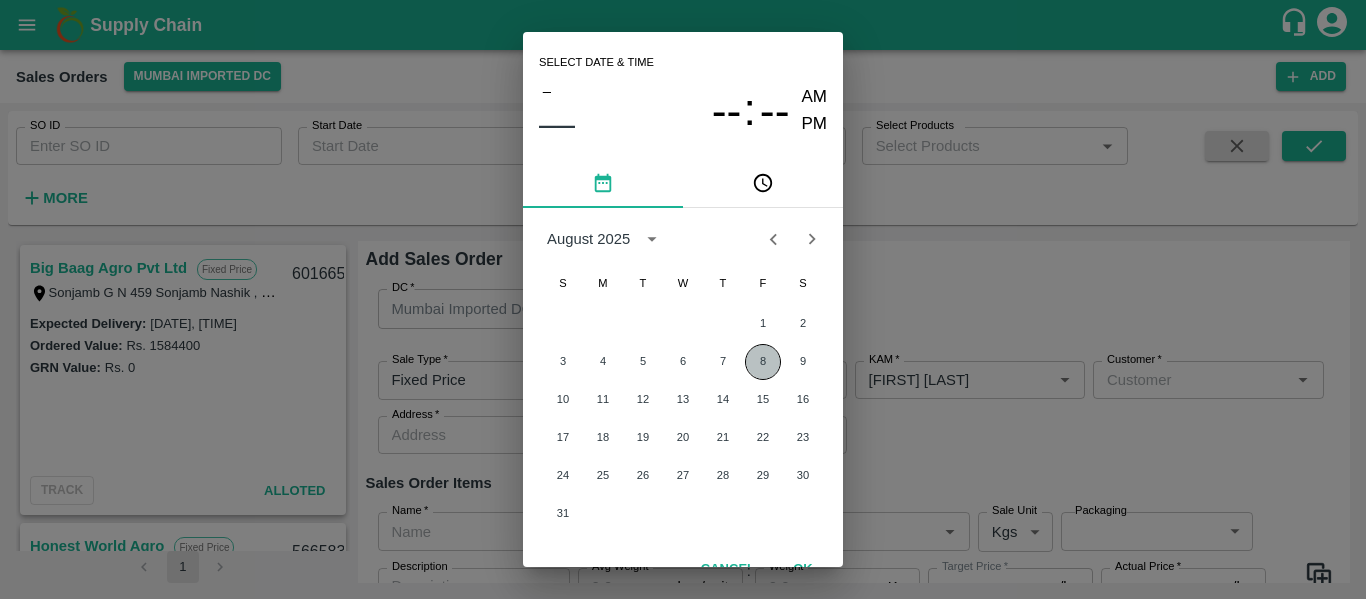 click on "8" at bounding box center (763, 362) 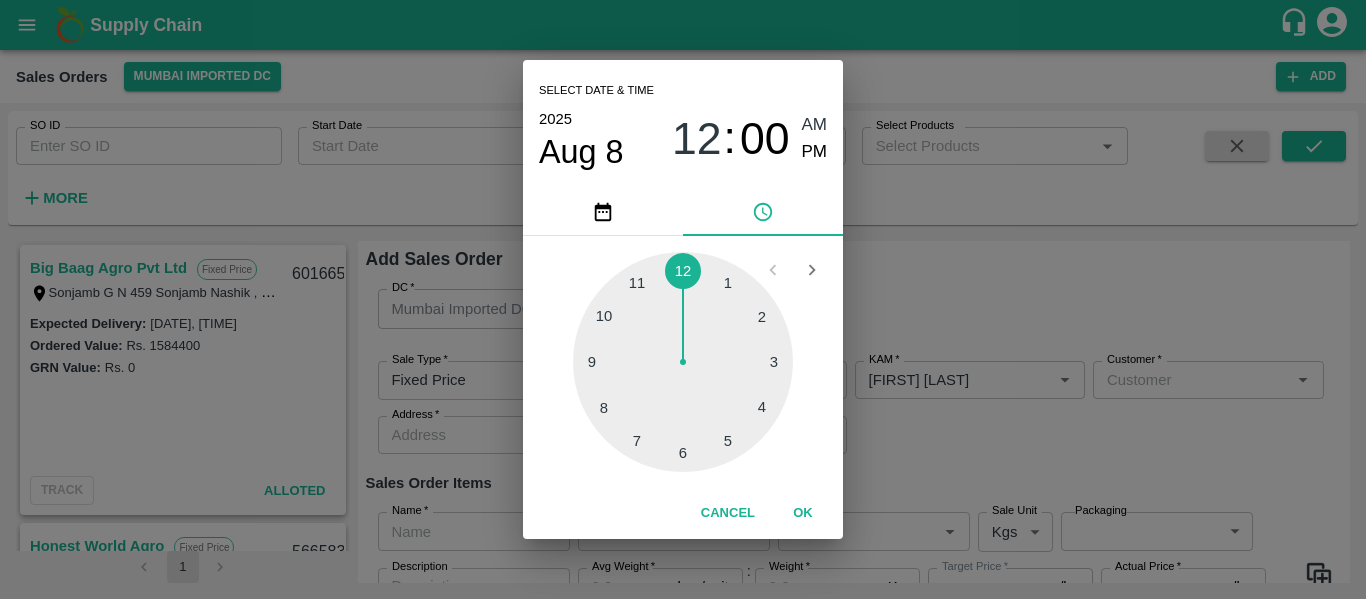 click at bounding box center [683, 362] 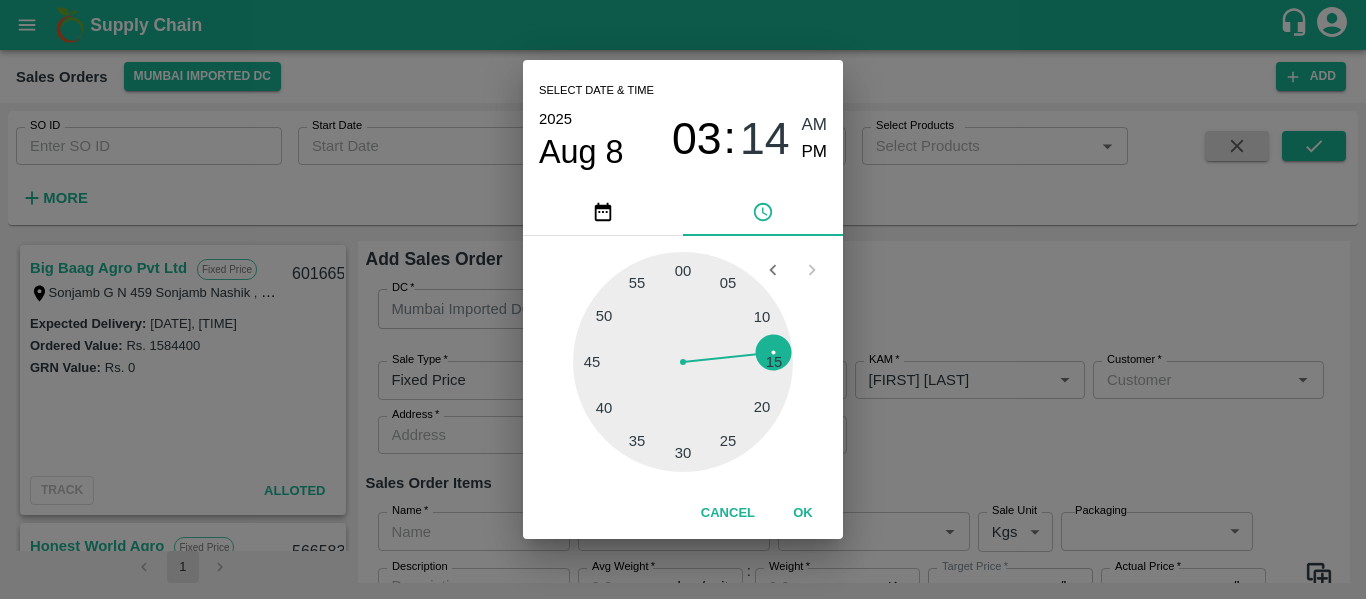 click at bounding box center [683, 362] 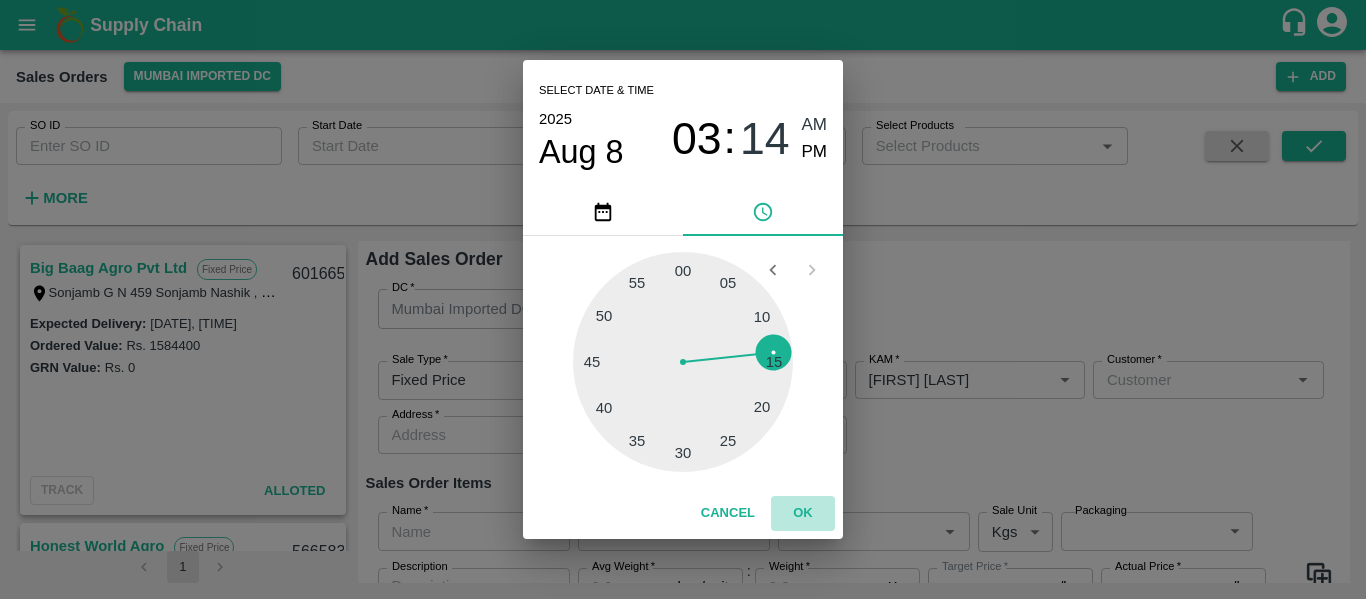 click on "OK" at bounding box center [803, 513] 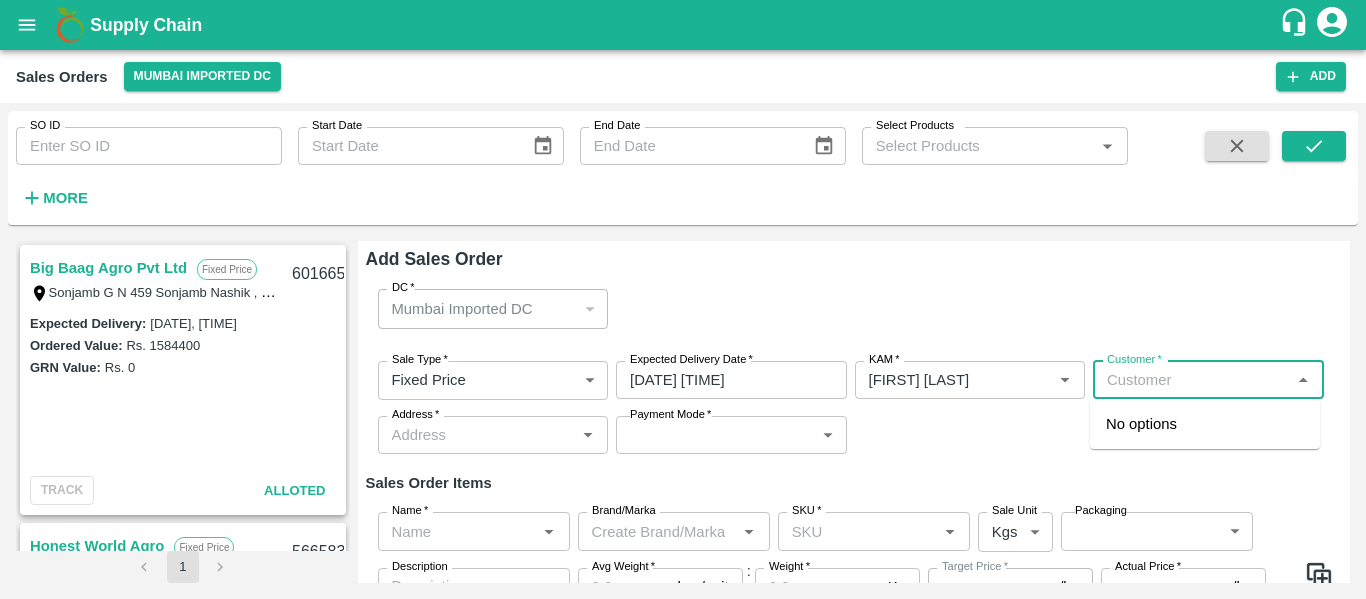 click on "Customer   *" at bounding box center (1192, 380) 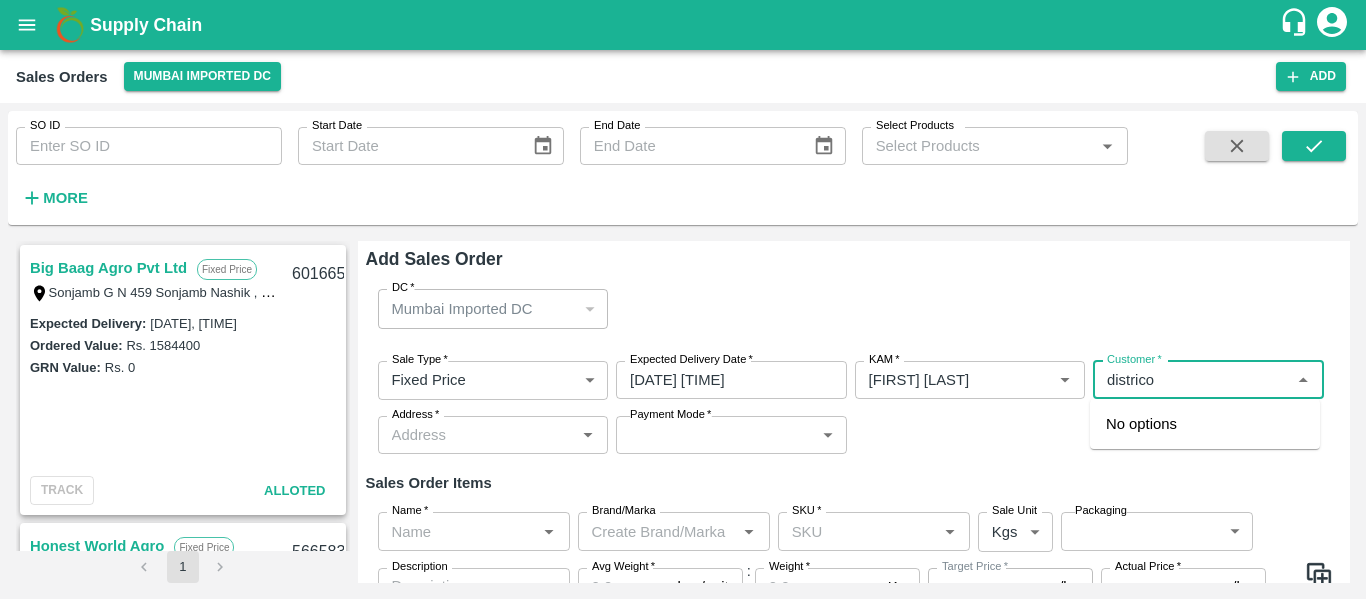 type on "districo" 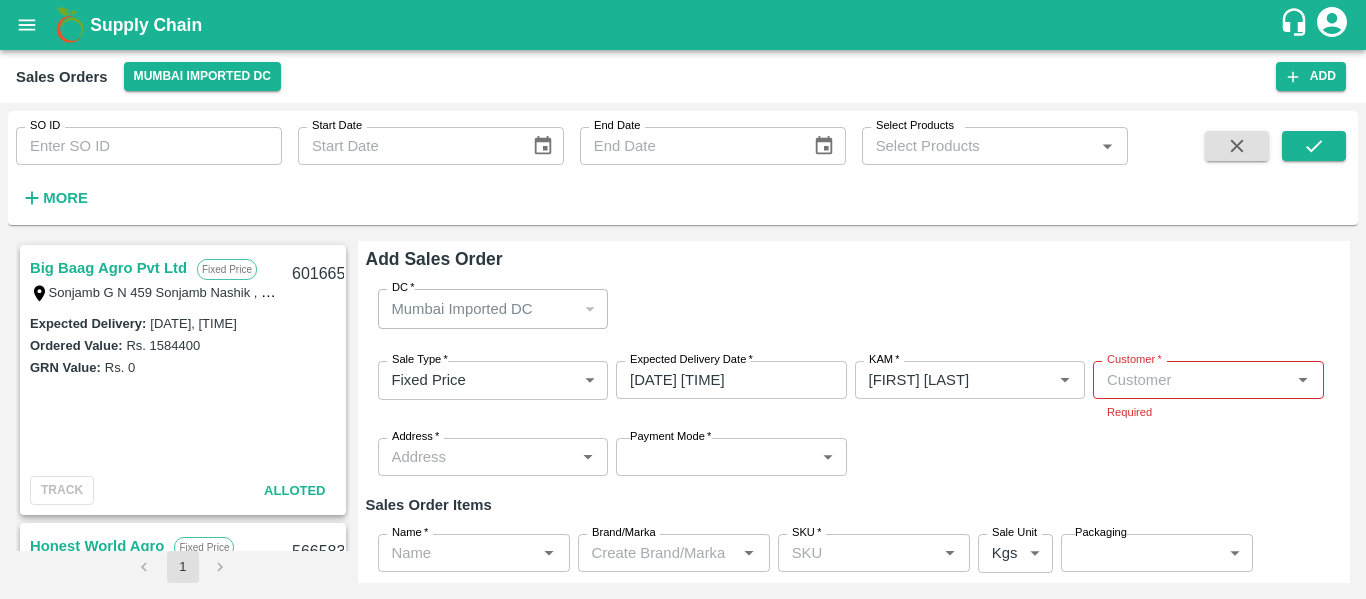 click on "Expected Delivery :" at bounding box center [88, 323] 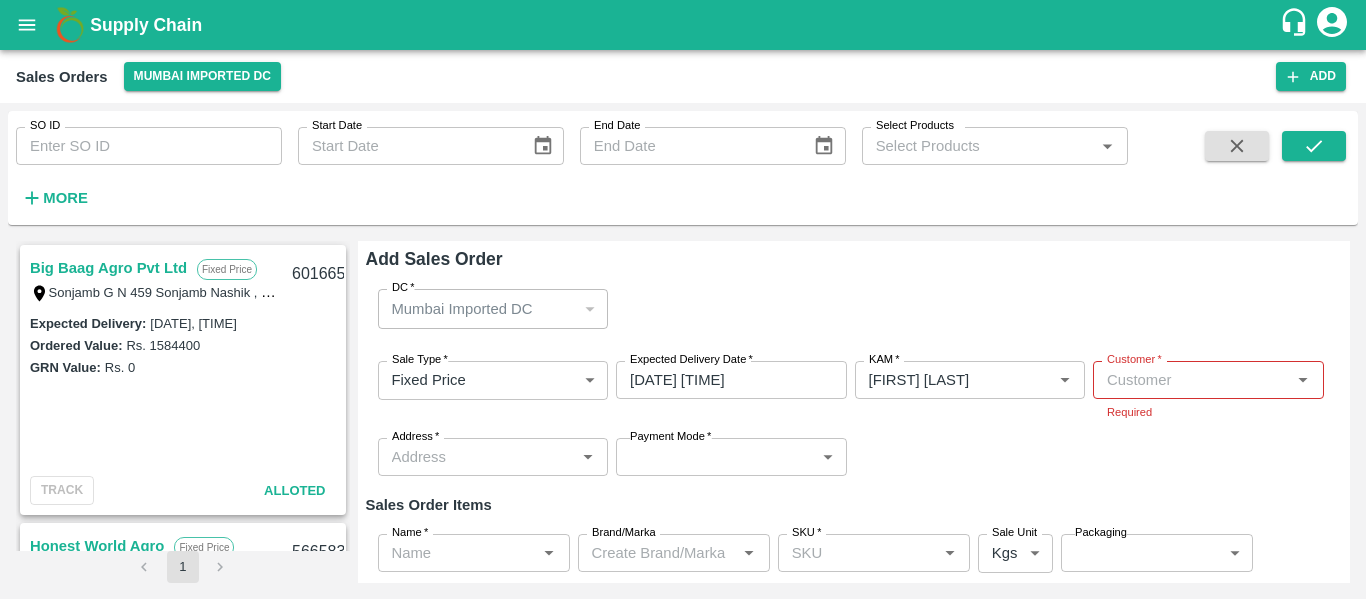 click on "Big Baag Agro Pvt Ltd" at bounding box center (108, 268) 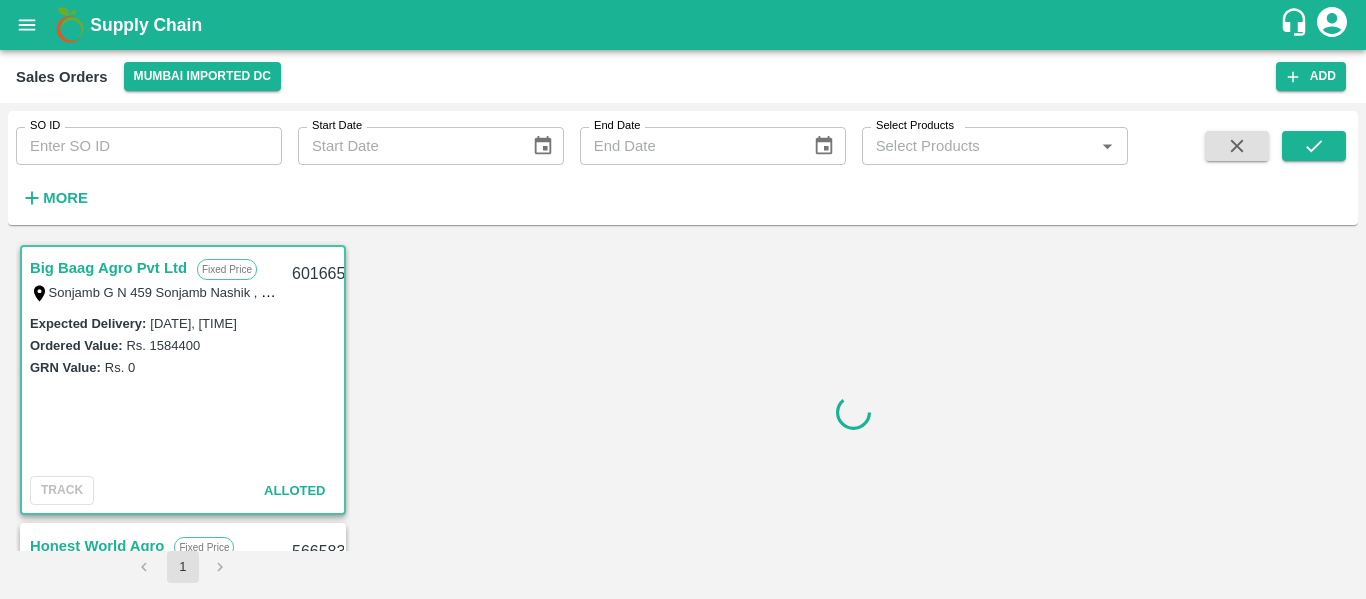 click at bounding box center [854, 412] 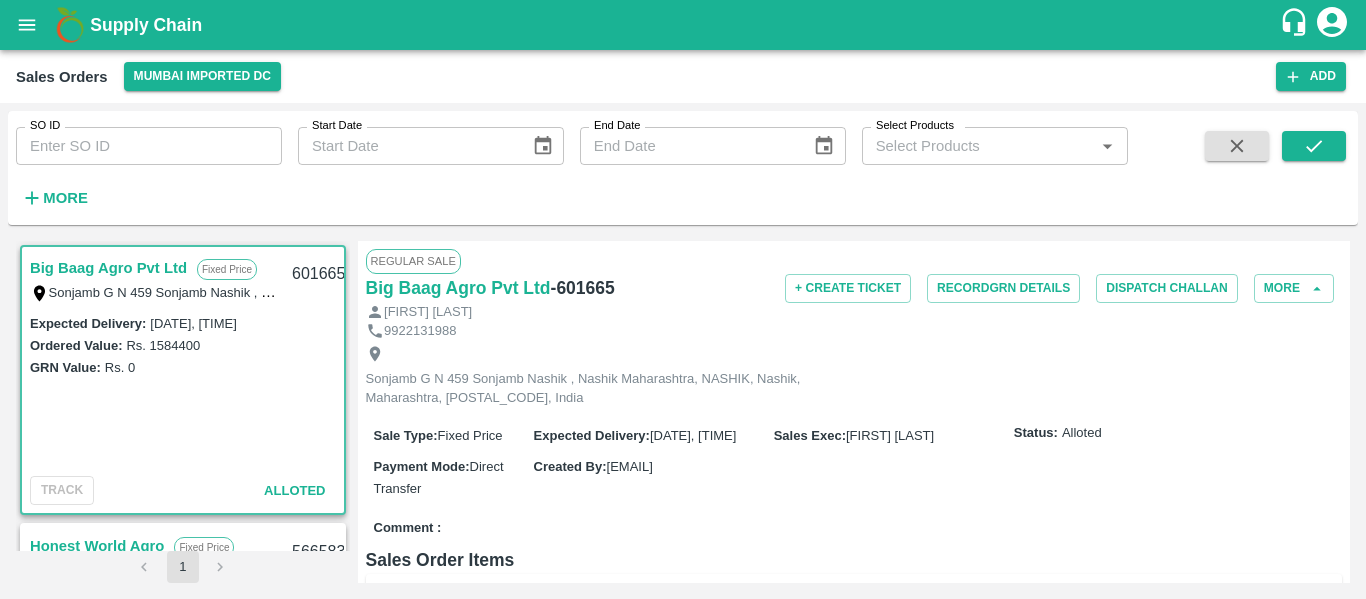 click on "[FIRST] [LAST]" at bounding box center [854, 312] 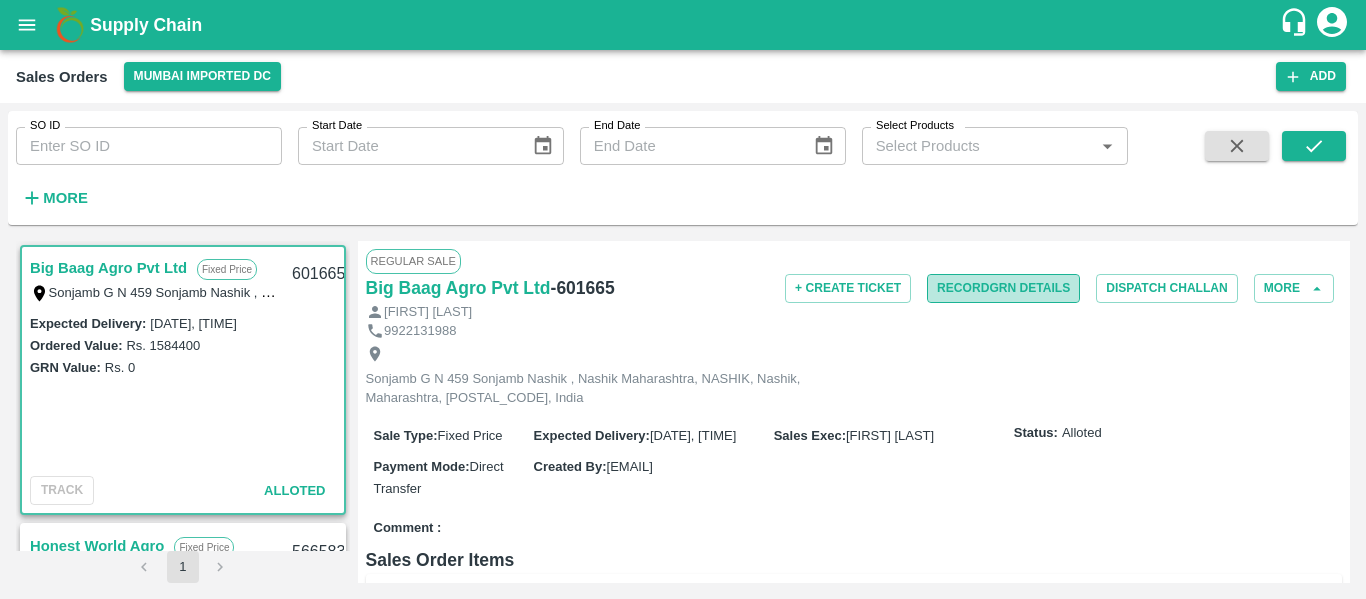 click on "Record  GRN Details" at bounding box center [1003, 288] 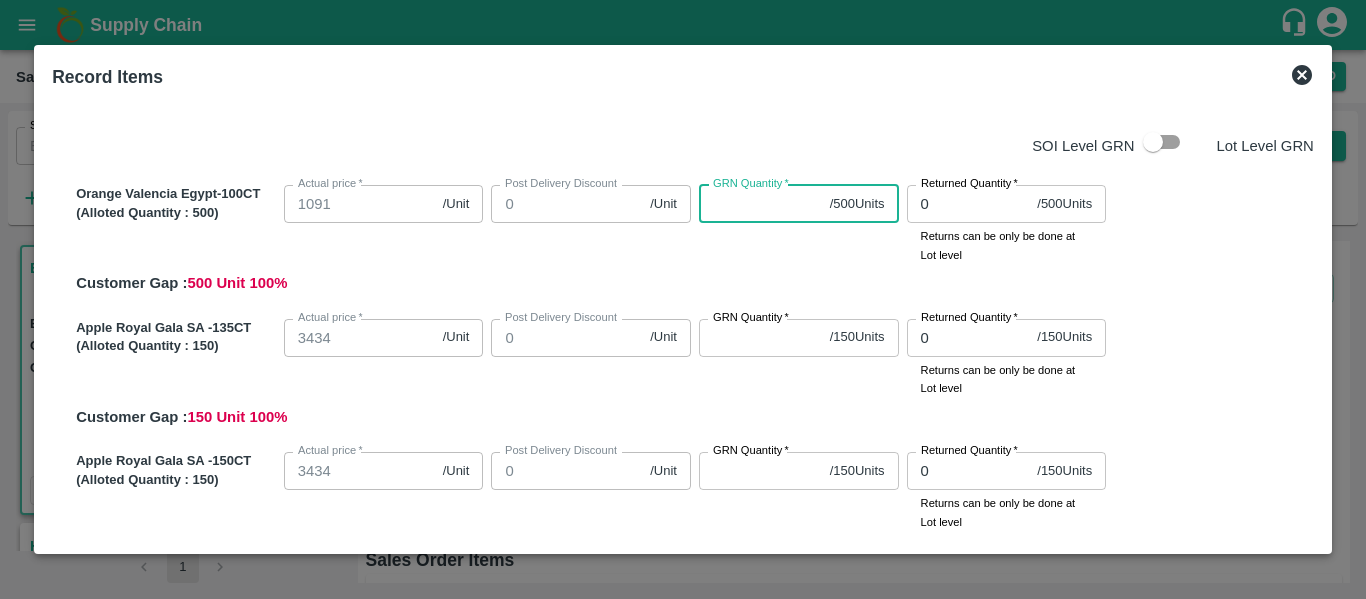 click on "GRN Quantity   *" at bounding box center [760, 204] 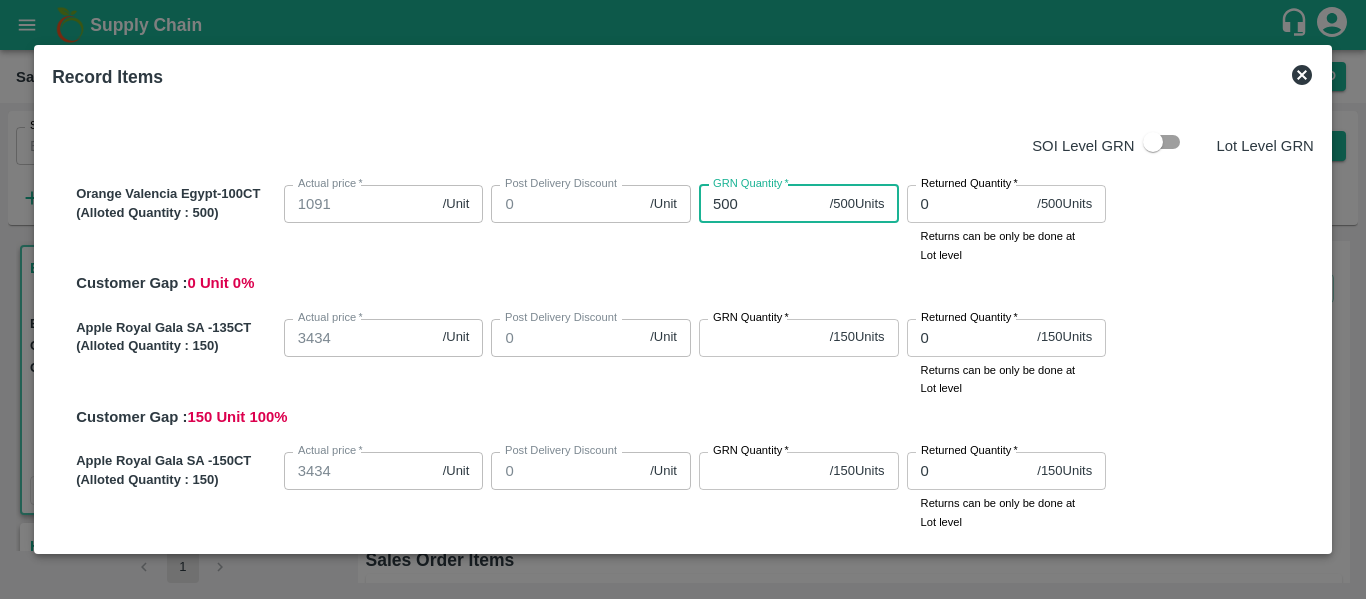 type on "500" 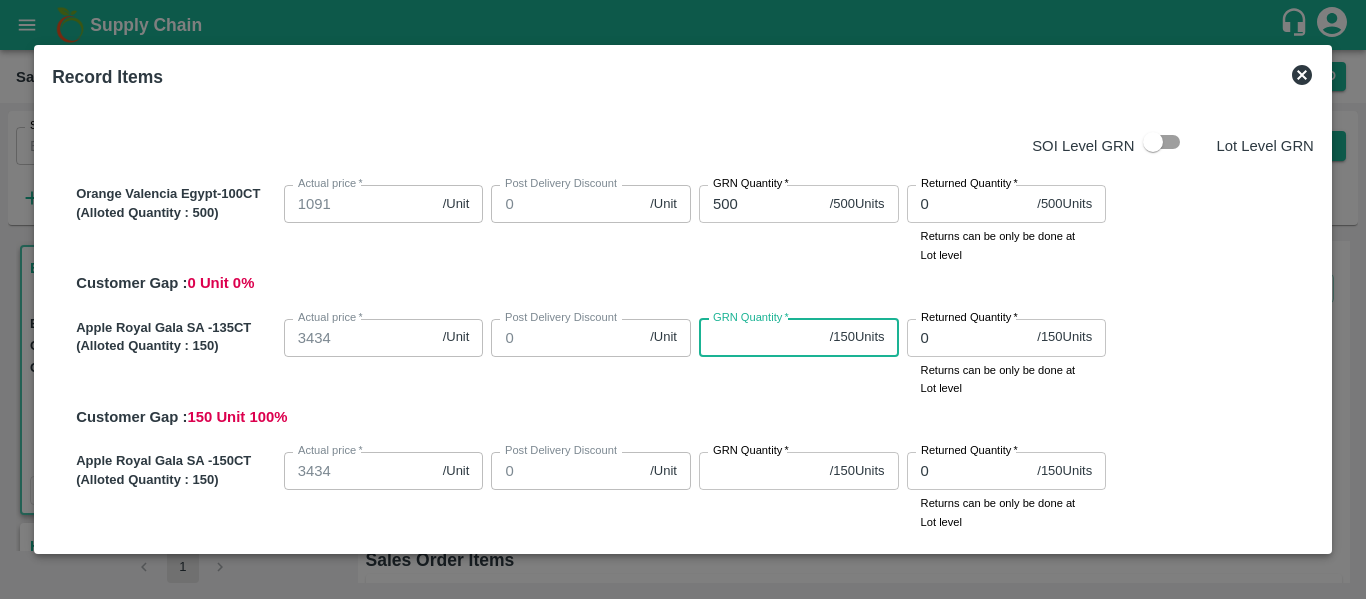 click on "GRN Quantity   *" at bounding box center [760, 338] 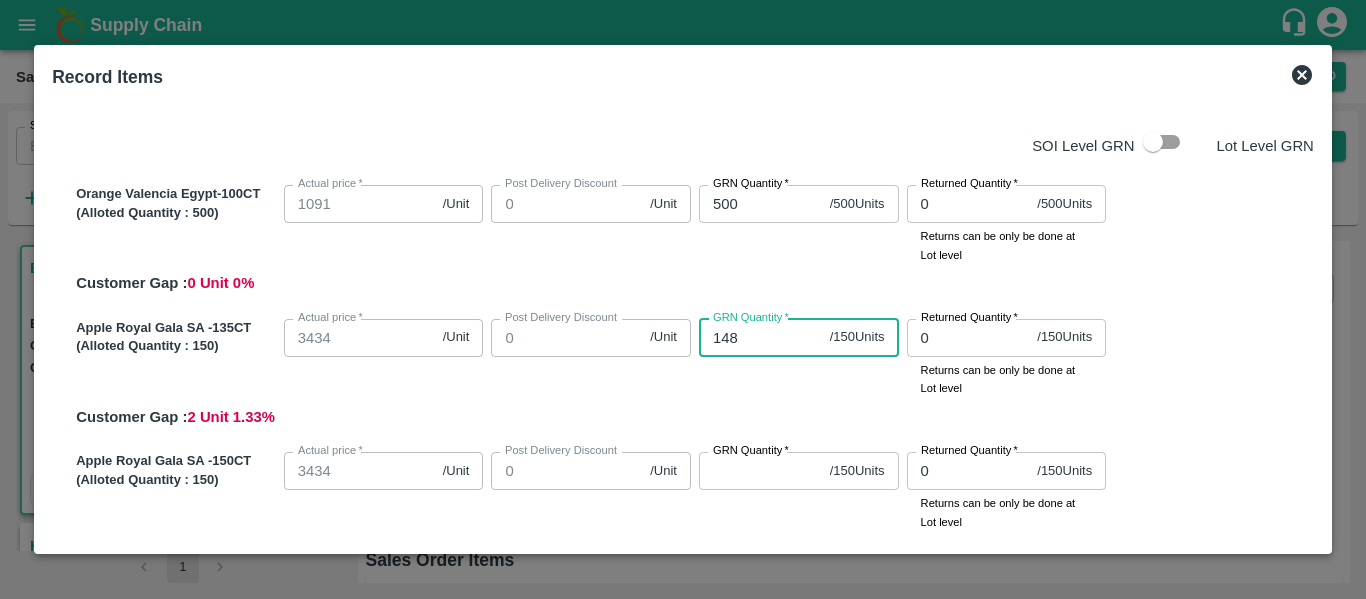 scroll, scrollTop: 77, scrollLeft: 0, axis: vertical 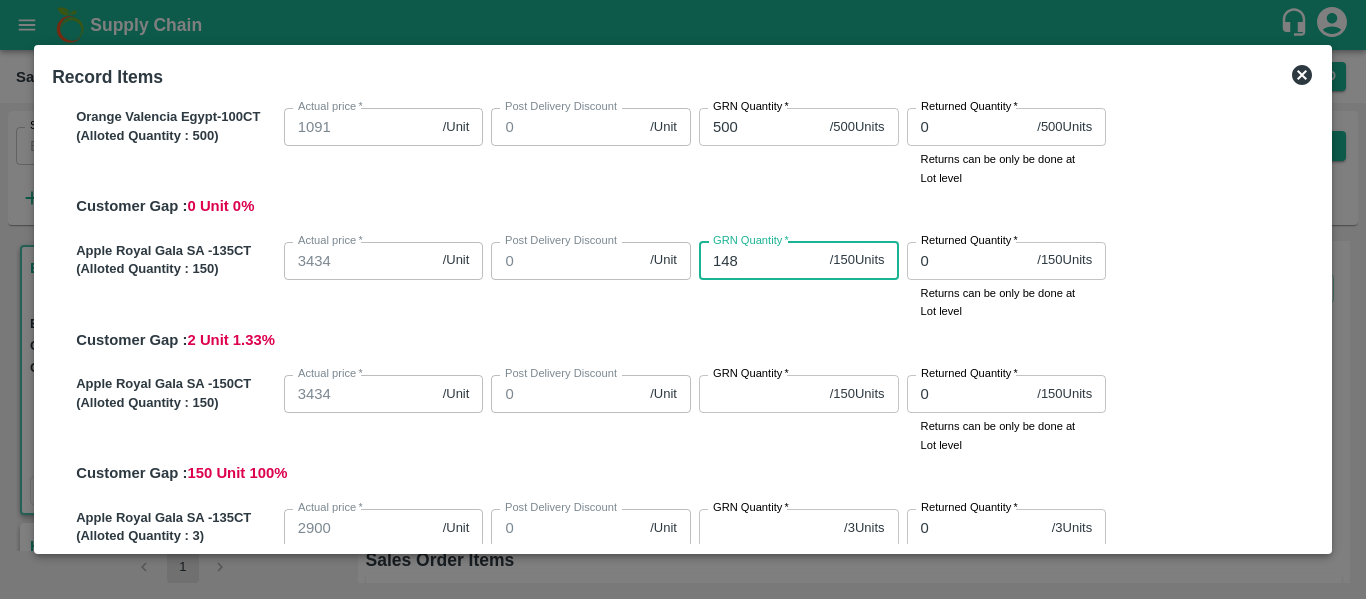 type on "148" 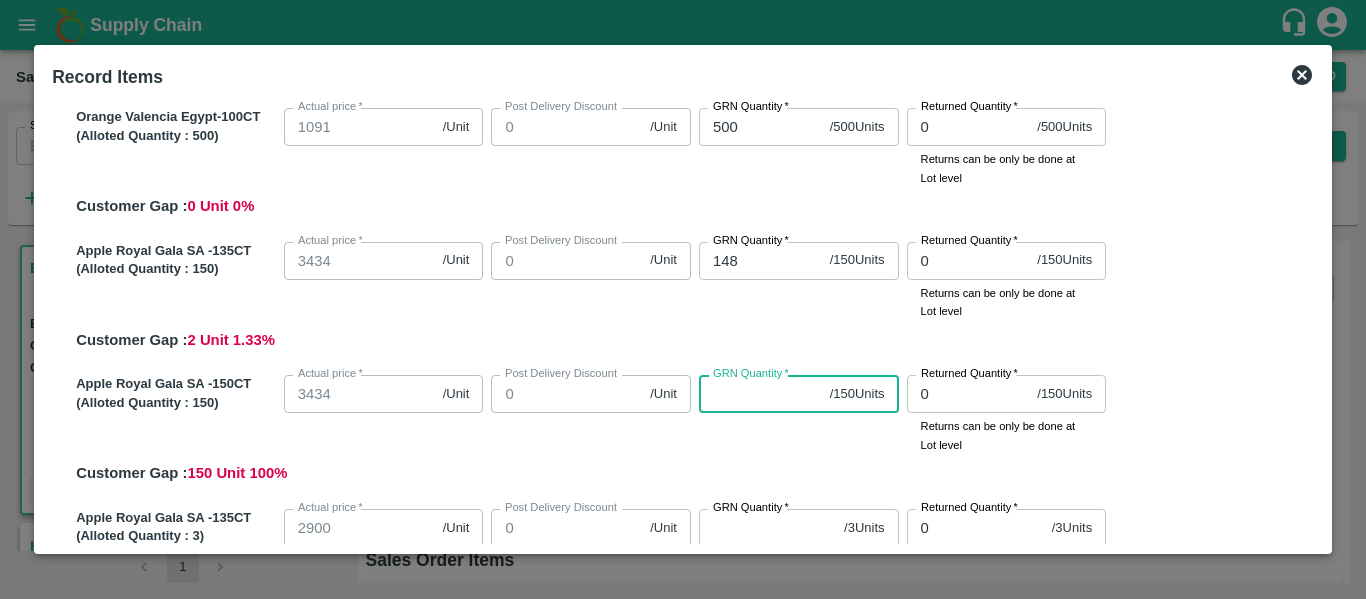 click on "GRN Quantity   *" at bounding box center (760, 394) 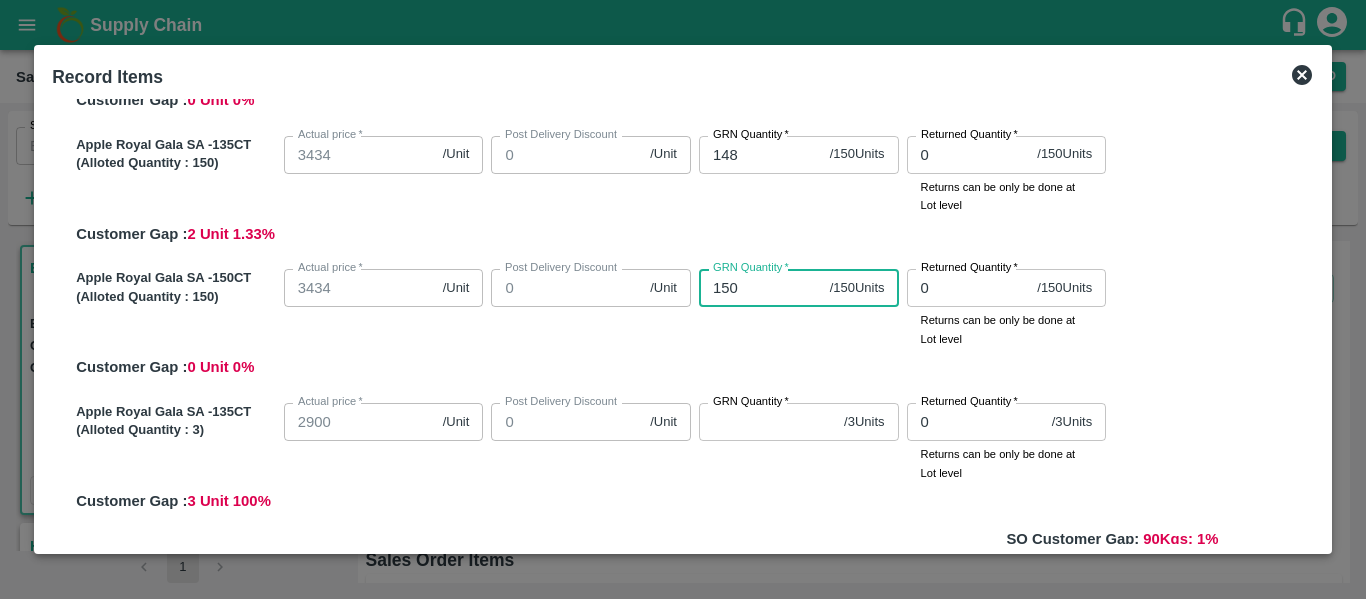 scroll, scrollTop: 186, scrollLeft: 0, axis: vertical 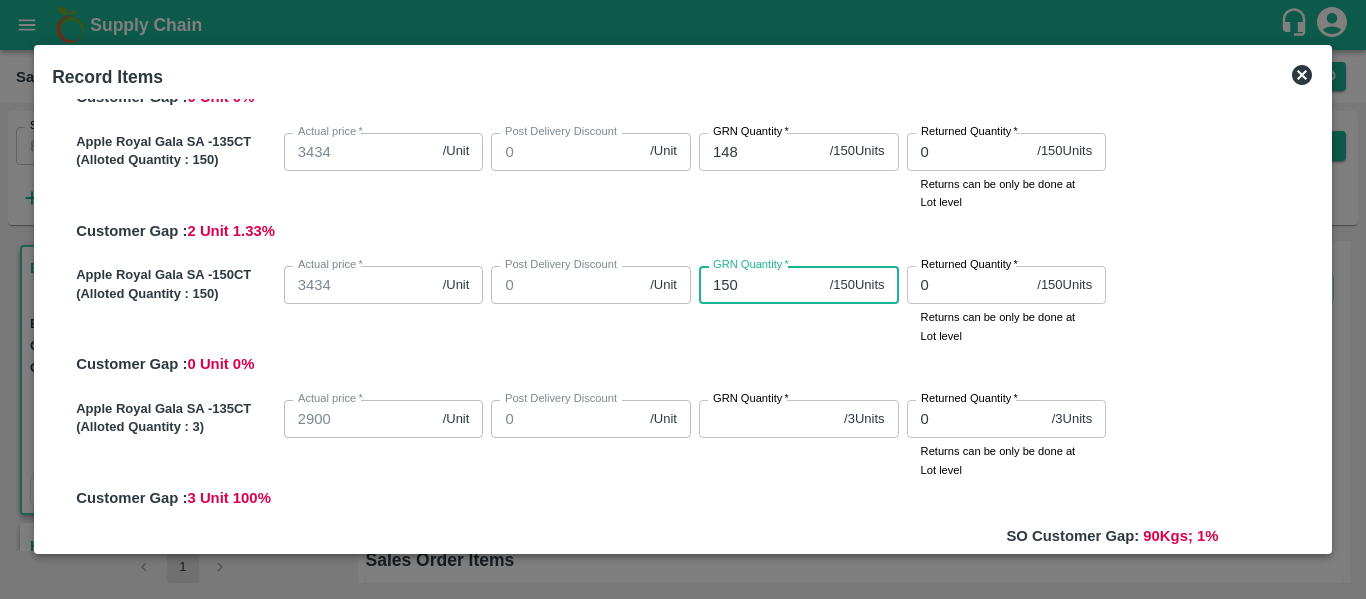 type on "150" 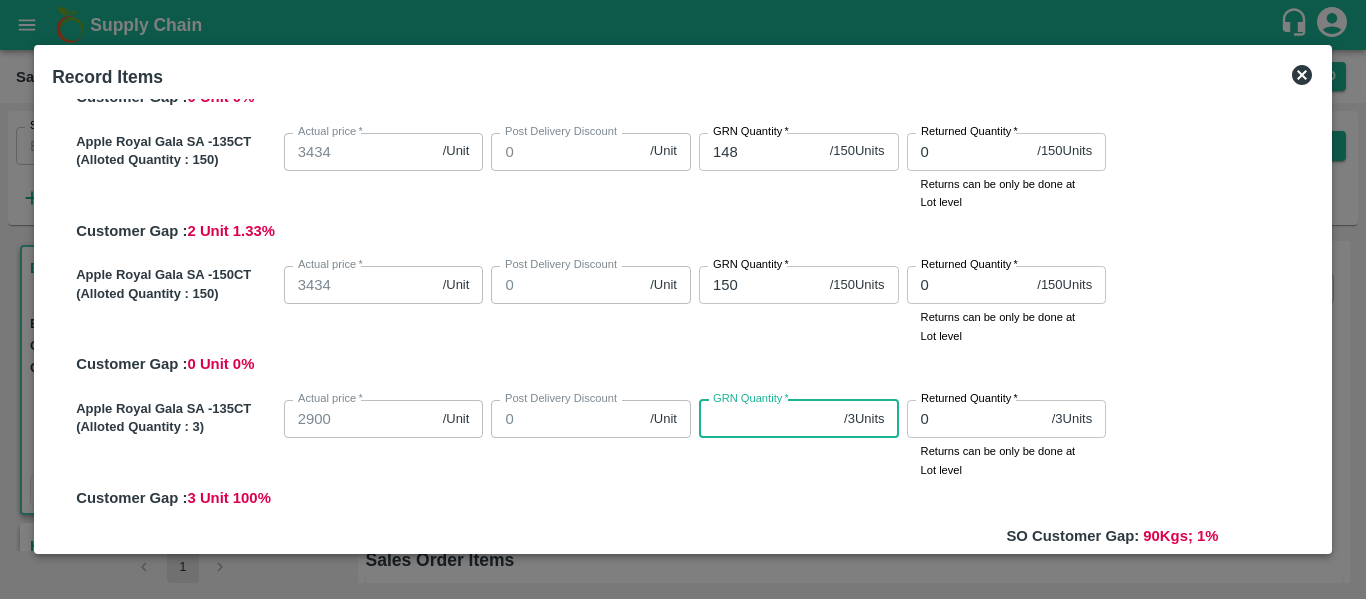 click on "GRN Quantity   *" at bounding box center [767, 419] 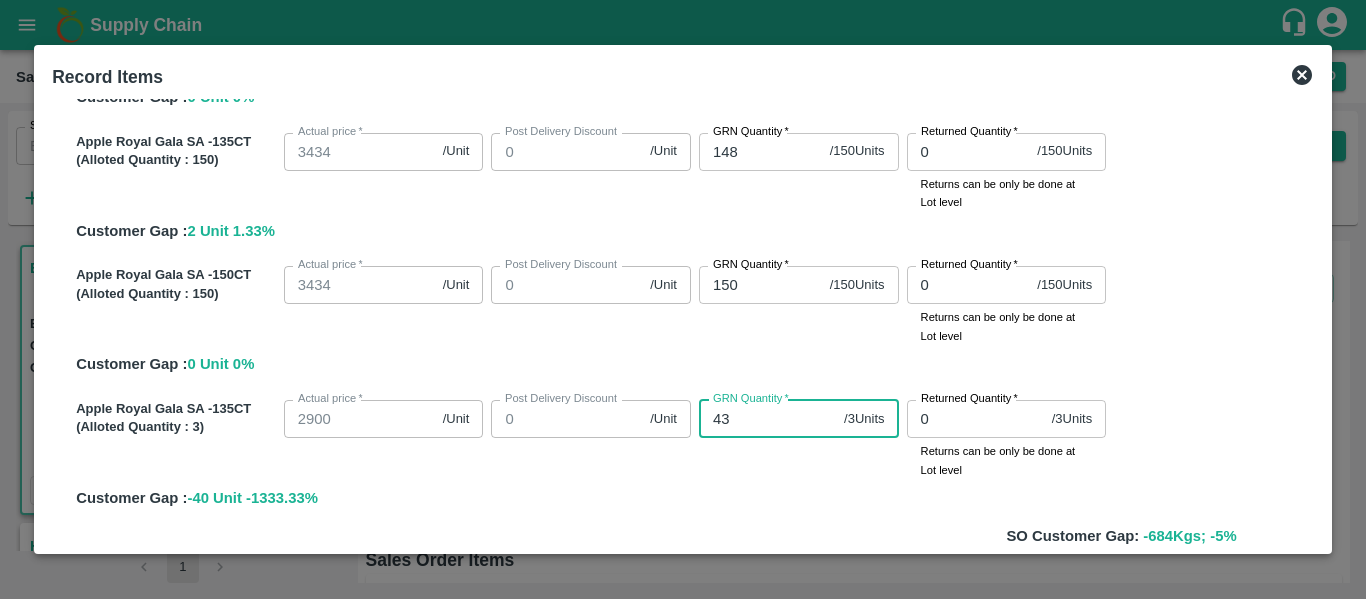 type on "4" 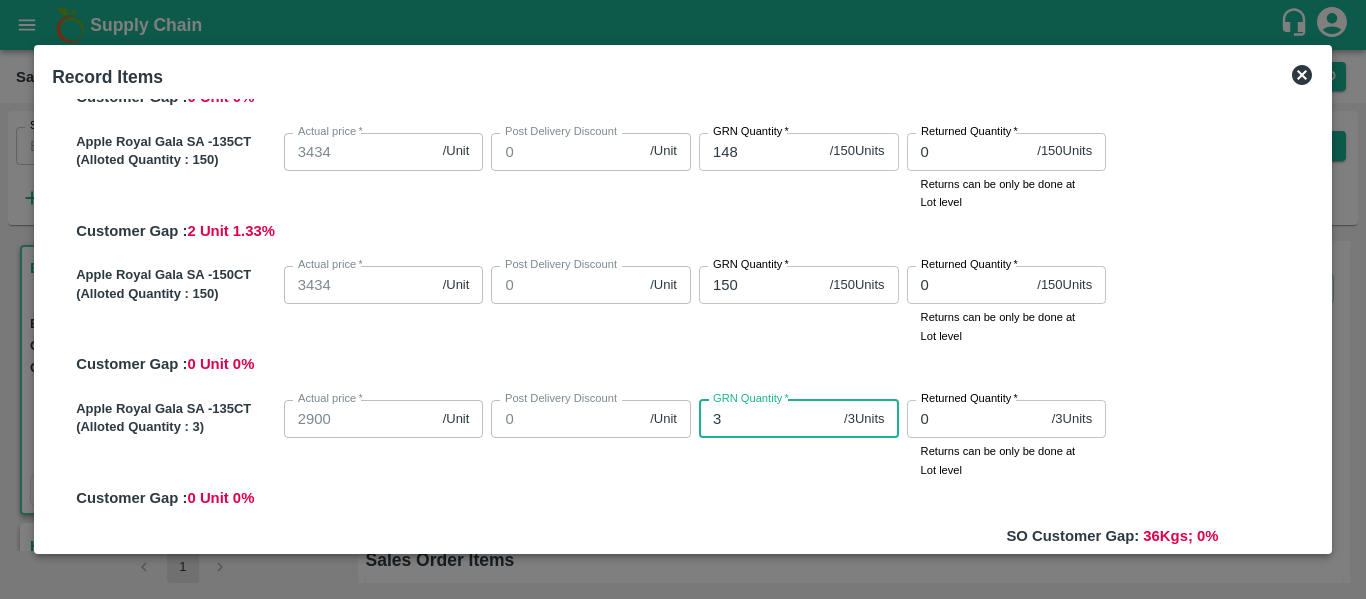 type on "3" 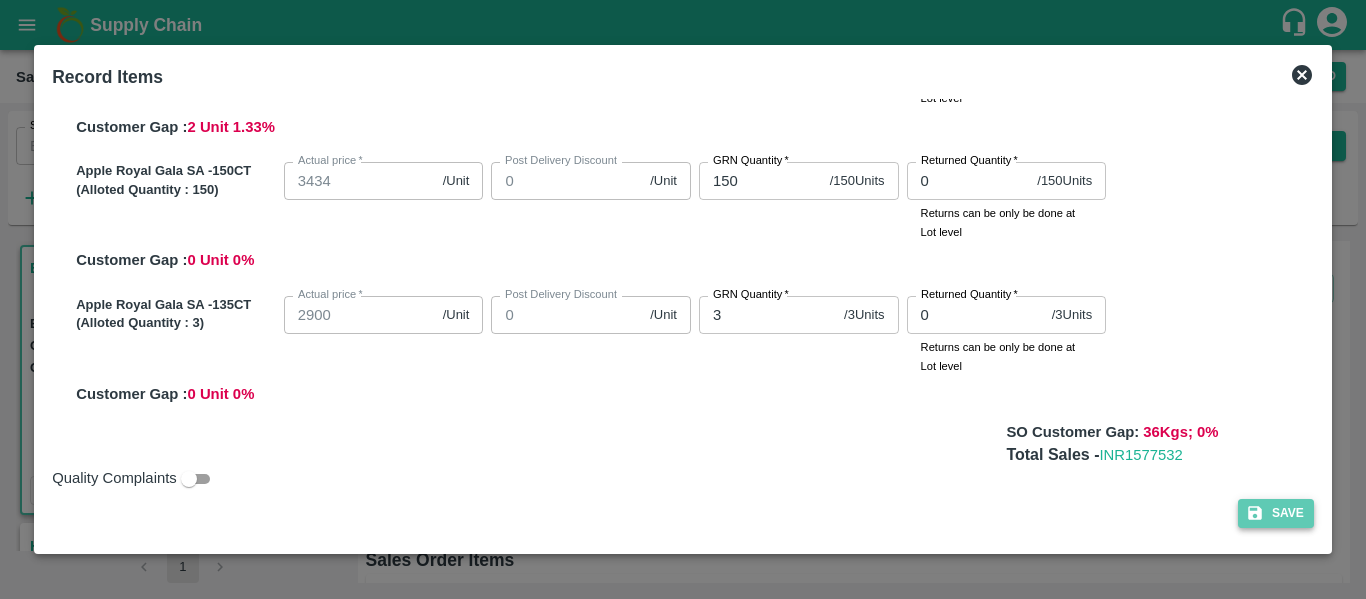 click on "Save" at bounding box center (1276, 513) 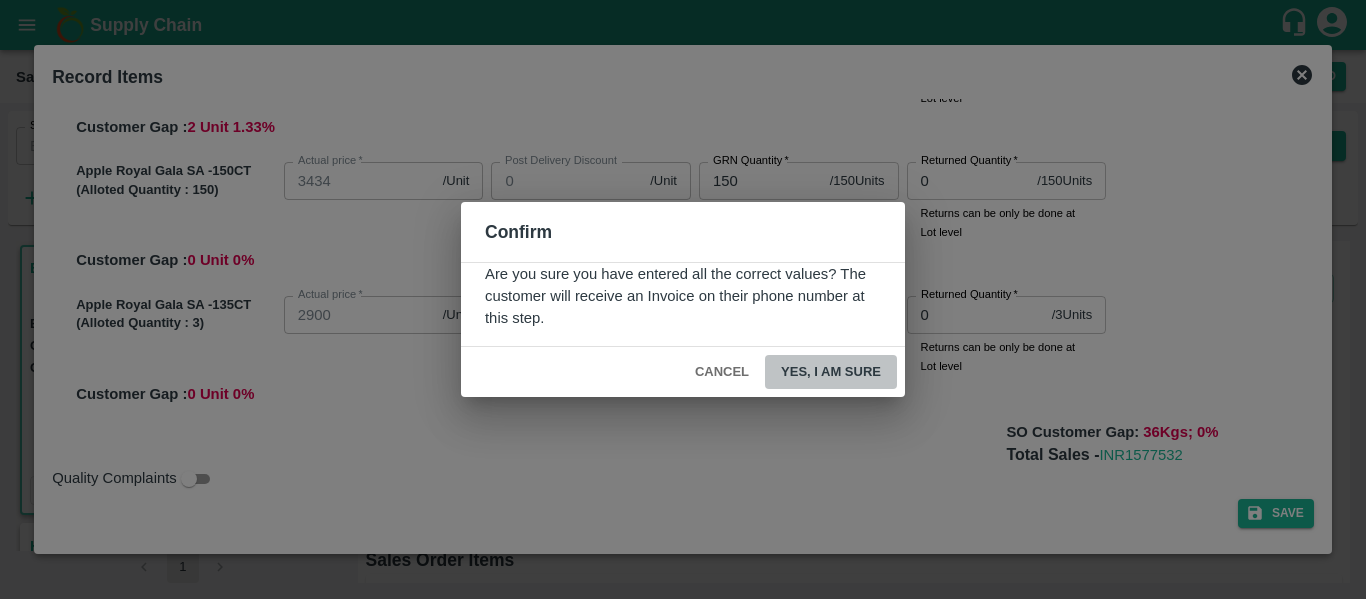 click on "Yes, I am sure" at bounding box center (831, 372) 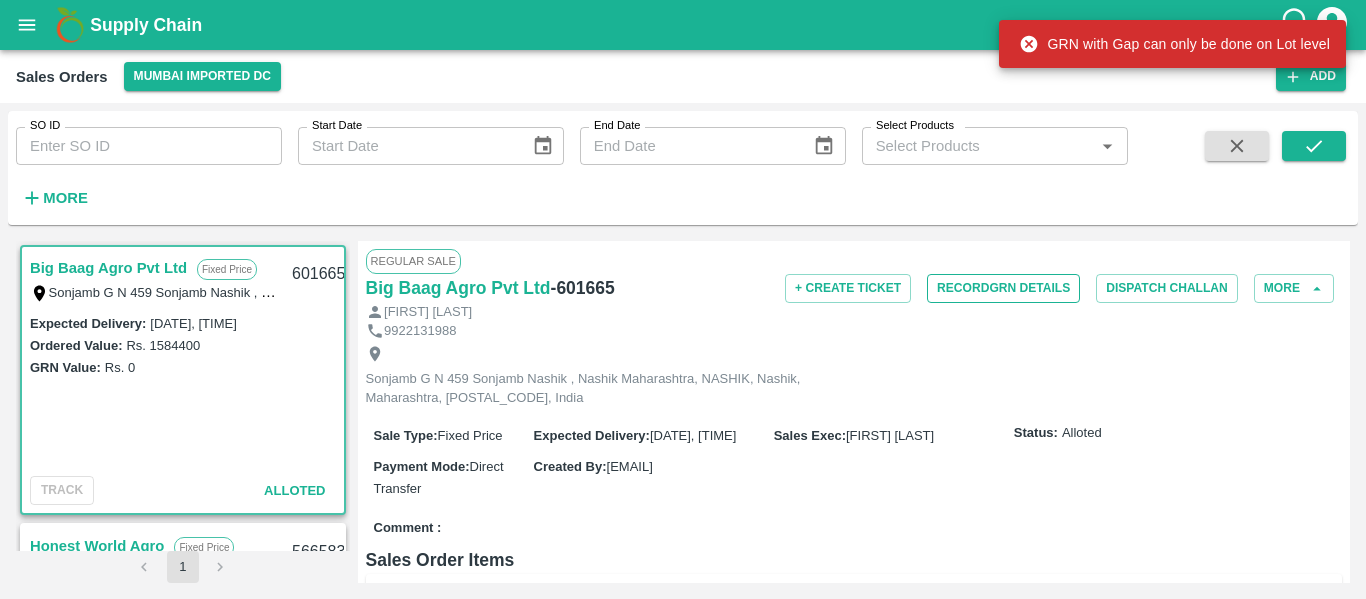 click on "Record  GRN Details" at bounding box center [1003, 288] 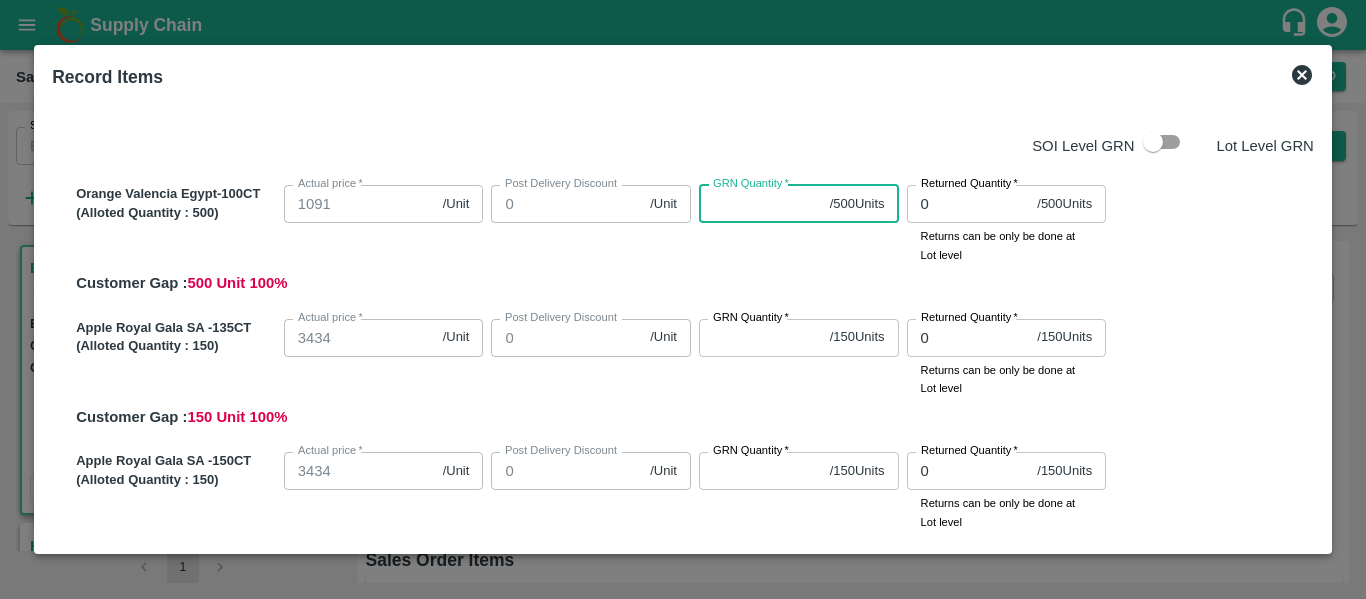 click on "GRN Quantity   *" at bounding box center (760, 204) 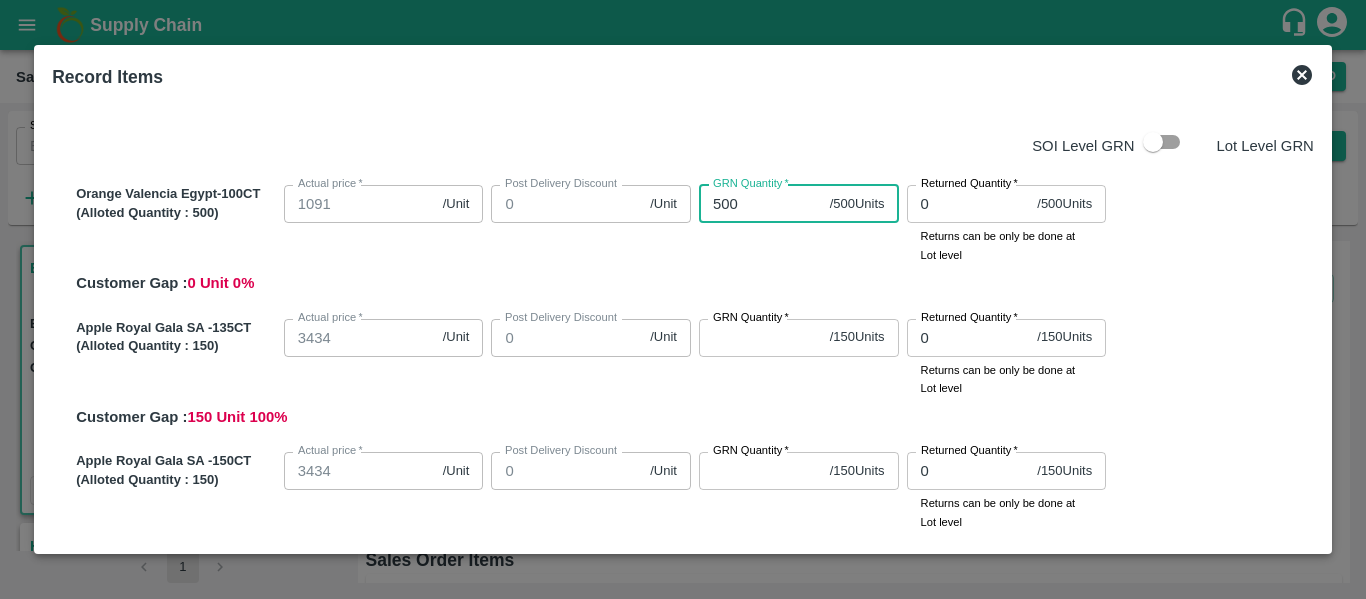 type on "500" 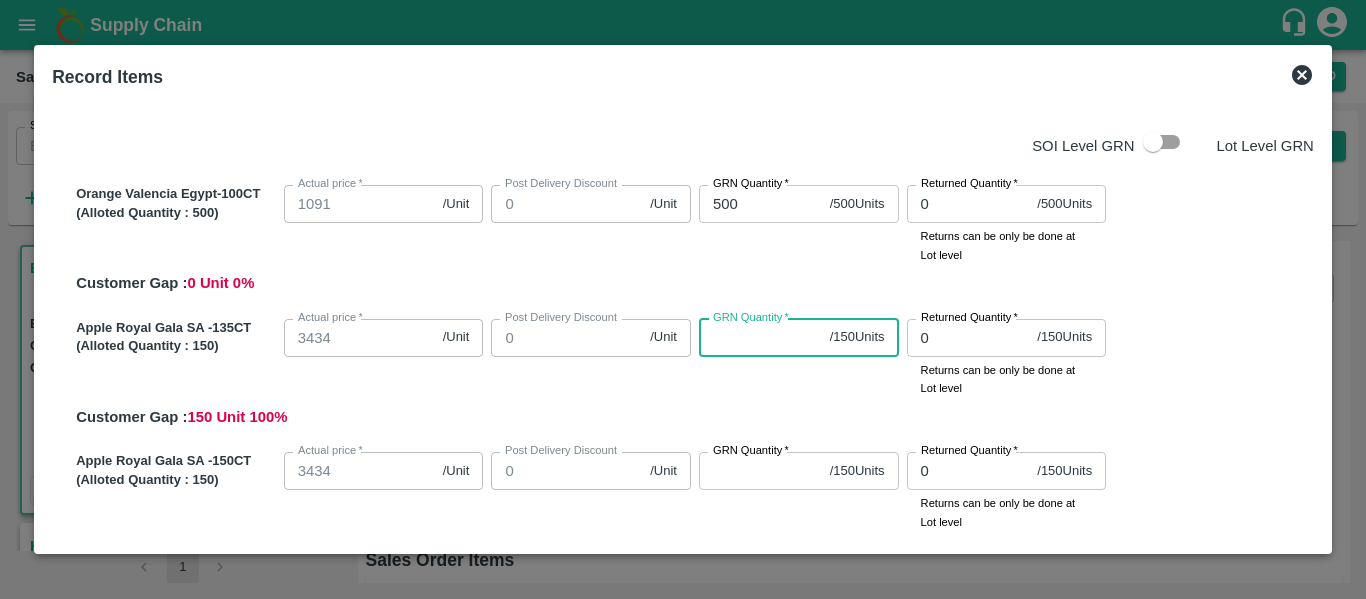 click on "GRN Quantity   *" at bounding box center (760, 338) 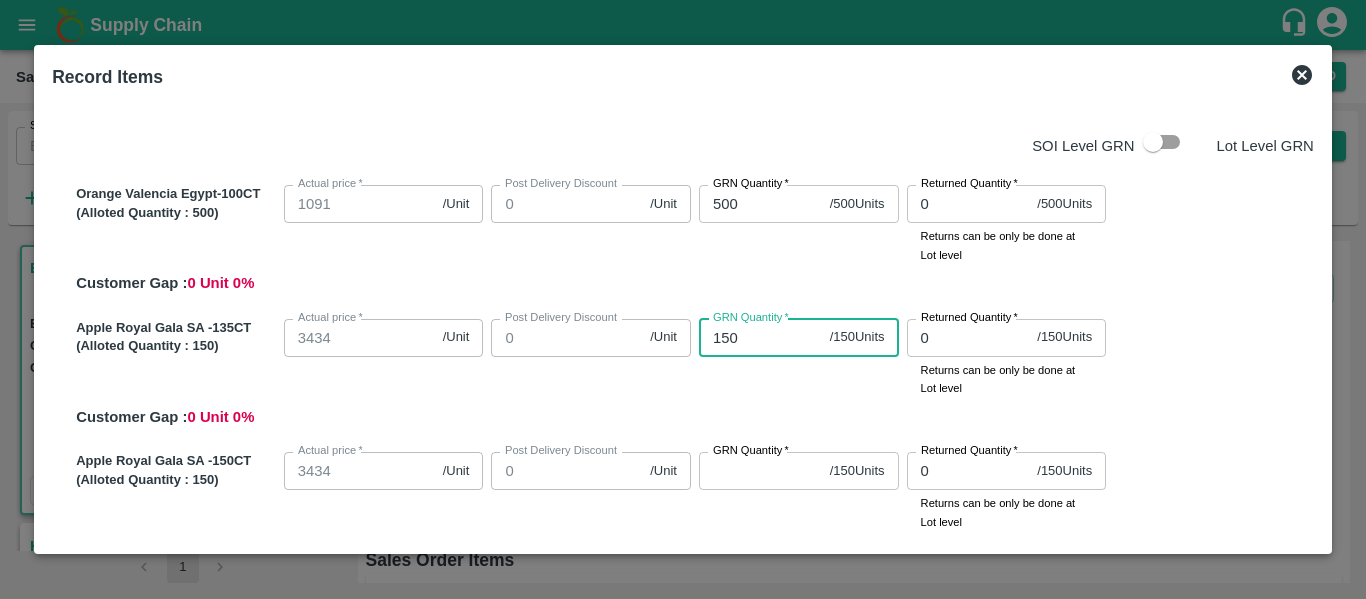 scroll, scrollTop: 81, scrollLeft: 0, axis: vertical 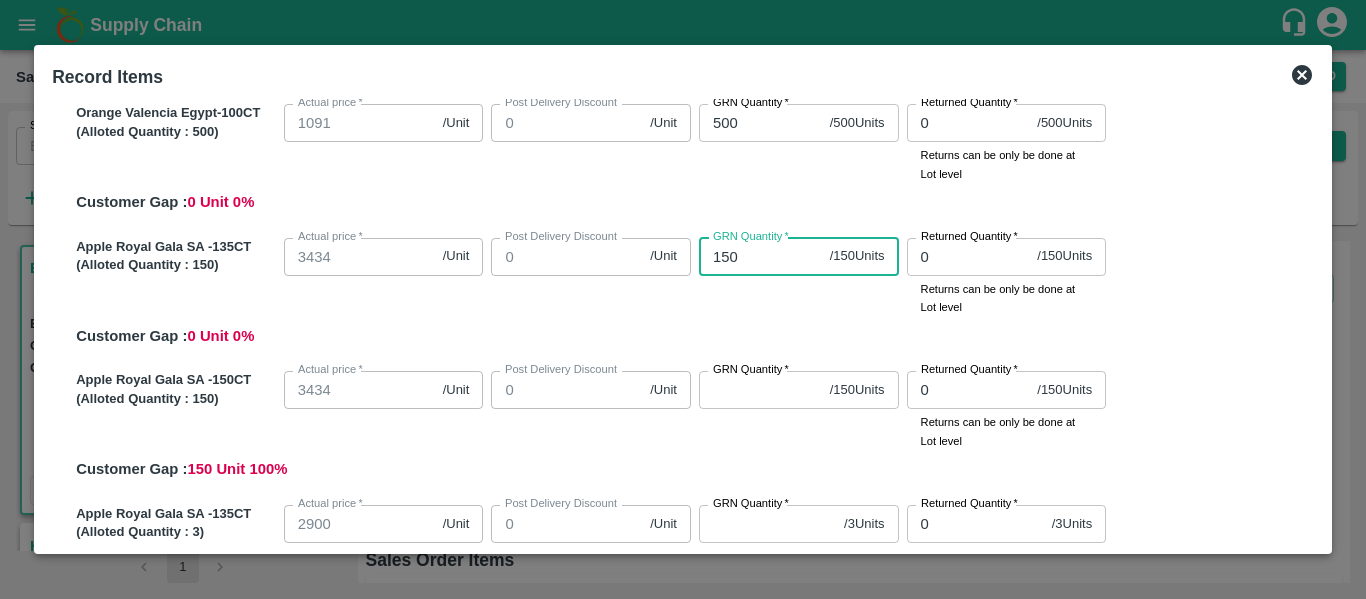 type on "150" 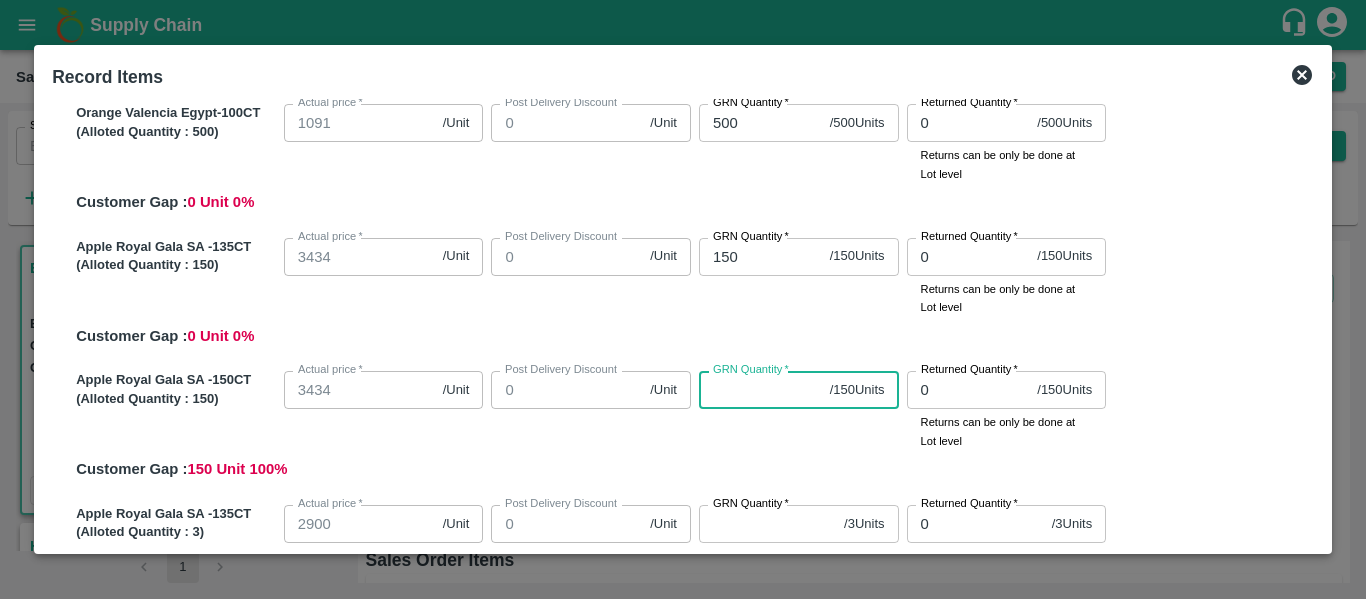 click on "GRN Quantity   *" at bounding box center [760, 390] 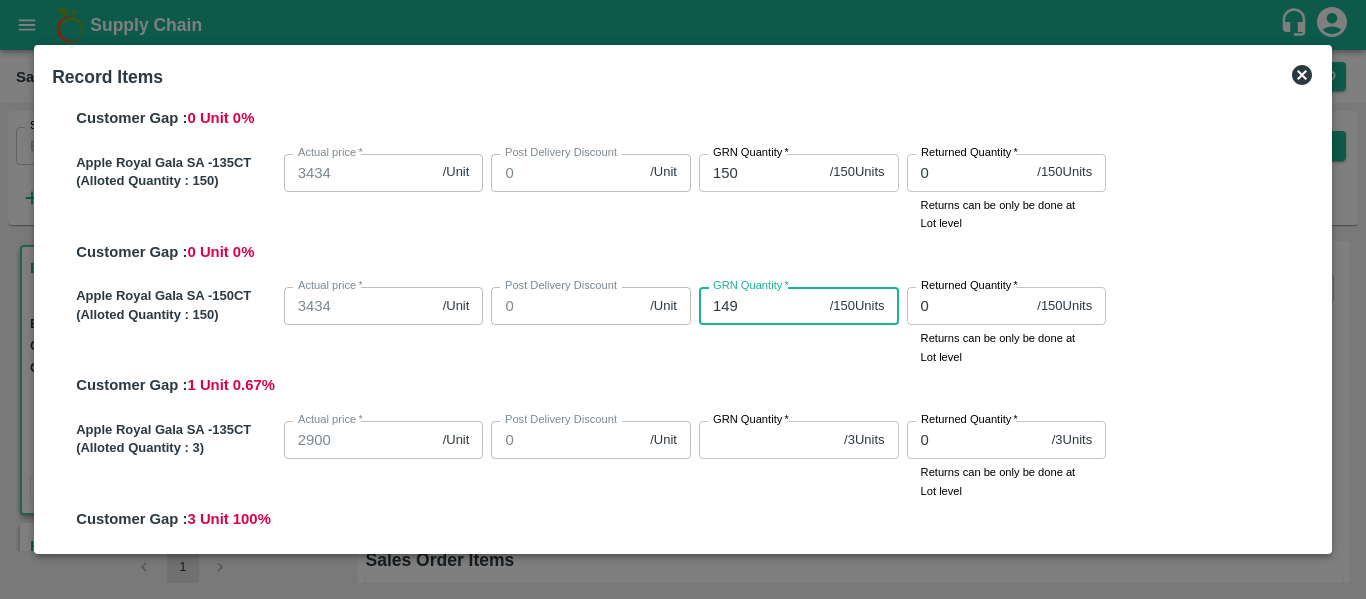 scroll, scrollTop: 166, scrollLeft: 0, axis: vertical 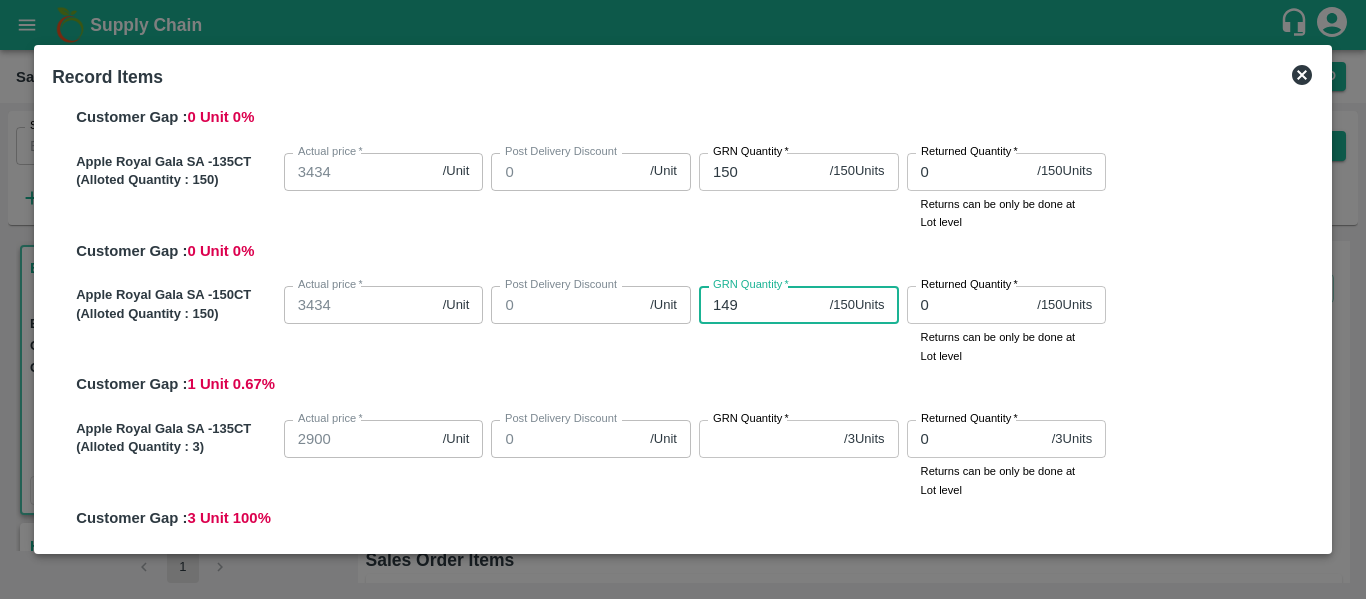 type on "149" 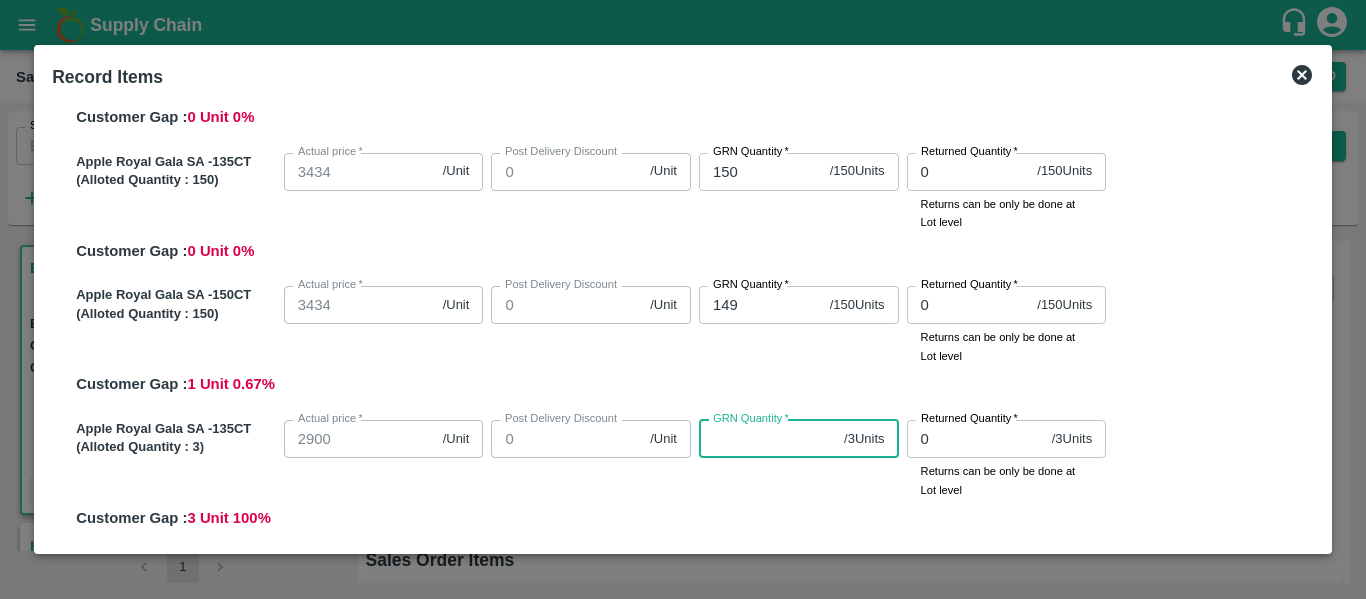 click on "GRN Quantity   *" at bounding box center [767, 439] 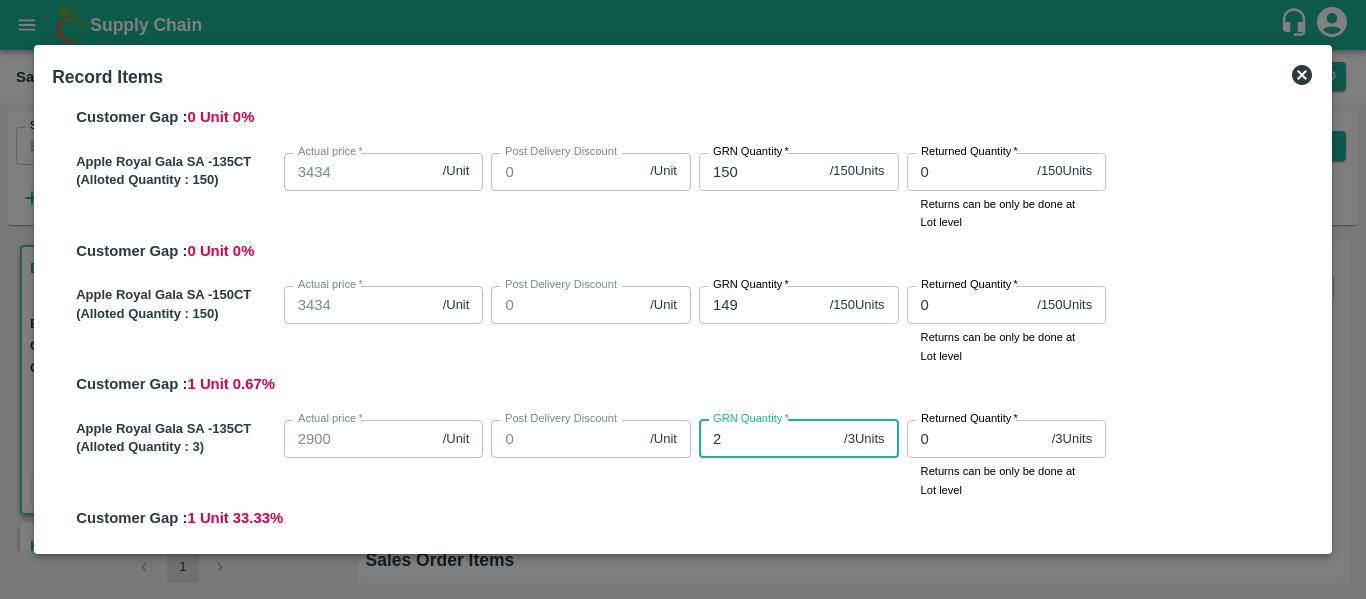 scroll, scrollTop: 290, scrollLeft: 0, axis: vertical 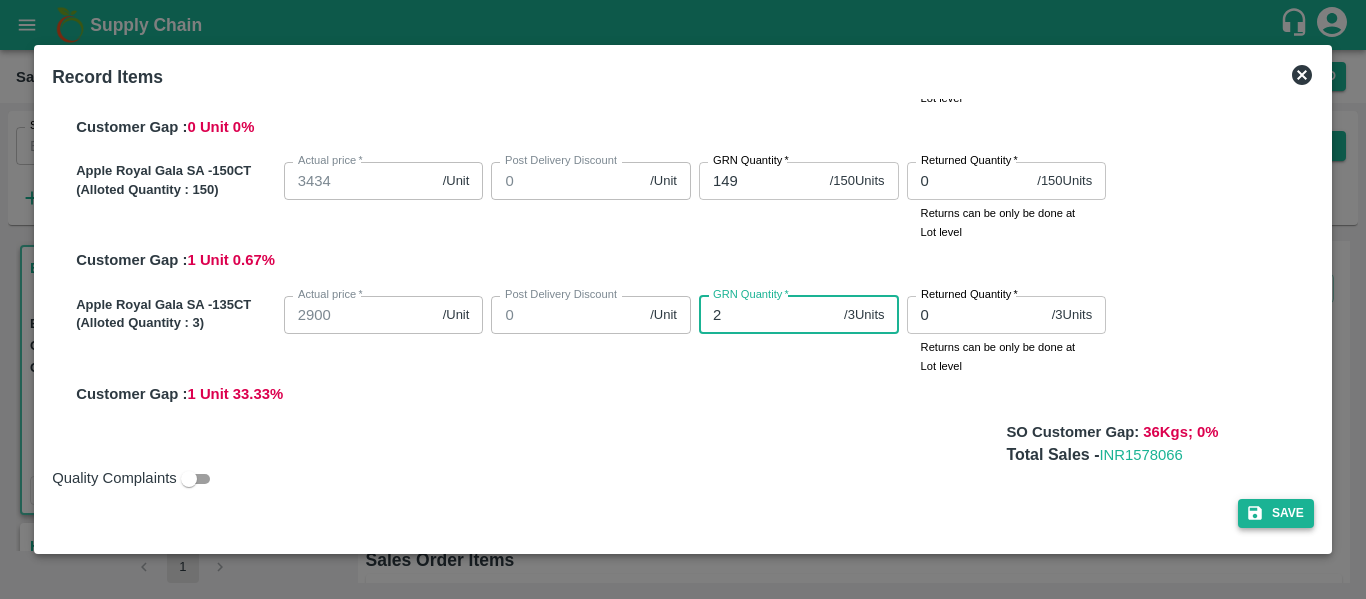 type on "2" 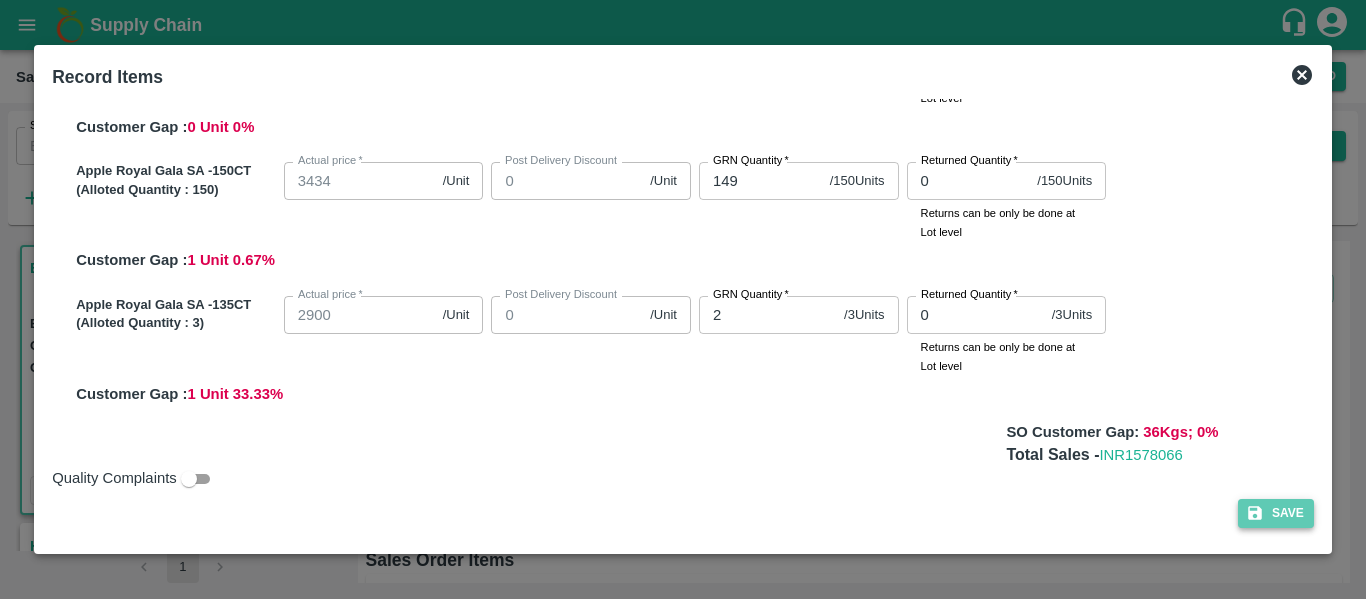 click on "Save" at bounding box center [1276, 513] 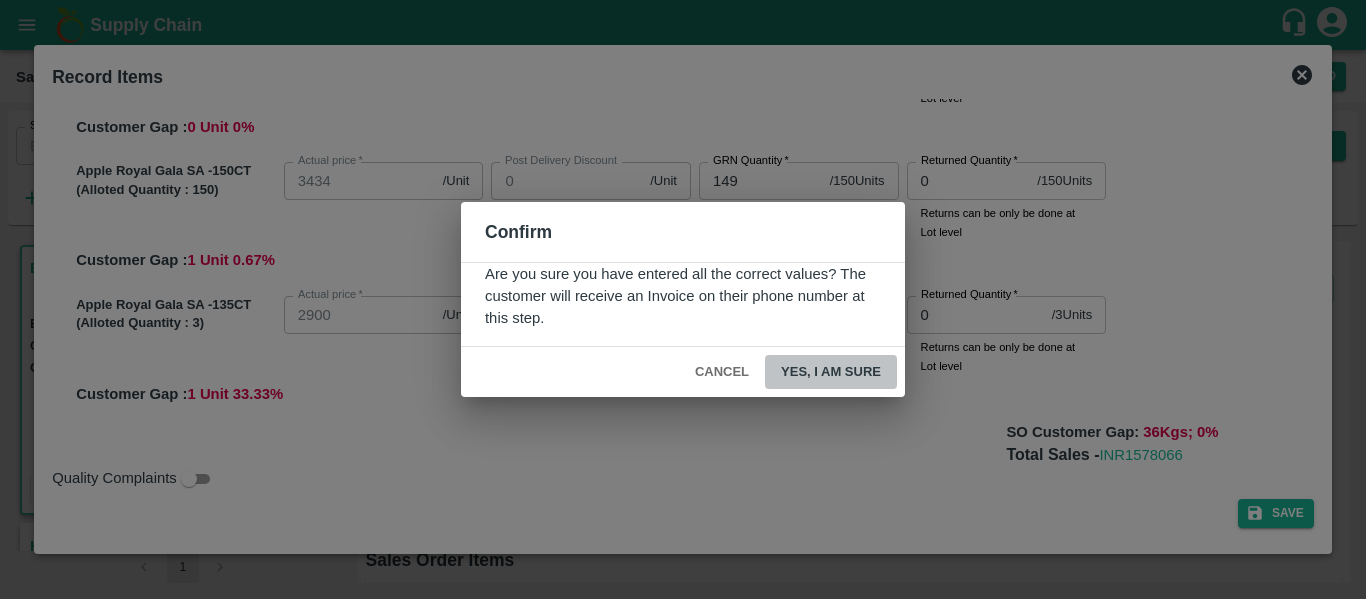 click on "Yes, I am sure" at bounding box center (831, 372) 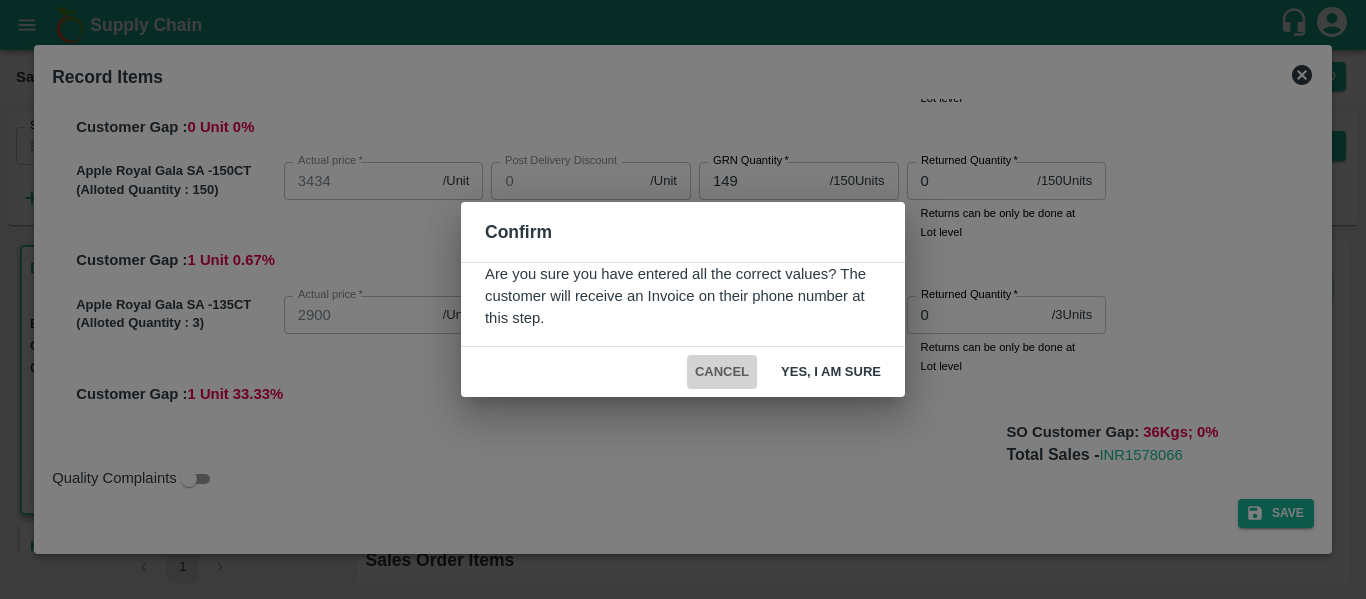 click on "Cancel" at bounding box center [722, 372] 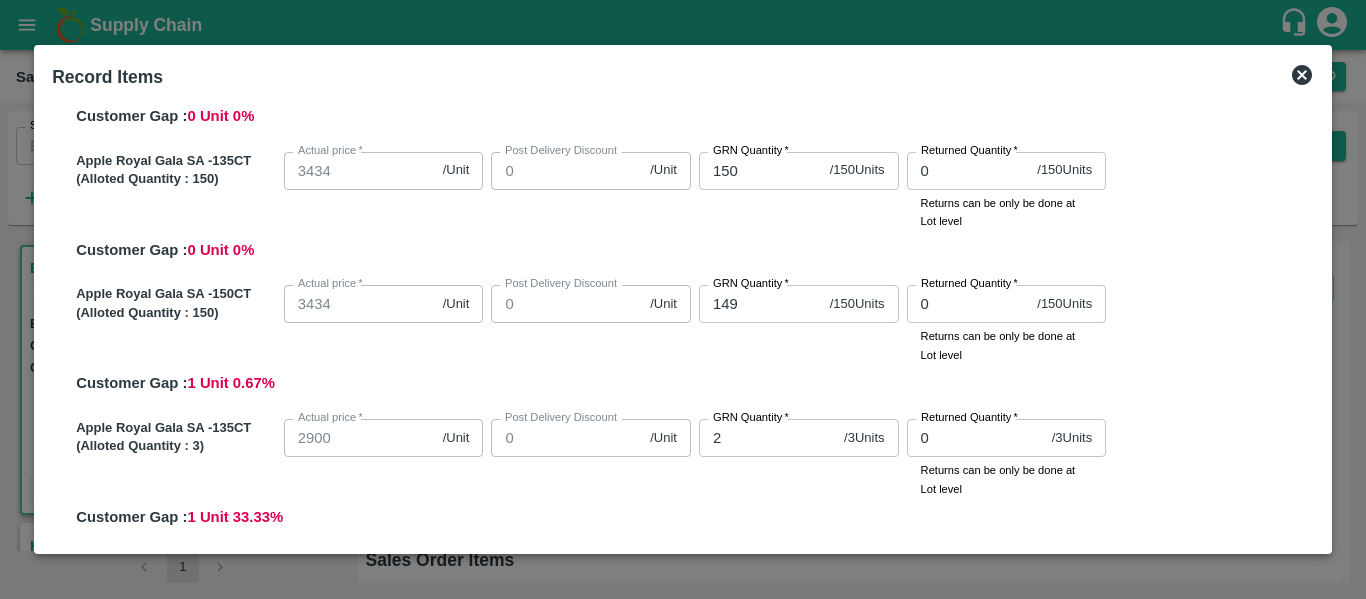scroll, scrollTop: 163, scrollLeft: 0, axis: vertical 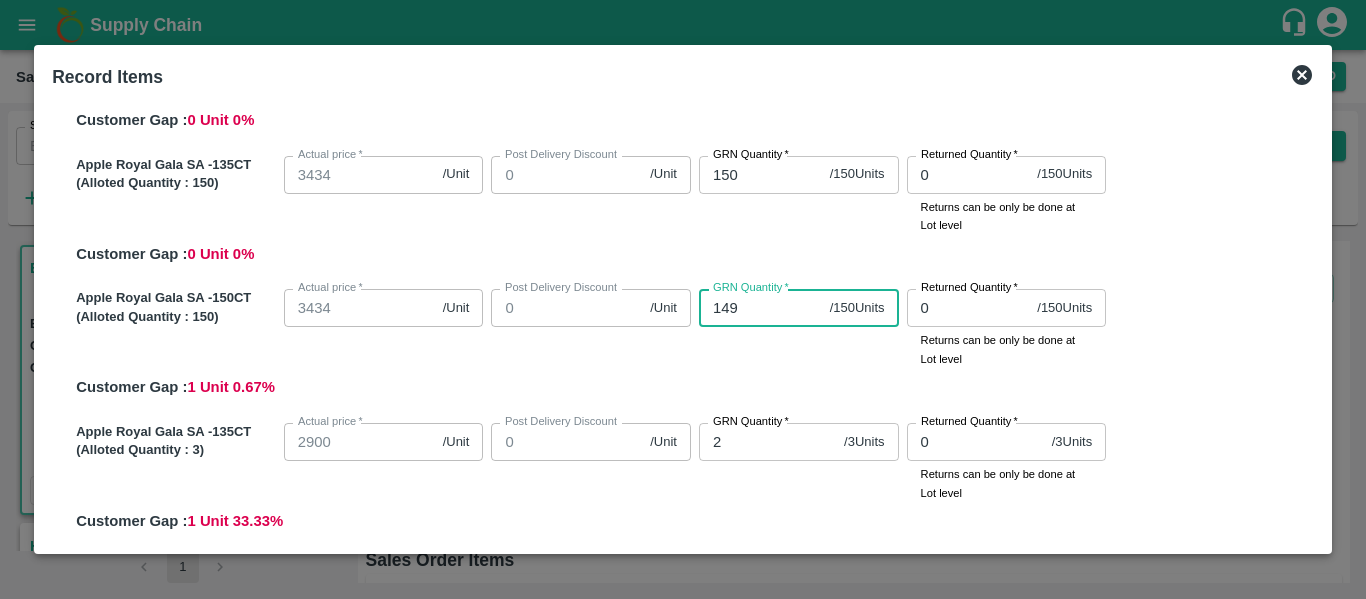 click on "149" at bounding box center [760, 308] 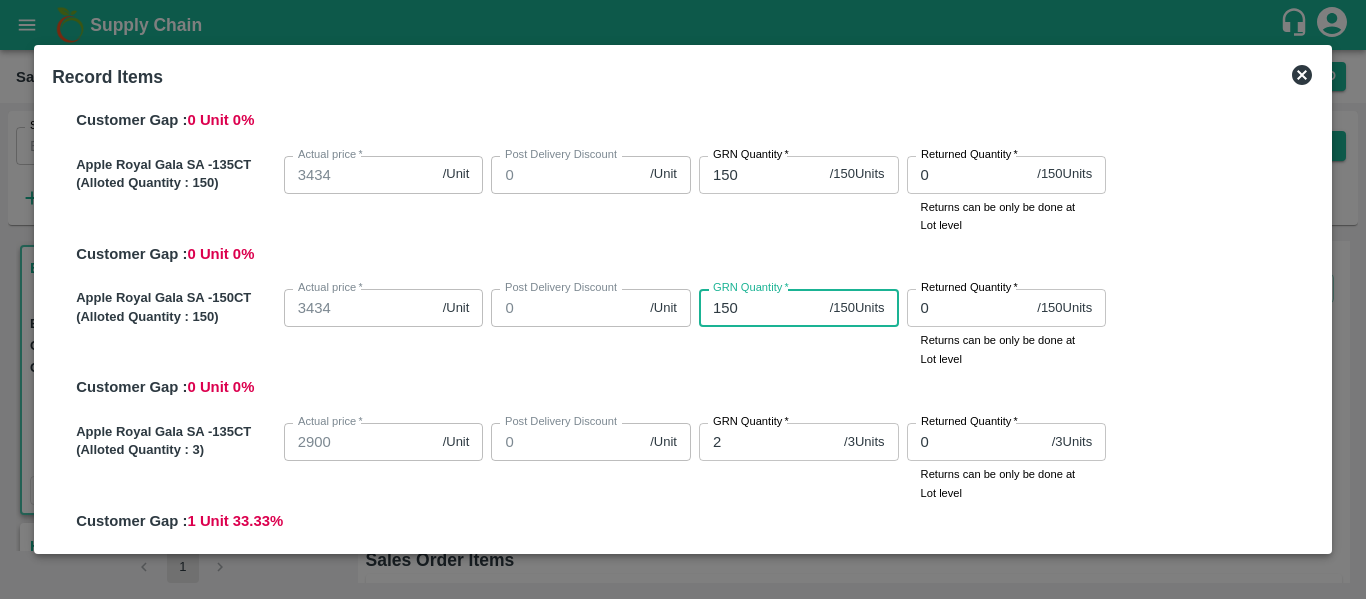 type on "150" 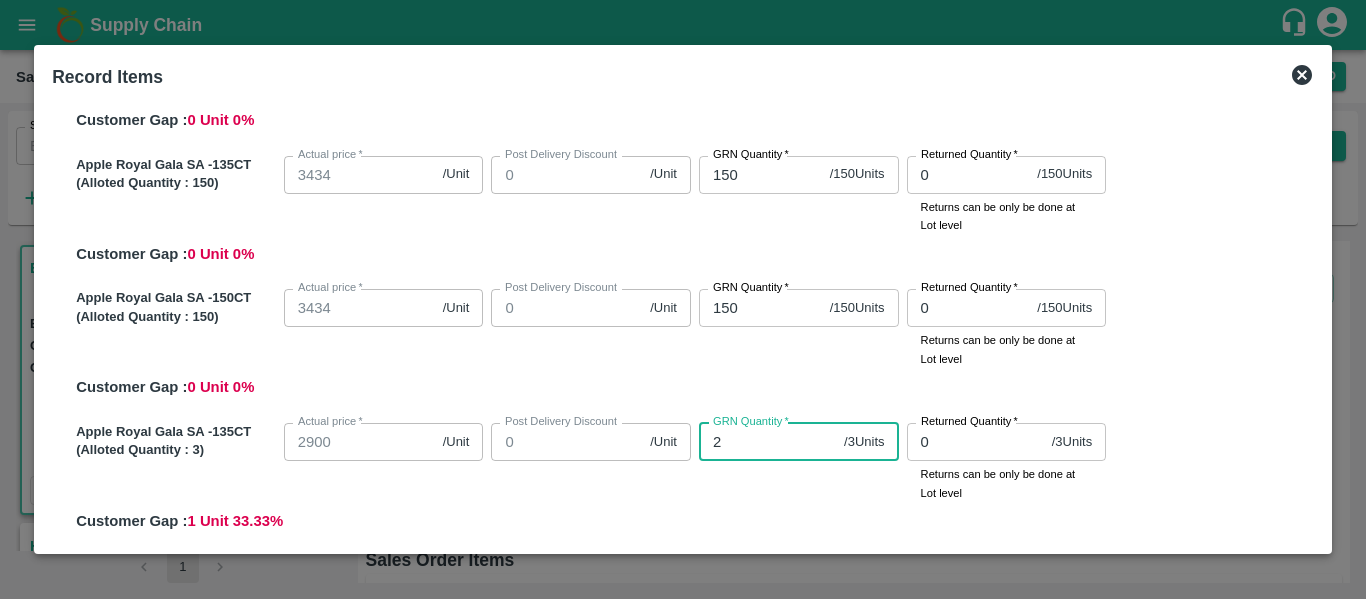 click on "2" at bounding box center (767, 442) 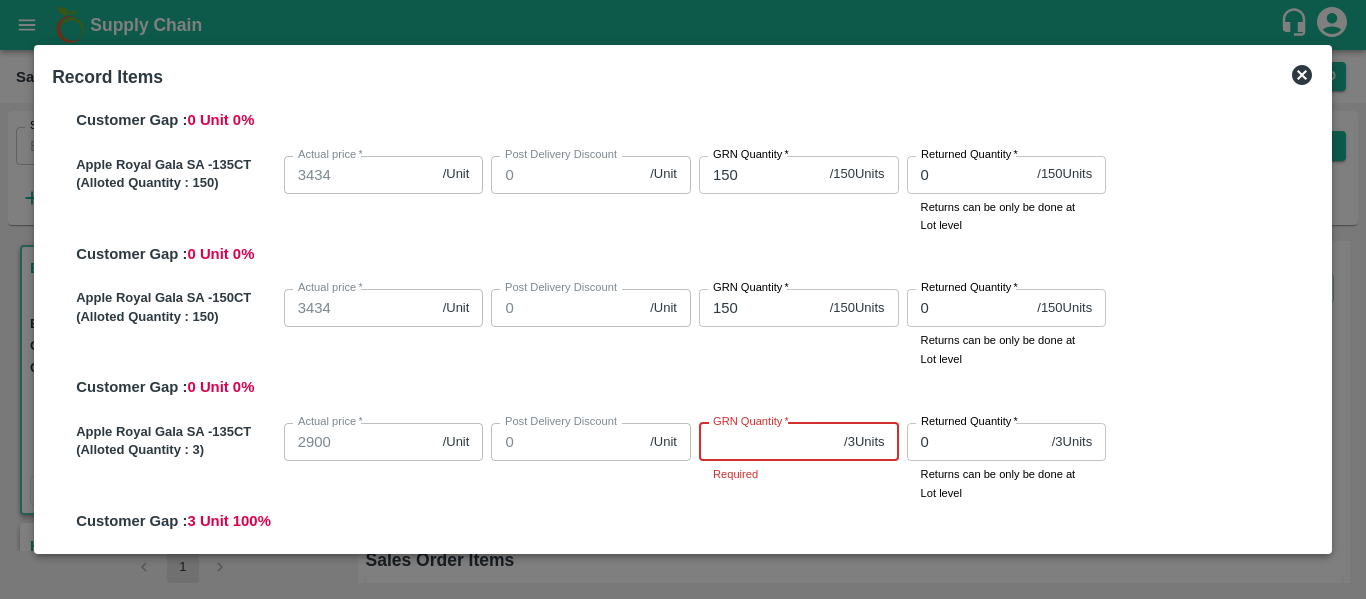 type on "4" 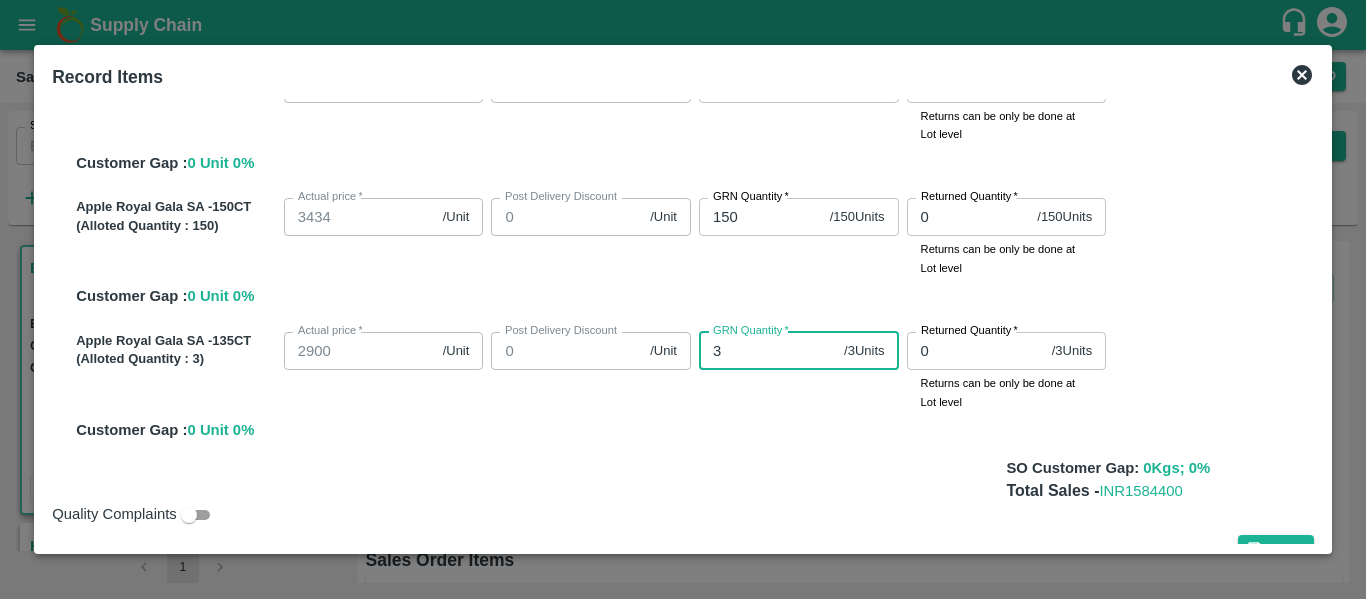 scroll, scrollTop: 290, scrollLeft: 0, axis: vertical 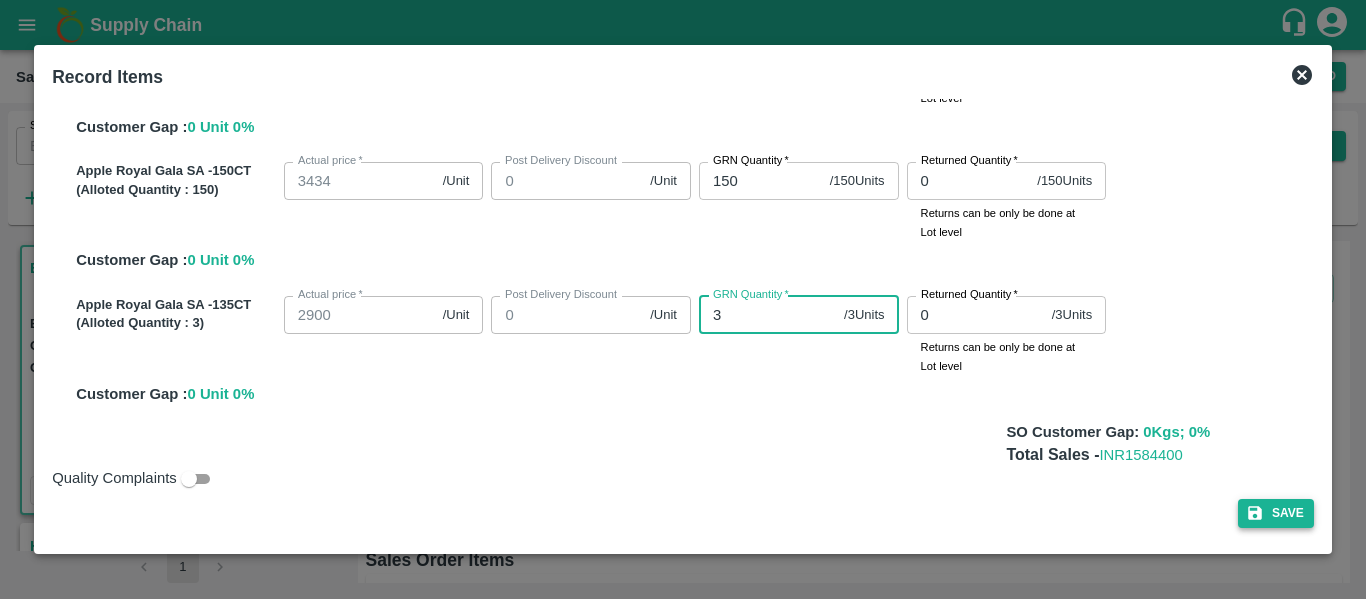 type on "3" 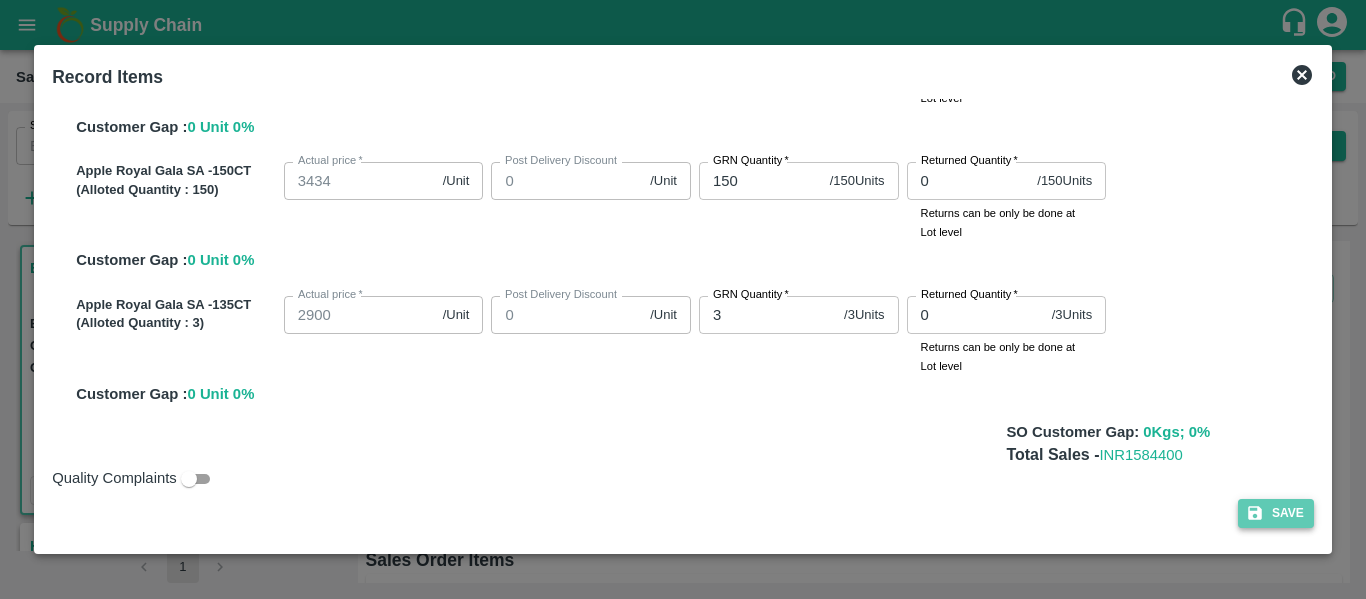 click on "Save" at bounding box center [1276, 513] 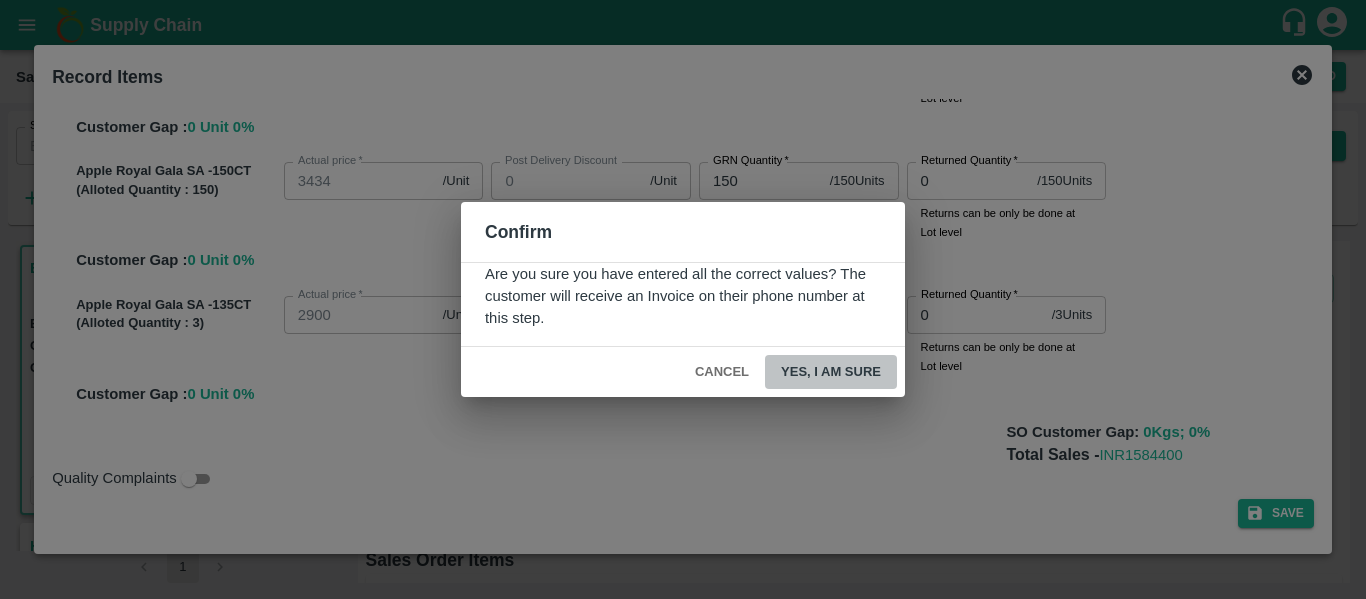 click on "Yes, I am sure" at bounding box center [831, 372] 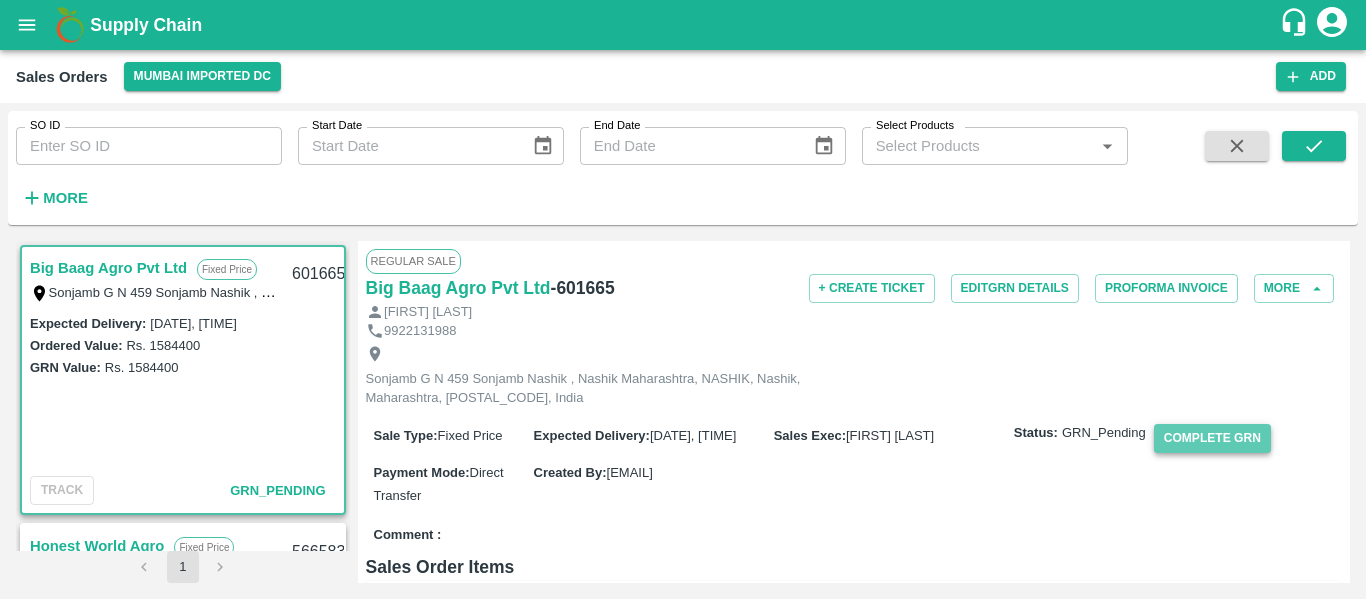click on "Complete GRN" at bounding box center (1212, 438) 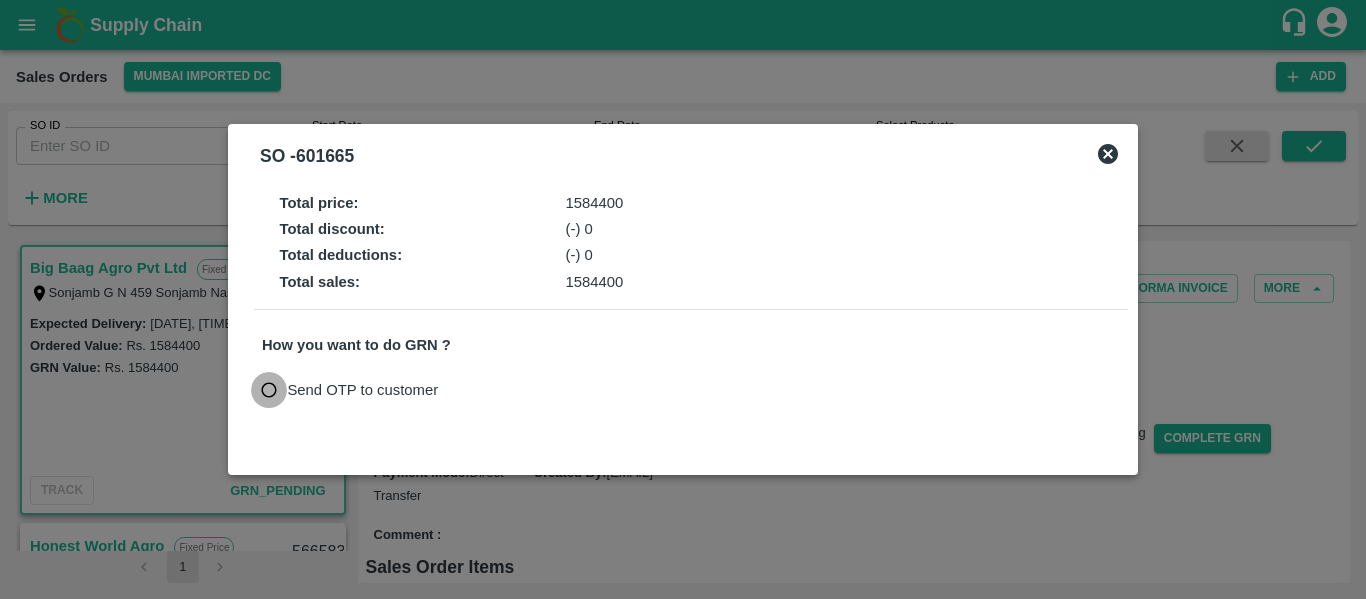 click on "Send OTP to customer" at bounding box center (269, 390) 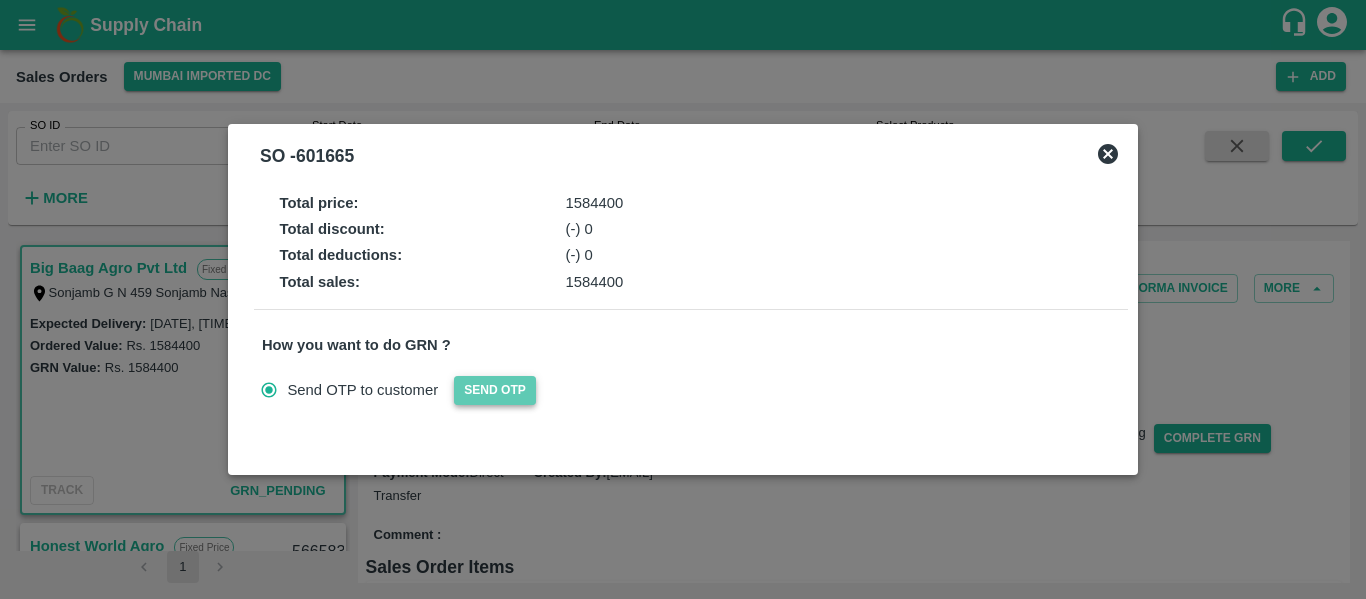 click on "Send OTP" at bounding box center (495, 390) 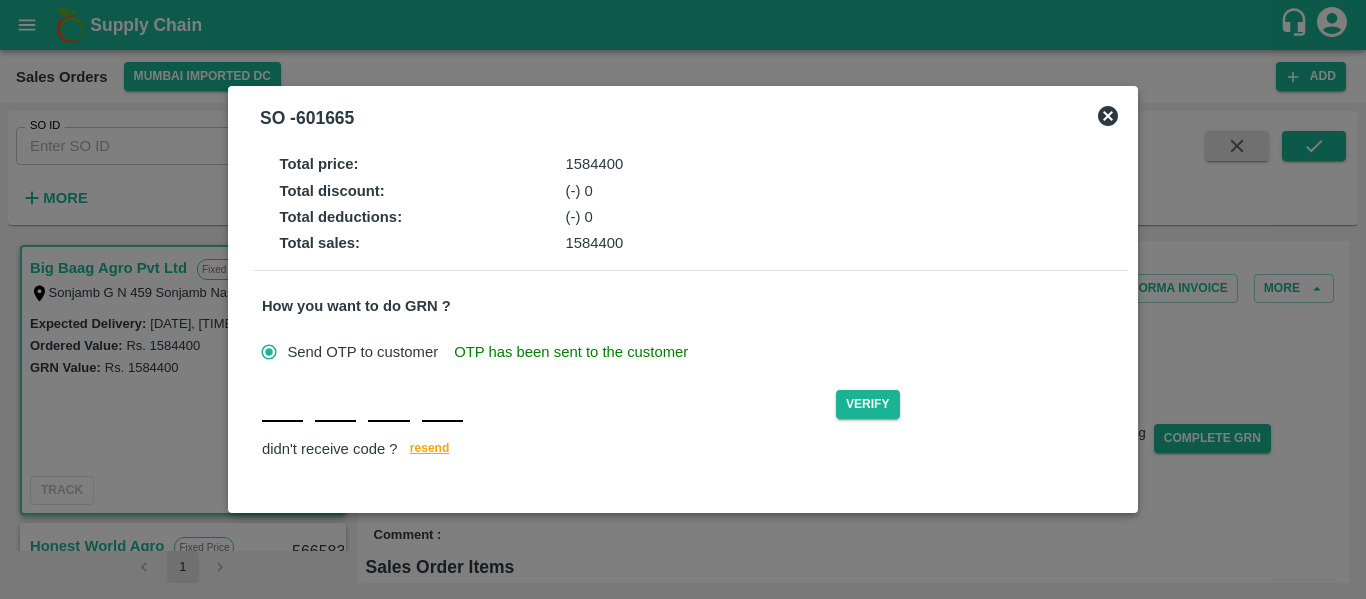 click at bounding box center [282, 404] 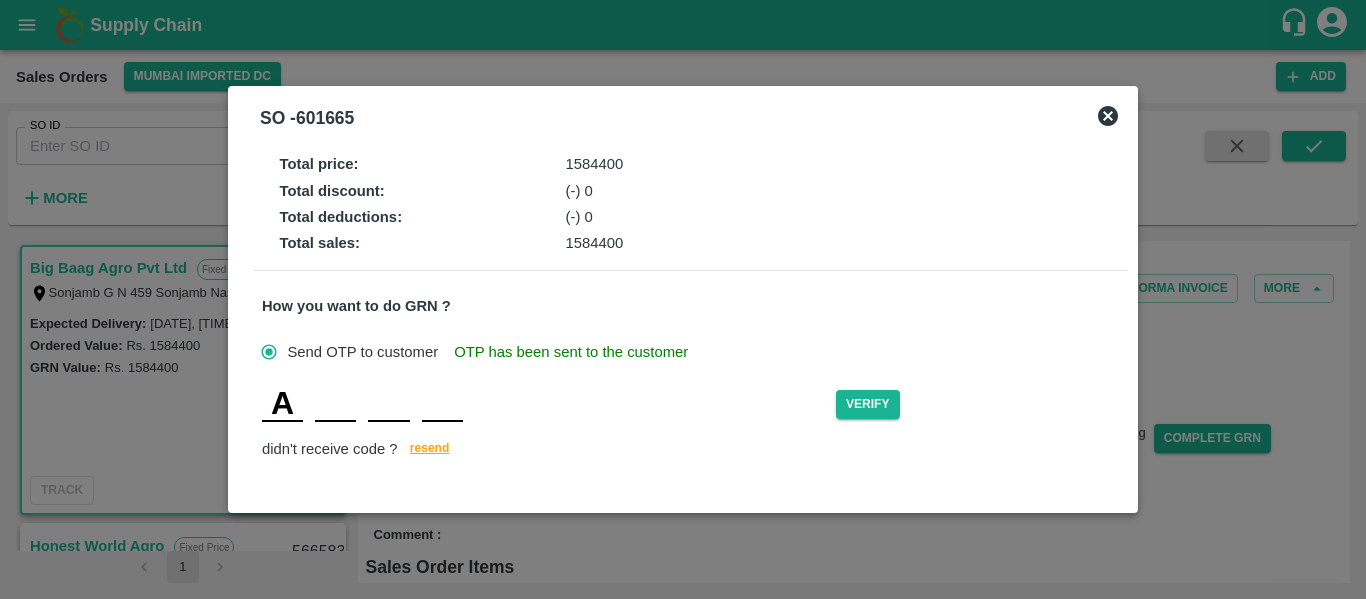 type on "S" 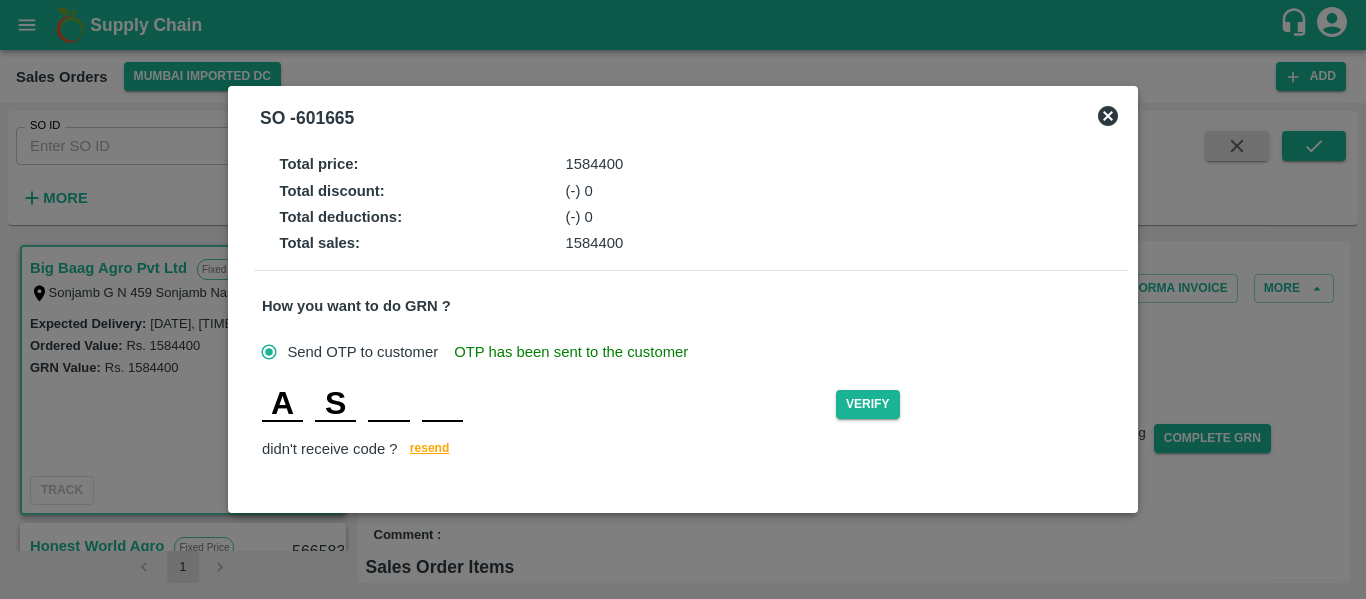 type on "H" 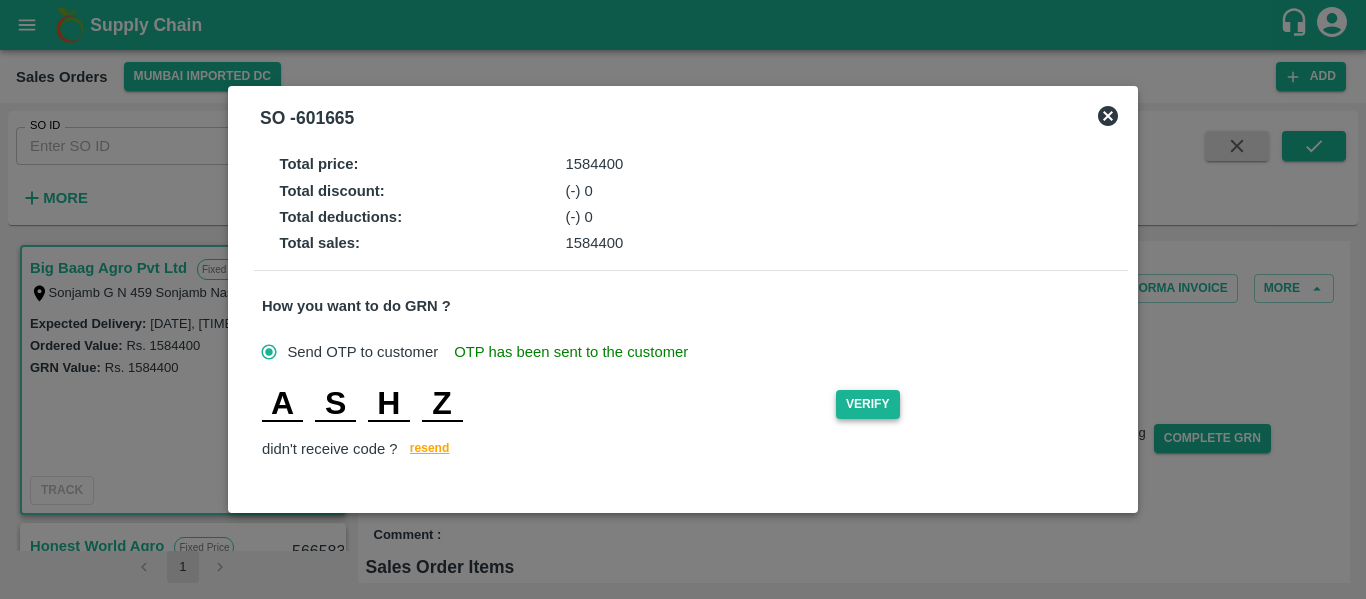 type on "Z" 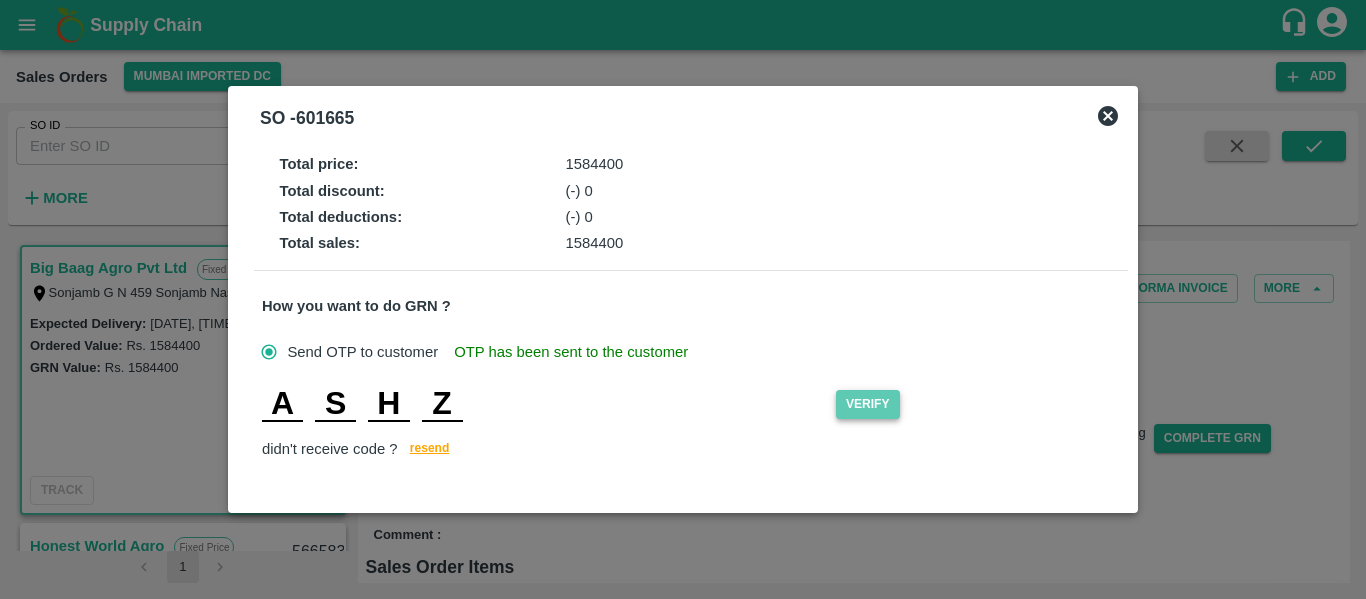 click on "Verify" at bounding box center [868, 404] 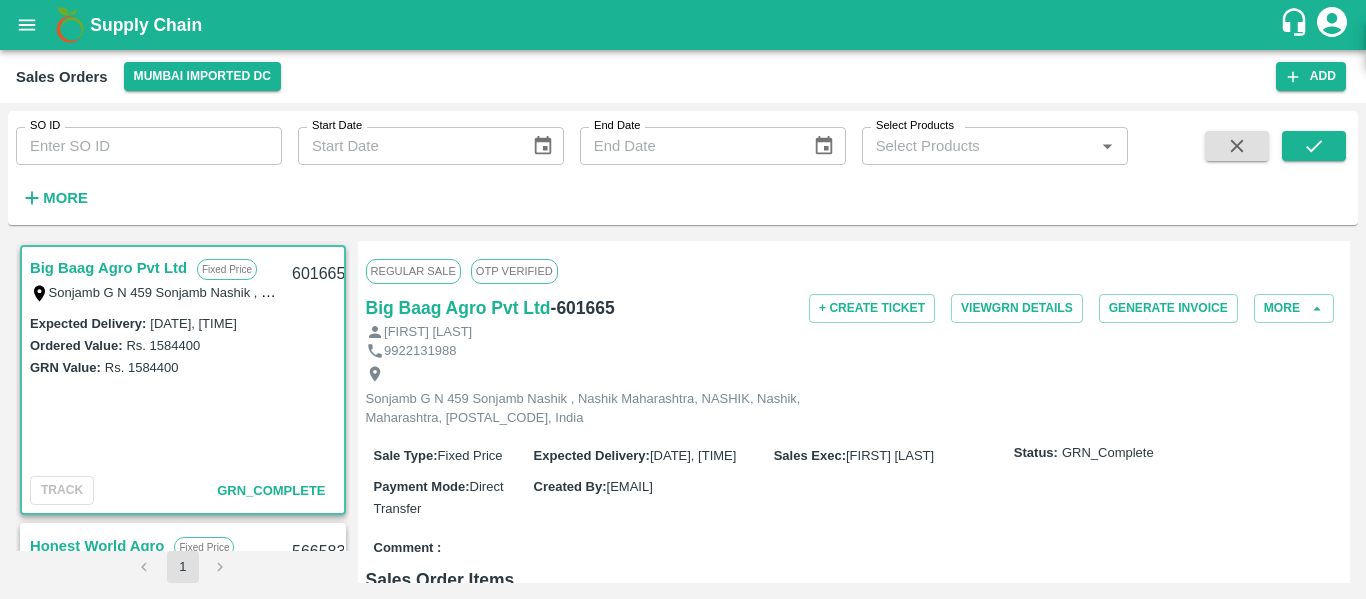 click on "Sales Orders Mumbai Imported DC Add" at bounding box center (683, 76) 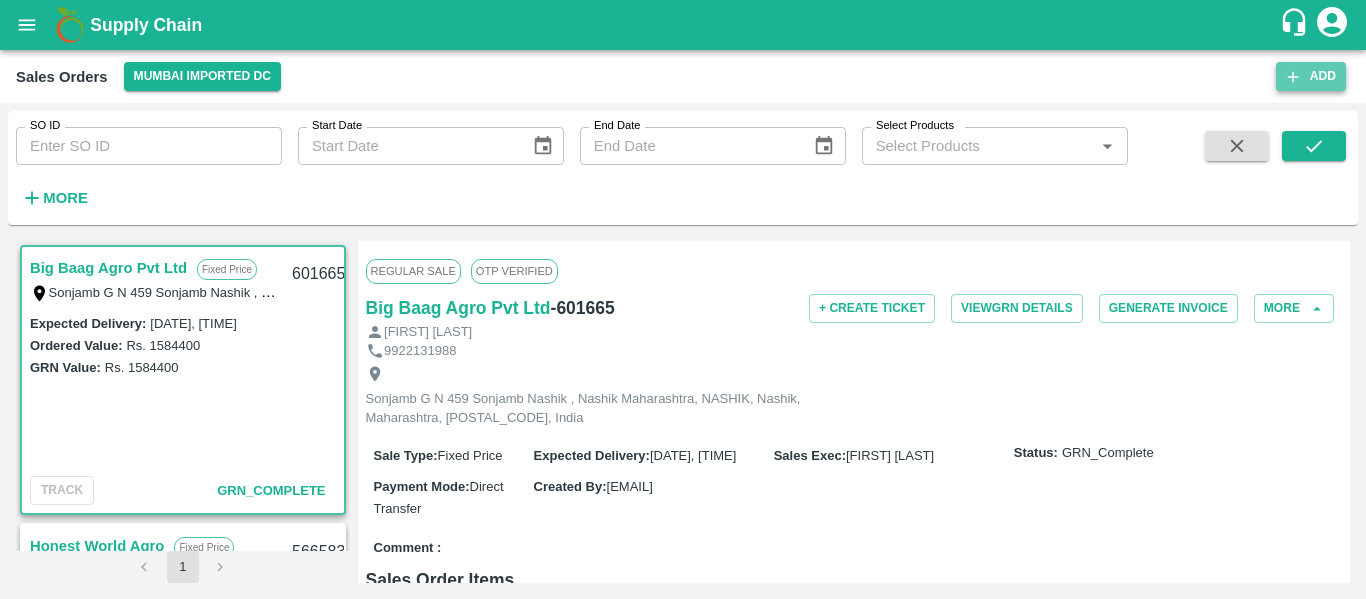 click on "Add" at bounding box center (1311, 76) 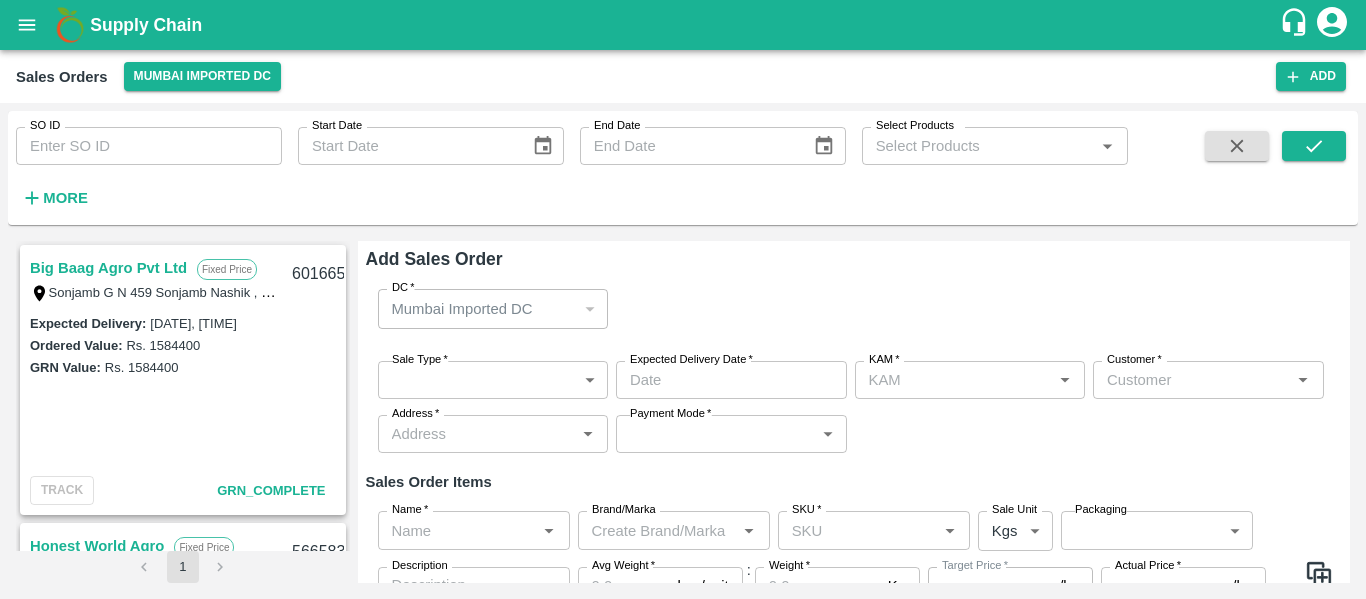 type on "[FIRST] [LAST]" 